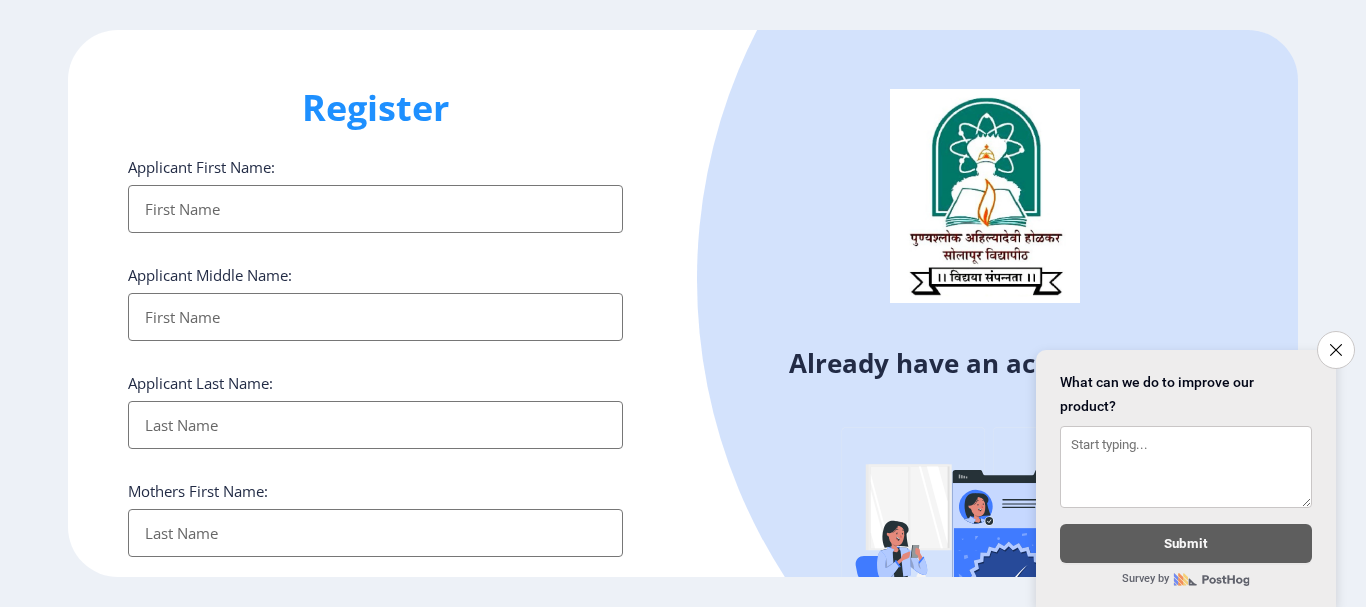 select 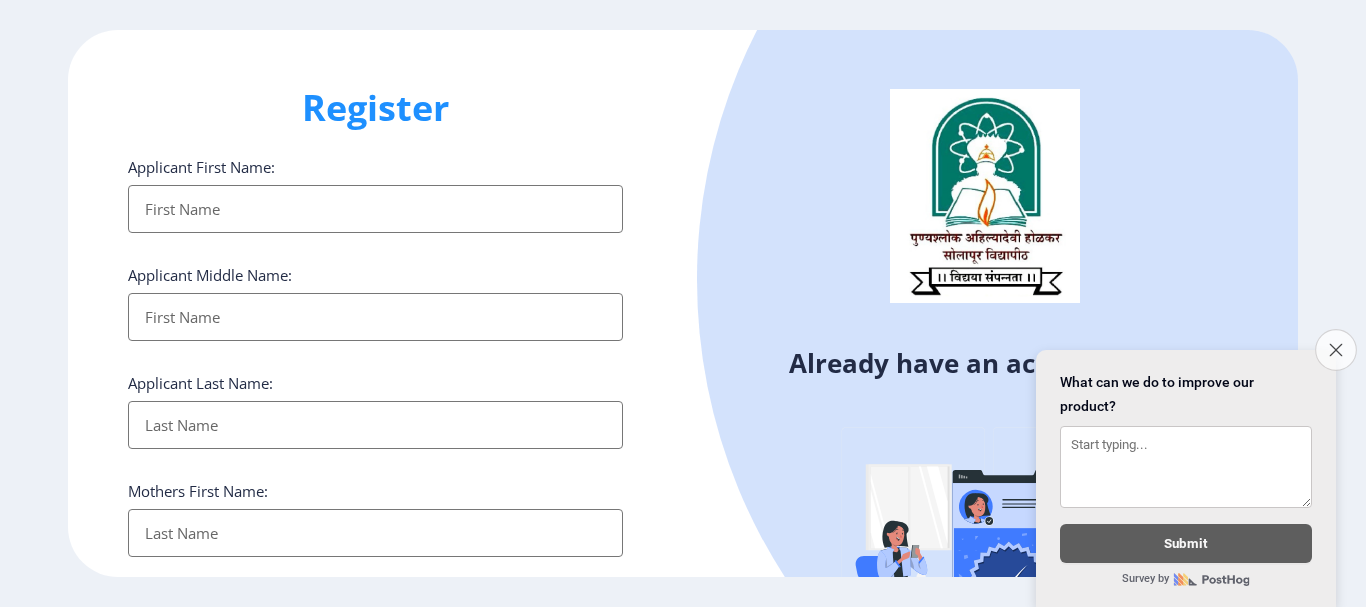 click on "Close survey" at bounding box center [1336, 350] 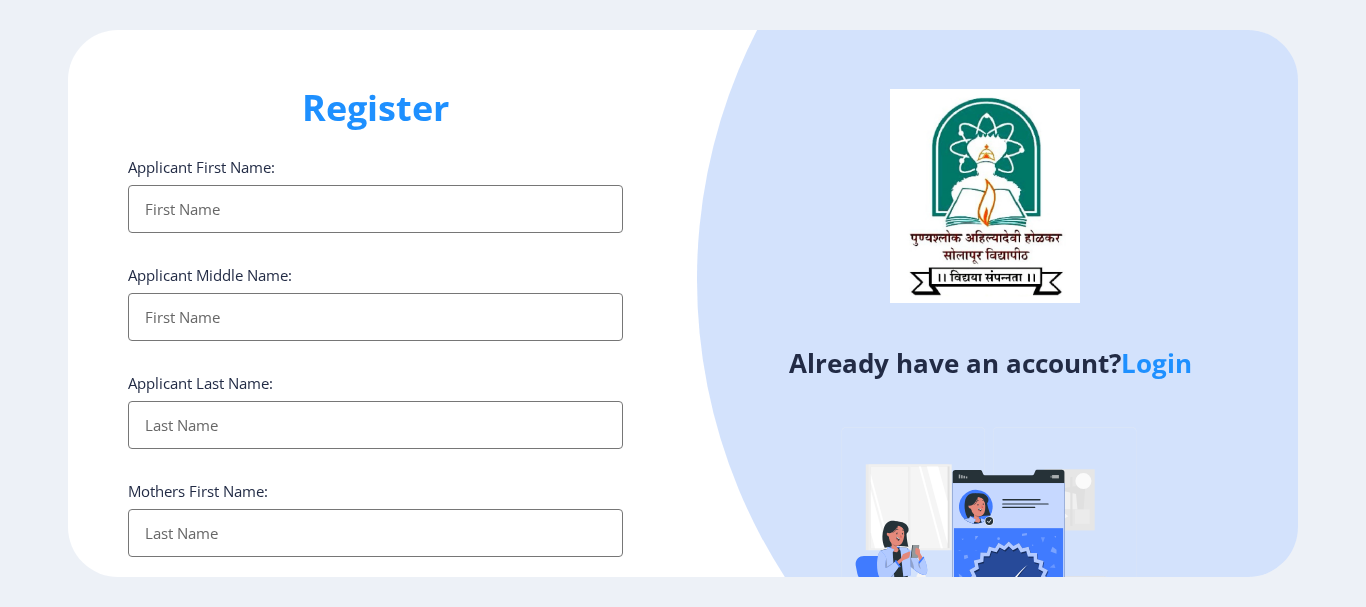 click on "Applicant First Name:" at bounding box center [375, 209] 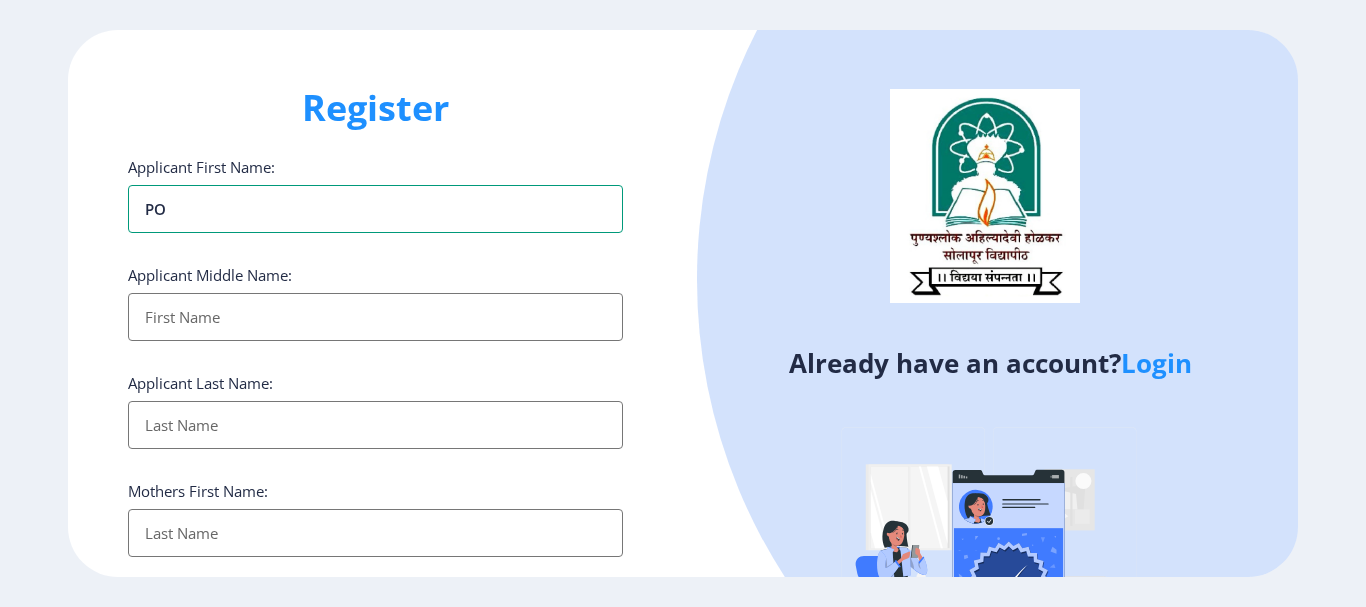 type on "p" 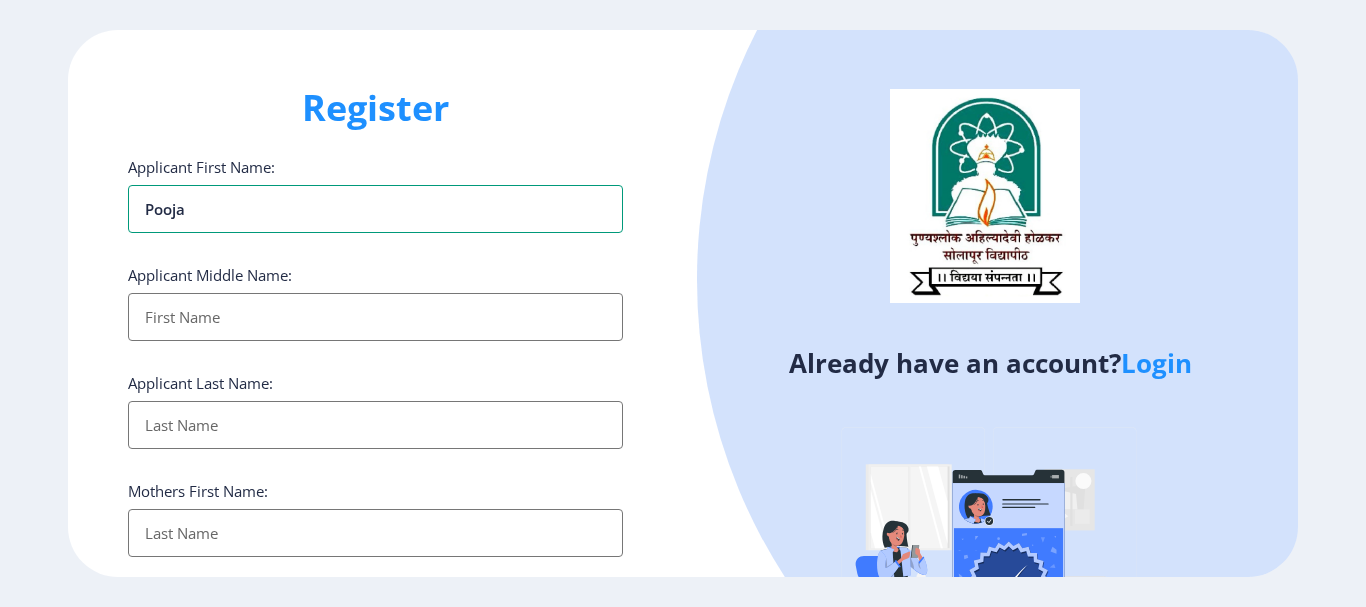 type on "Pooja" 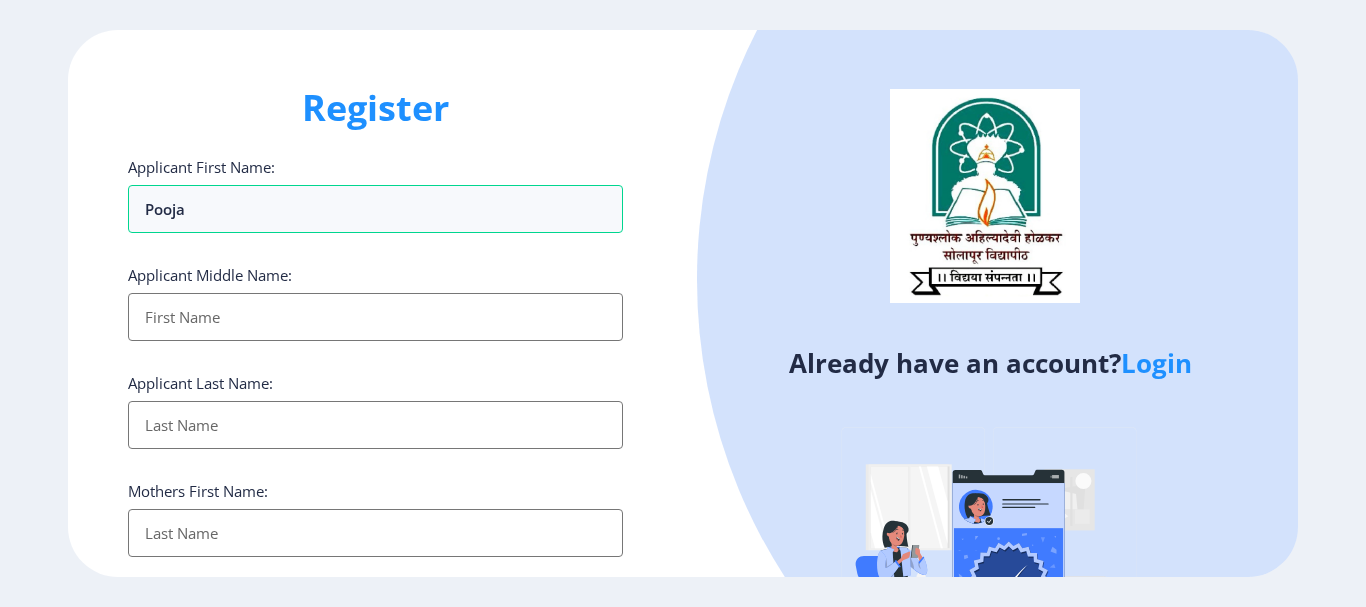 click on "Applicant First Name:" at bounding box center [375, 317] 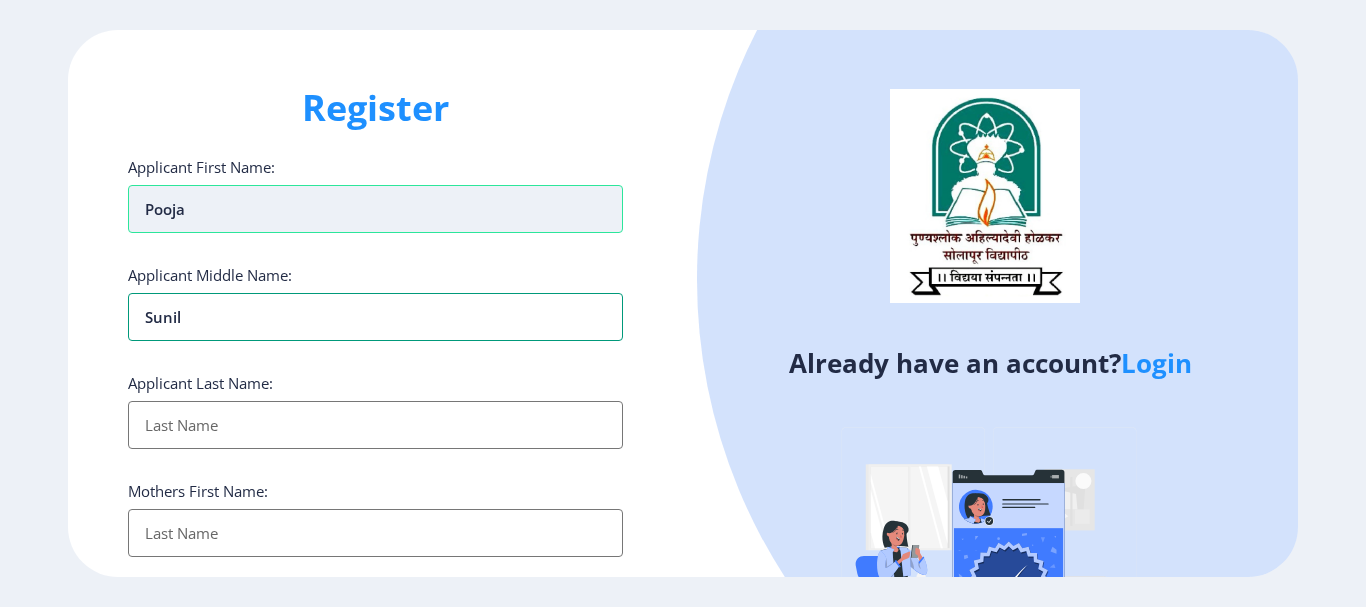 type on "Sunil" 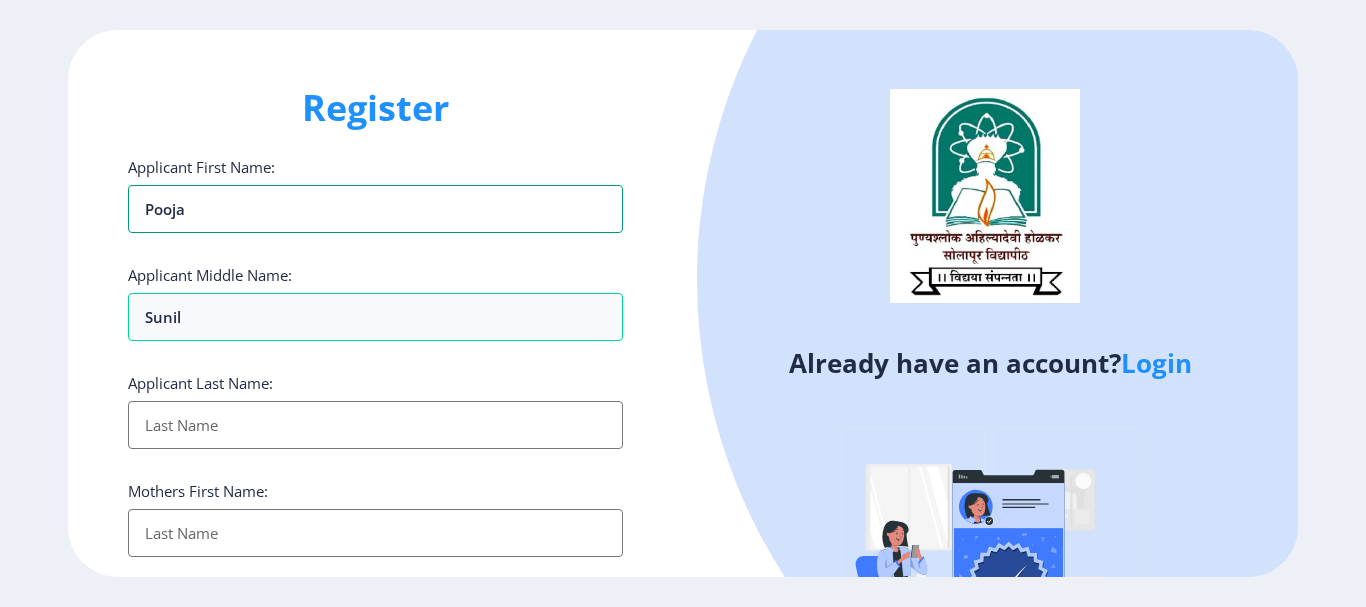 drag, startPoint x: 223, startPoint y: 224, endPoint x: 0, endPoint y: 234, distance: 223.2241 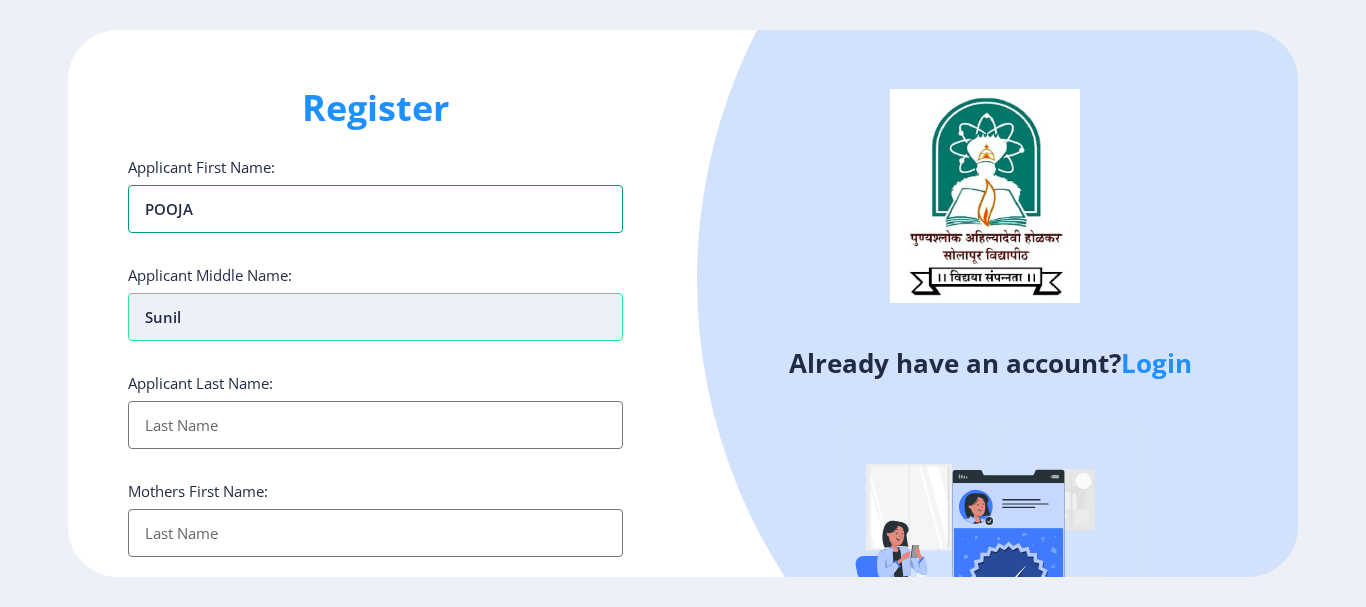 type on "POOJA" 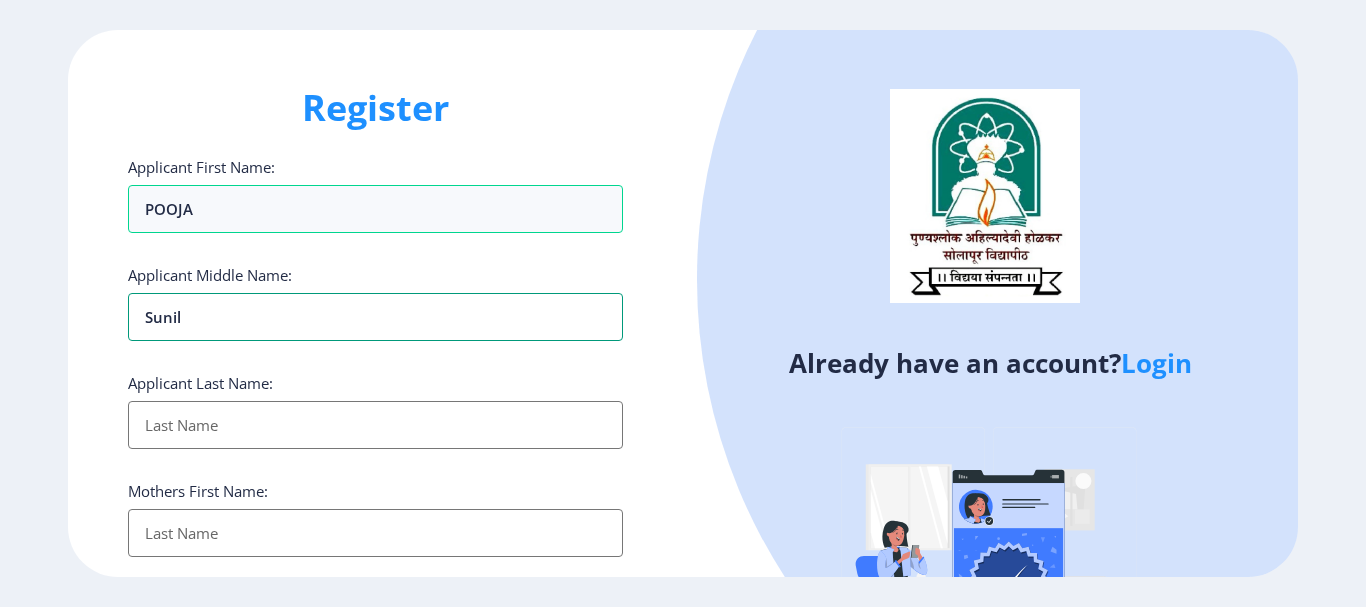 drag, startPoint x: 191, startPoint y: 325, endPoint x: 29, endPoint y: 322, distance: 162.02777 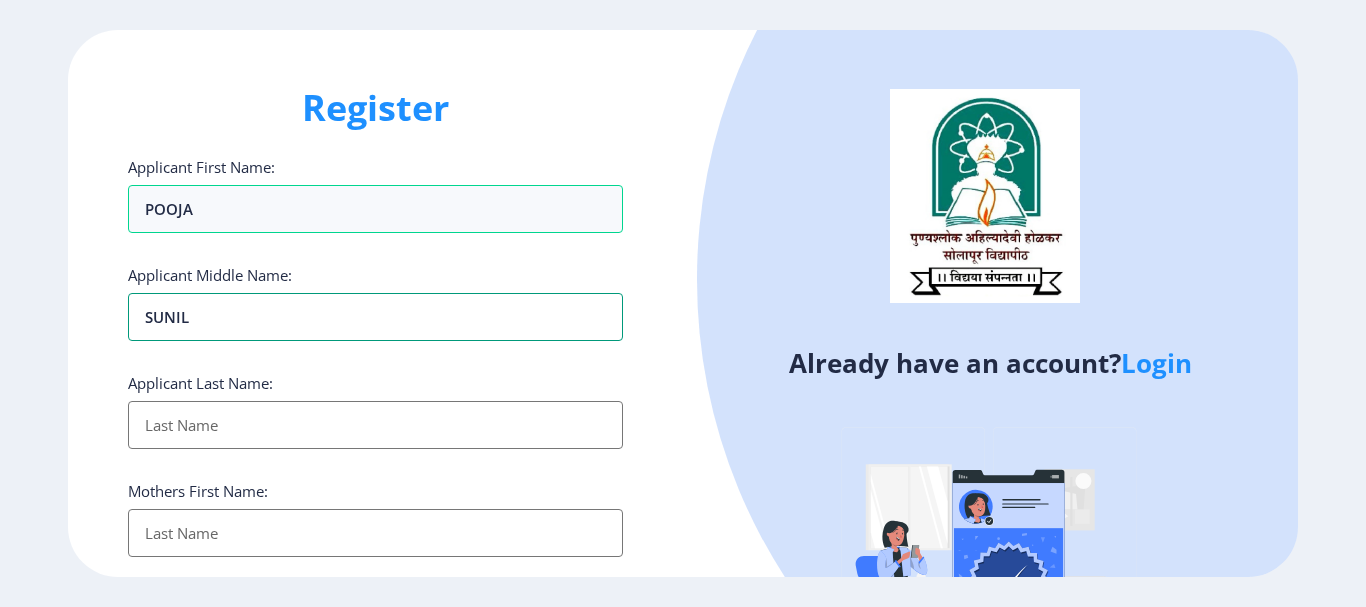 type on "SUNIL" 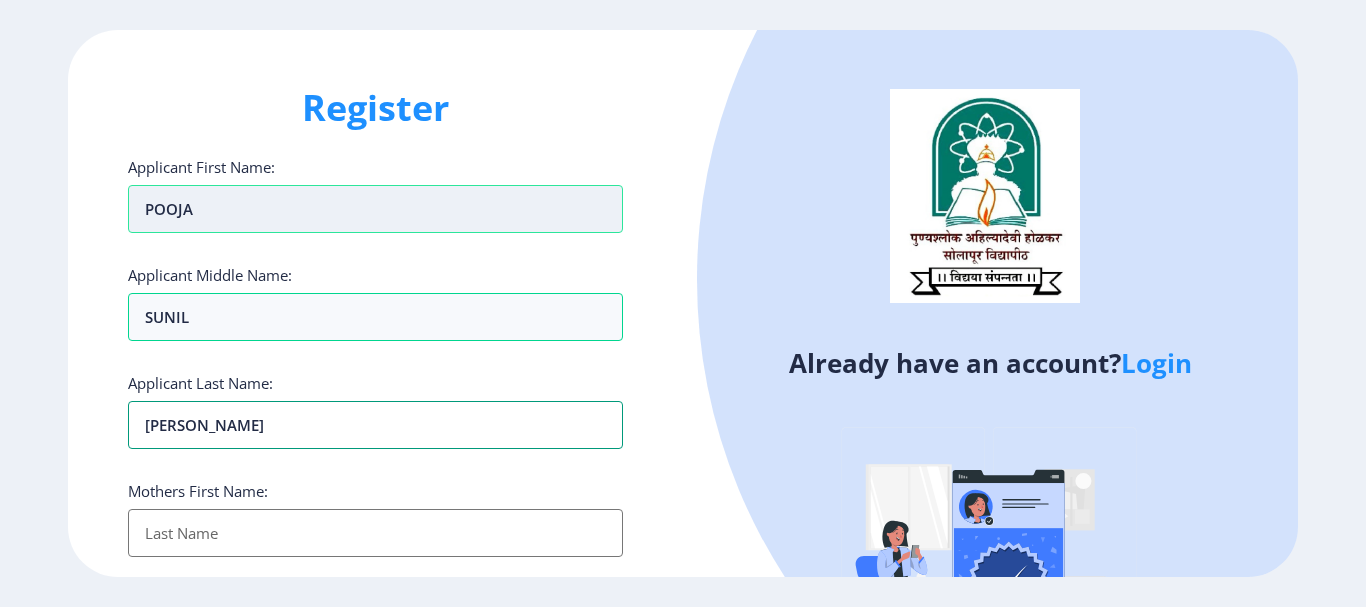 type on "[PERSON_NAME]" 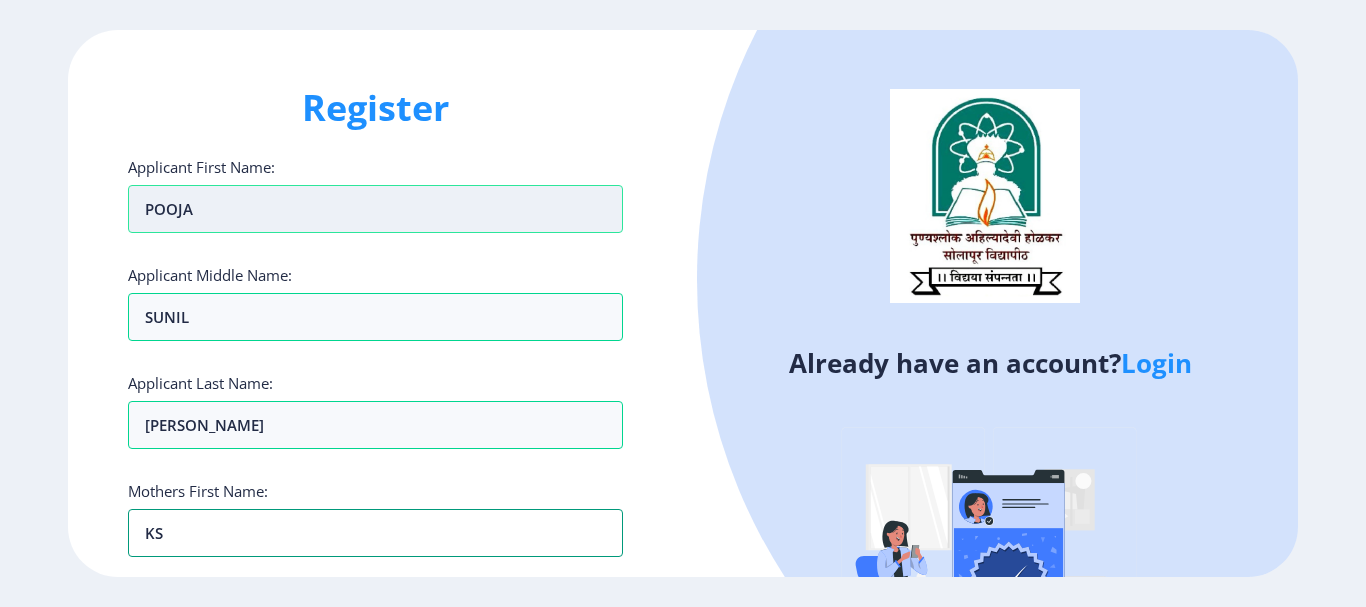 type on "K" 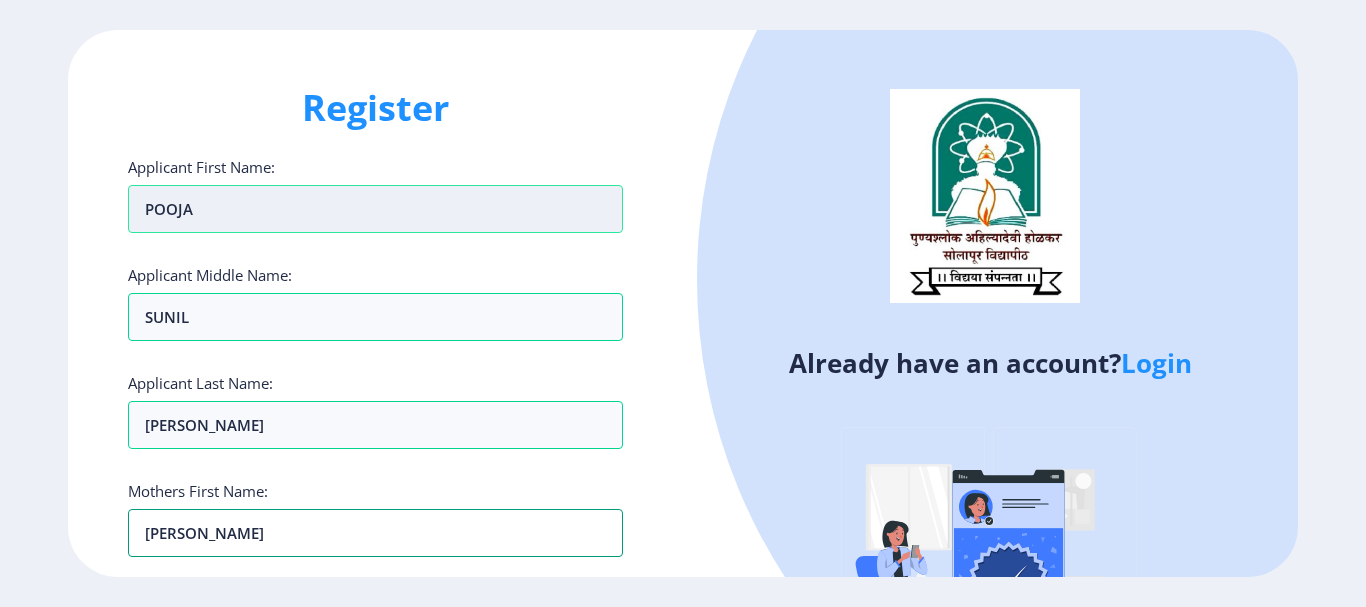 type on "[PERSON_NAME]" 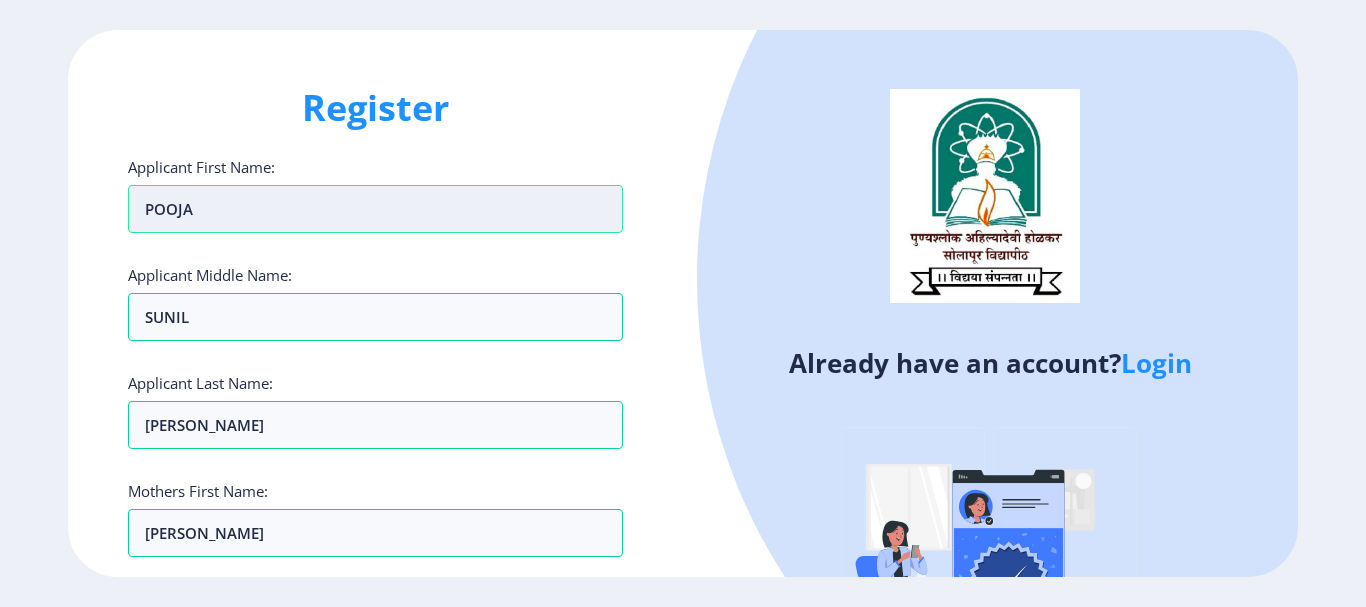 scroll, scrollTop: 357, scrollLeft: 0, axis: vertical 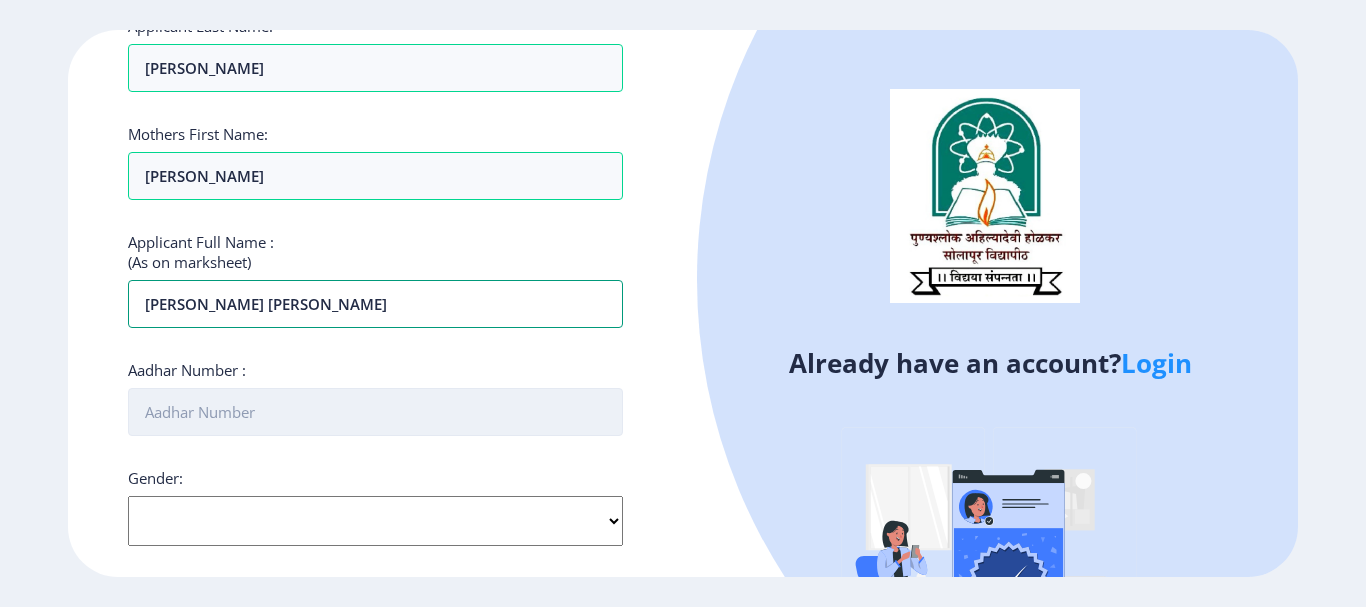 type on "[PERSON_NAME] [PERSON_NAME]" 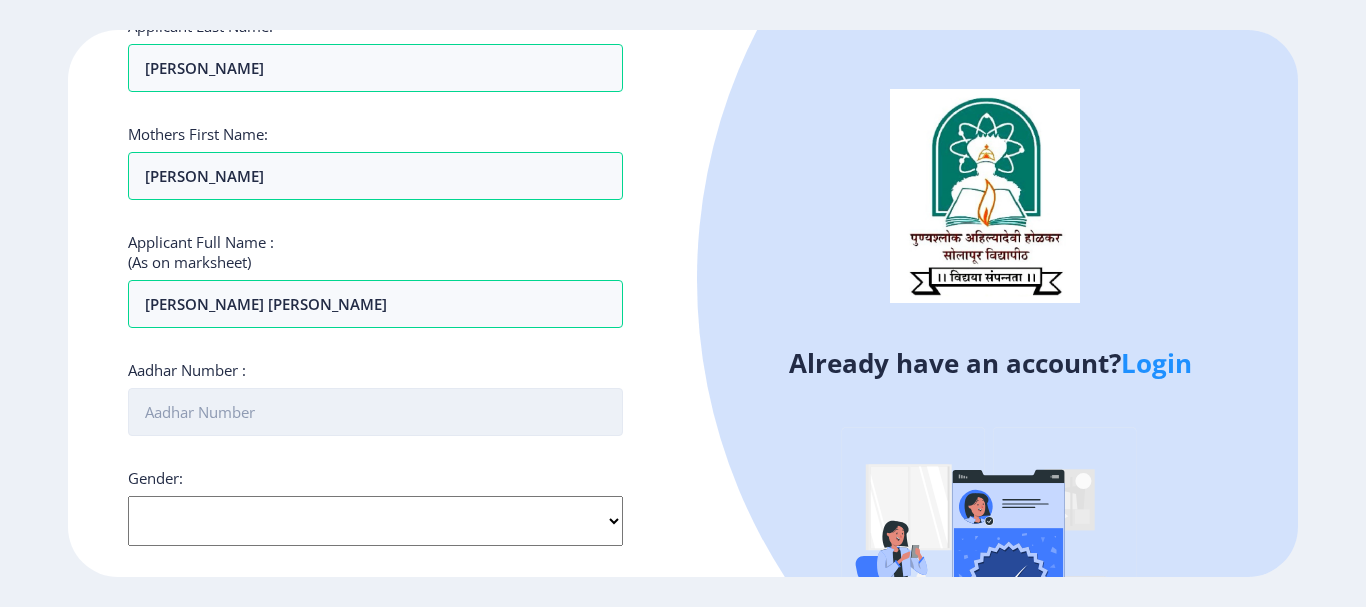 click on "Aadhar Number :" at bounding box center (375, 412) 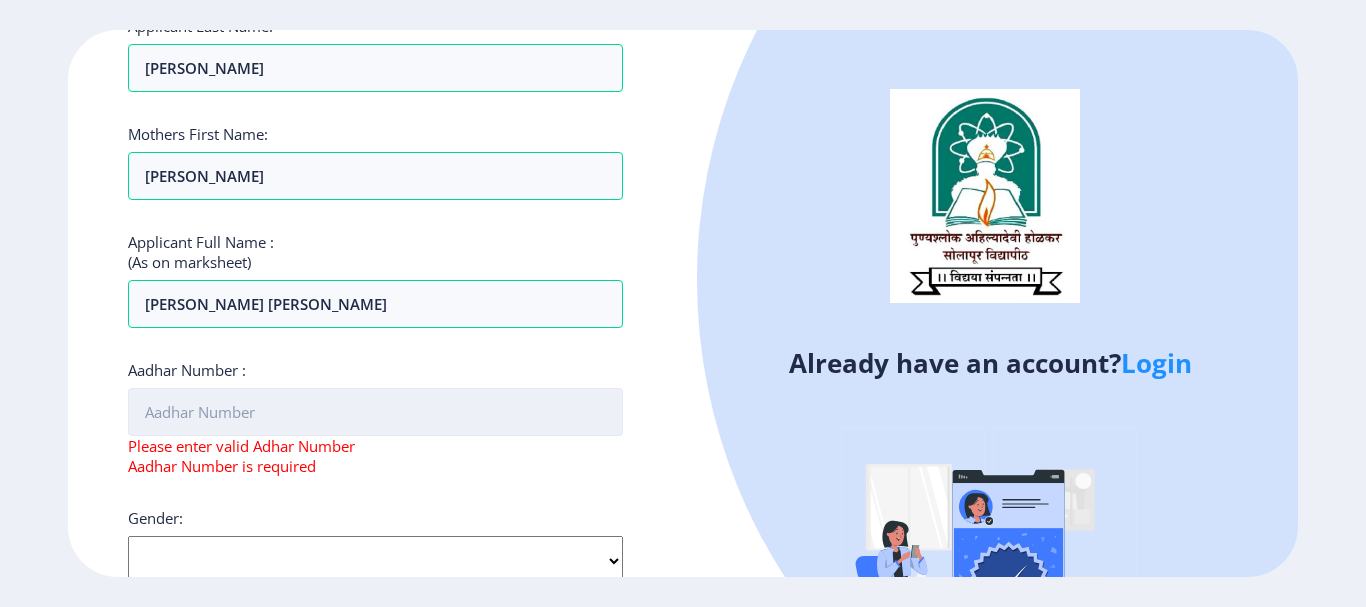 click on "Aadhar Number :" at bounding box center [375, 412] 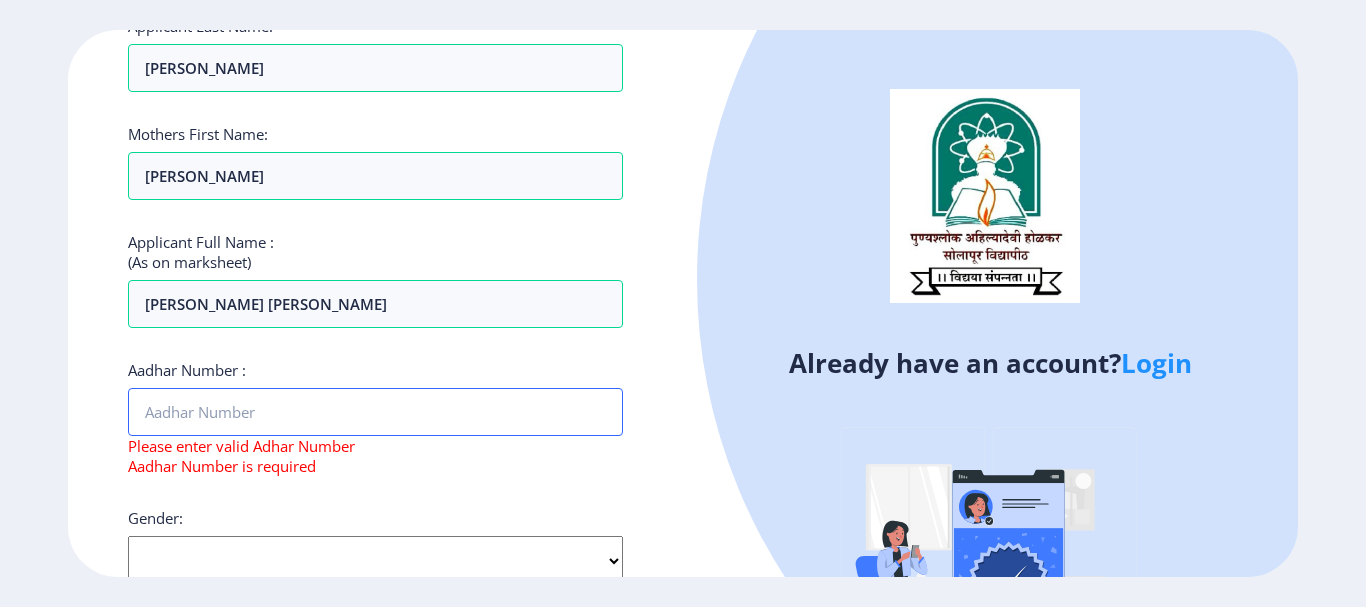paste on "579873910484" 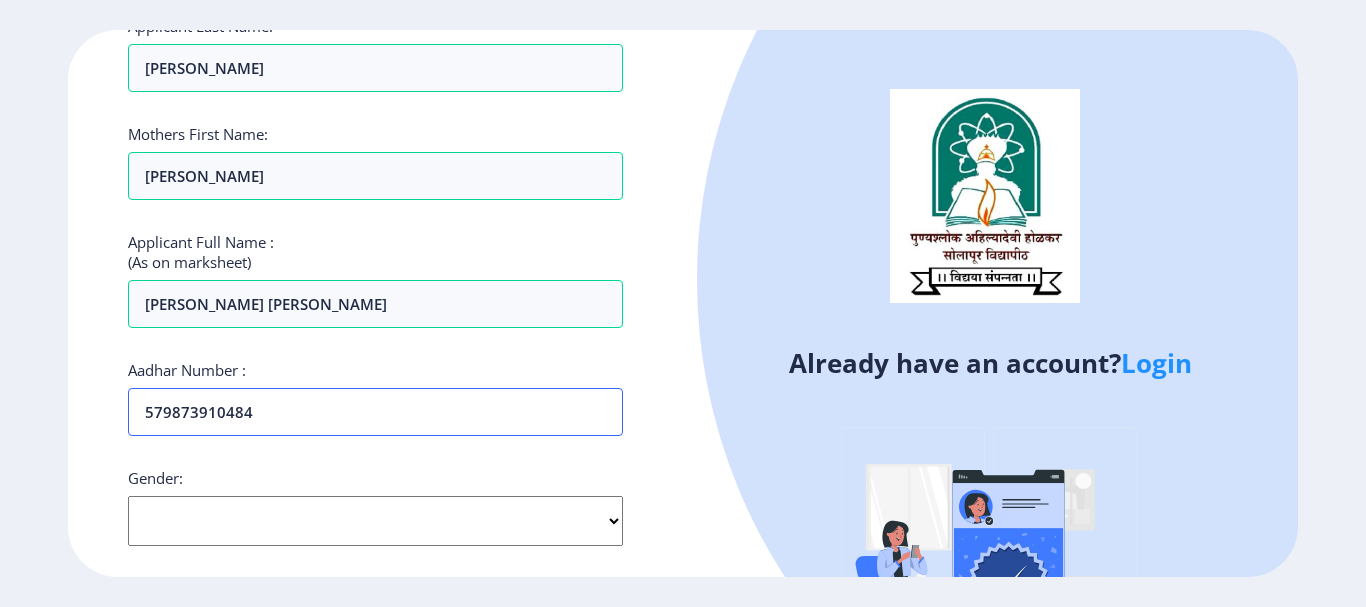 type on "579873910484" 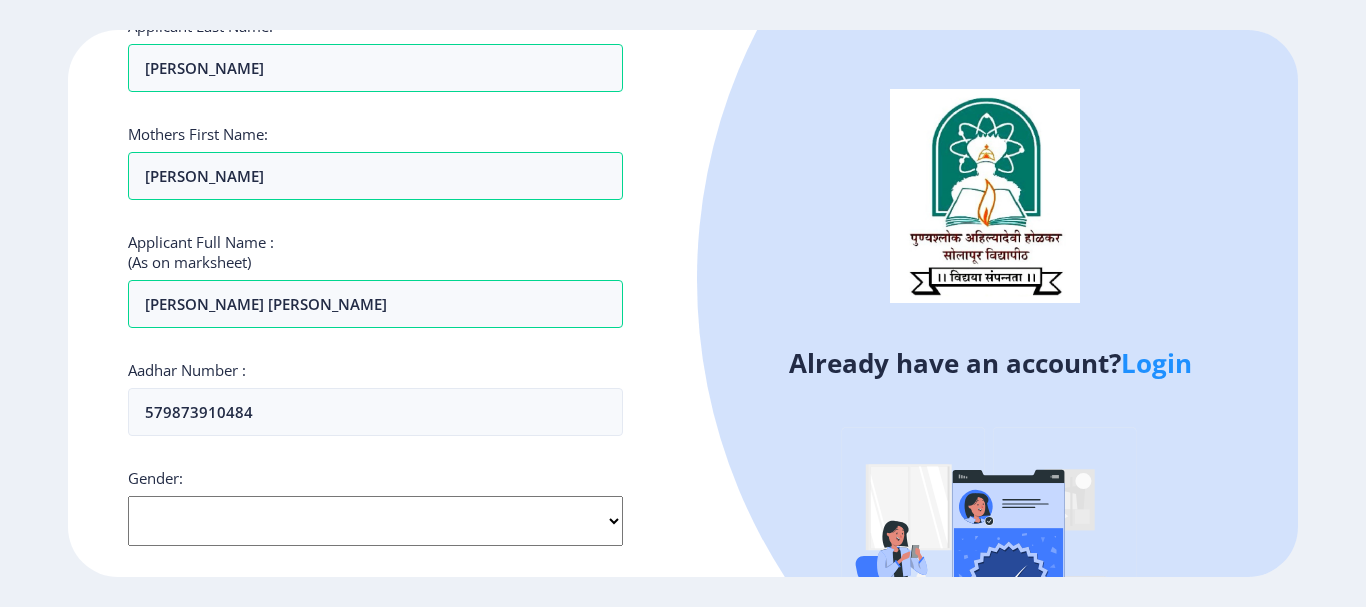 click on "Select Gender [DEMOGRAPHIC_DATA] [DEMOGRAPHIC_DATA] Other" 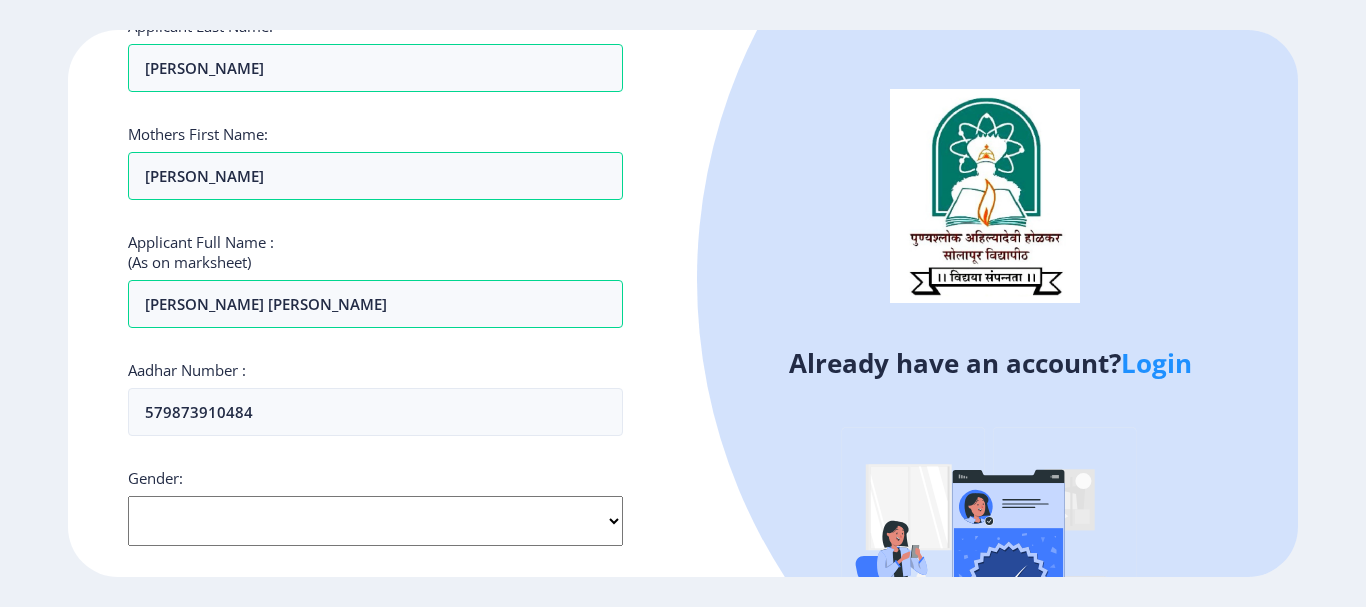 select on "[DEMOGRAPHIC_DATA]" 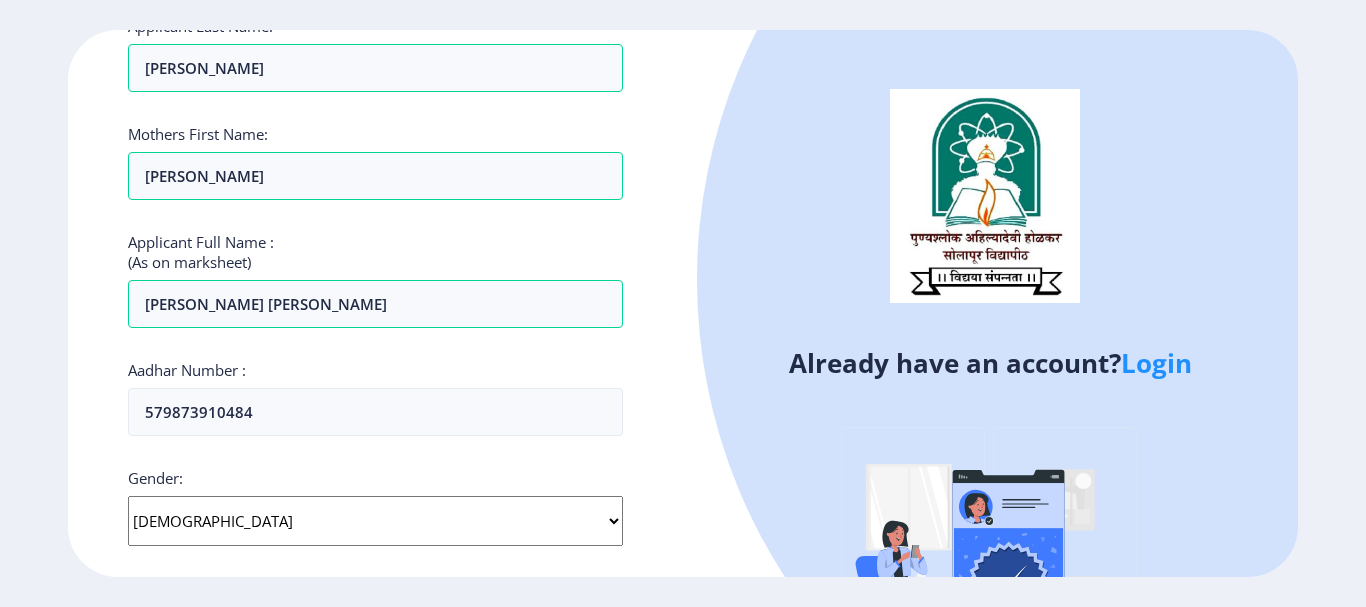 click on "Select Gender [DEMOGRAPHIC_DATA] [DEMOGRAPHIC_DATA] Other" 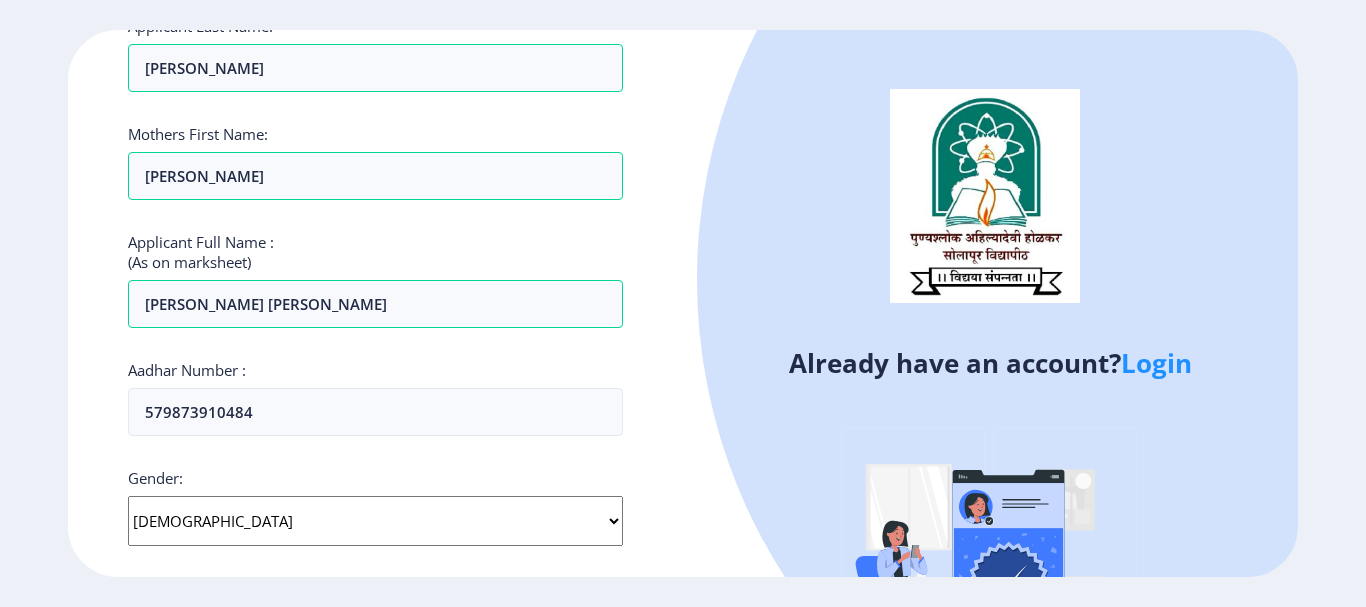 click on "Select Gender [DEMOGRAPHIC_DATA] [DEMOGRAPHIC_DATA] Other" 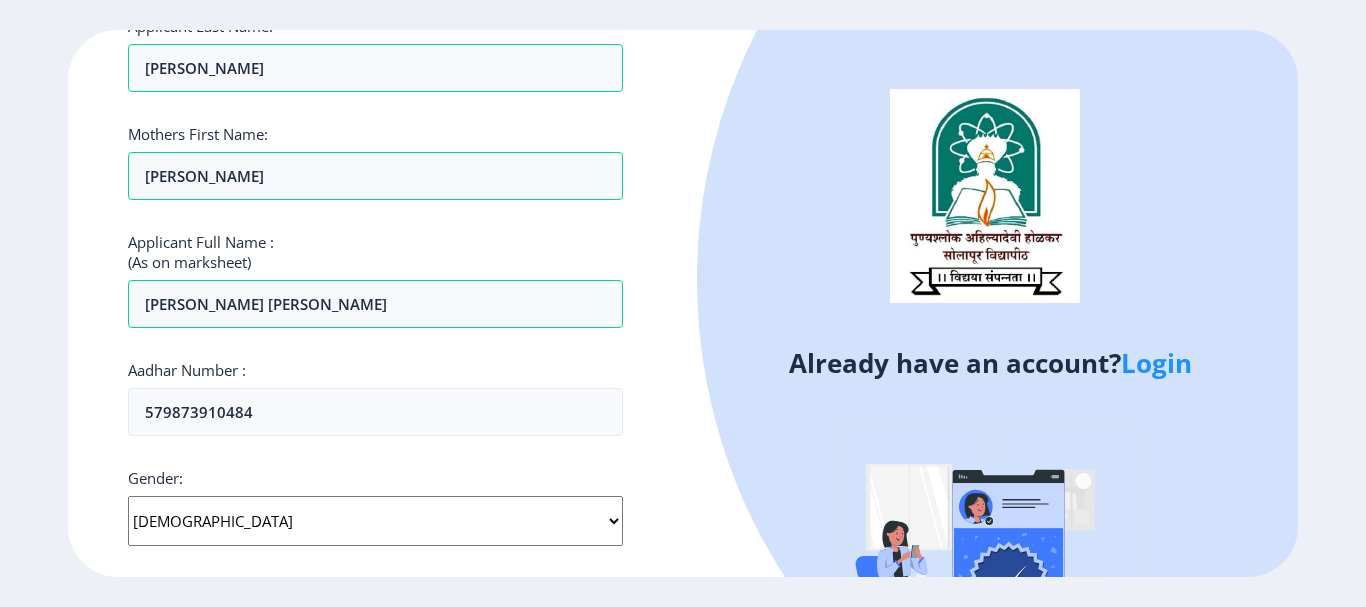 click on "Register Applicant First Name: POOJA Applicant Middle Name: [PERSON_NAME] Applicant Last Name: [PERSON_NAME] Mothers First Name: [PERSON_NAME] Applicant Full Name : (As on marksheet) [PERSON_NAME] [PERSON_NAME] Number :  579873910484 Gender: Select Gender [DEMOGRAPHIC_DATA] [DEMOGRAPHIC_DATA] Other  Country Code and Mobile number  *  +91 [GEOGRAPHIC_DATA] ([GEOGRAPHIC_DATA]) +91 [GEOGRAPHIC_DATA] (‫[GEOGRAPHIC_DATA]‬‎) +93 [GEOGRAPHIC_DATA] ([GEOGRAPHIC_DATA]) +355 [GEOGRAPHIC_DATA] (‫[GEOGRAPHIC_DATA]‬‎) +213 [US_STATE] +1 [GEOGRAPHIC_DATA] +376 [GEOGRAPHIC_DATA] +244 [GEOGRAPHIC_DATA] +1 [GEOGRAPHIC_DATA] +1 [GEOGRAPHIC_DATA] +54 [GEOGRAPHIC_DATA] ([GEOGRAPHIC_DATA]) +374 [GEOGRAPHIC_DATA] +297 [GEOGRAPHIC_DATA] +61 [GEOGRAPHIC_DATA] ([GEOGRAPHIC_DATA]) +43 [GEOGRAPHIC_DATA] ([GEOGRAPHIC_DATA]) +994 [GEOGRAPHIC_DATA] +1 [GEOGRAPHIC_DATA] ([GEOGRAPHIC_DATA][GEOGRAPHIC_DATA]‬‎) +973 [GEOGRAPHIC_DATA] ([GEOGRAPHIC_DATA]) +880 [GEOGRAPHIC_DATA] +1 [GEOGRAPHIC_DATA] ([GEOGRAPHIC_DATA]) +375 [GEOGRAPHIC_DATA] ([GEOGRAPHIC_DATA]) +32 [GEOGRAPHIC_DATA] +501 [GEOGRAPHIC_DATA] ([GEOGRAPHIC_DATA]) +229 [GEOGRAPHIC_DATA] +1 [GEOGRAPHIC_DATA] (འབྲུག) +975 [GEOGRAPHIC_DATA] +591 [GEOGRAPHIC_DATA] ([GEOGRAPHIC_DATA]) +387 [GEOGRAPHIC_DATA] +267 [GEOGRAPHIC_DATA] ([GEOGRAPHIC_DATA]) +55 [GEOGRAPHIC_DATA] +246 +1" 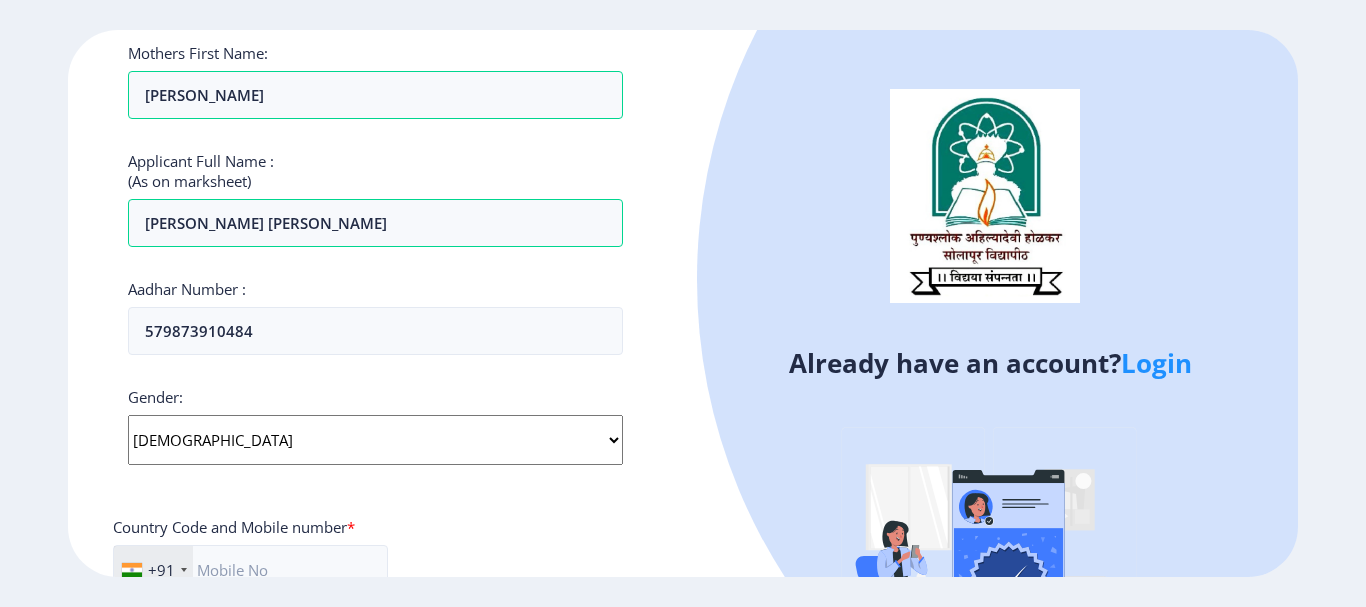 scroll, scrollTop: 757, scrollLeft: 0, axis: vertical 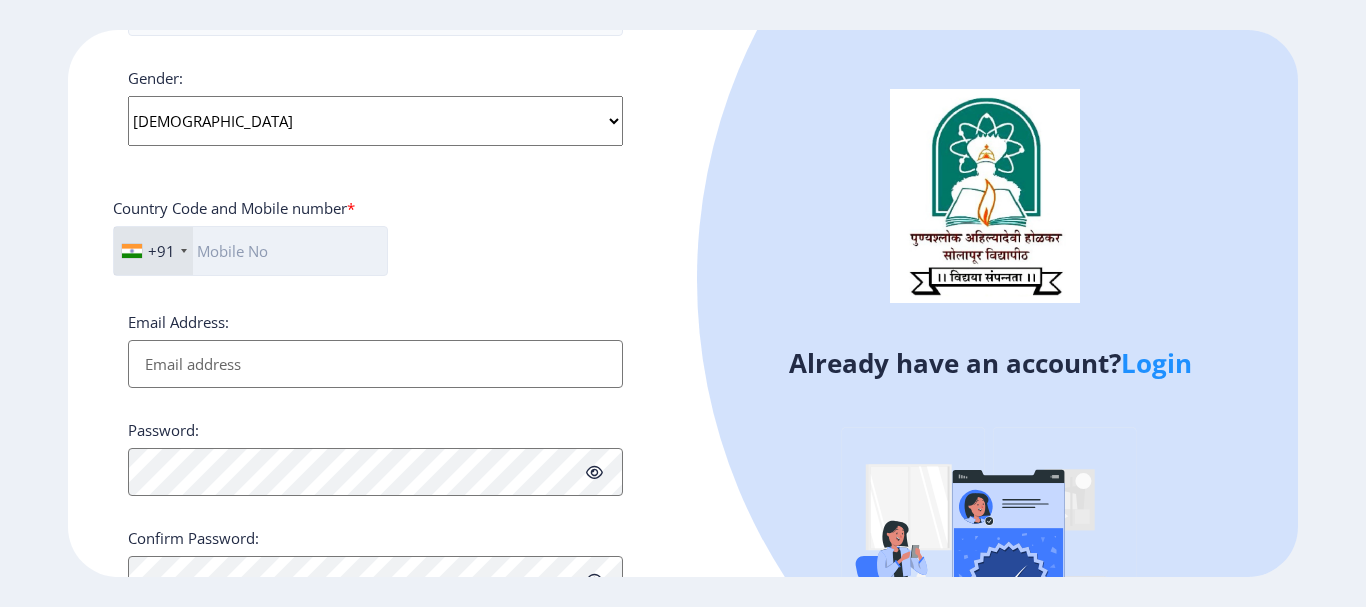 click 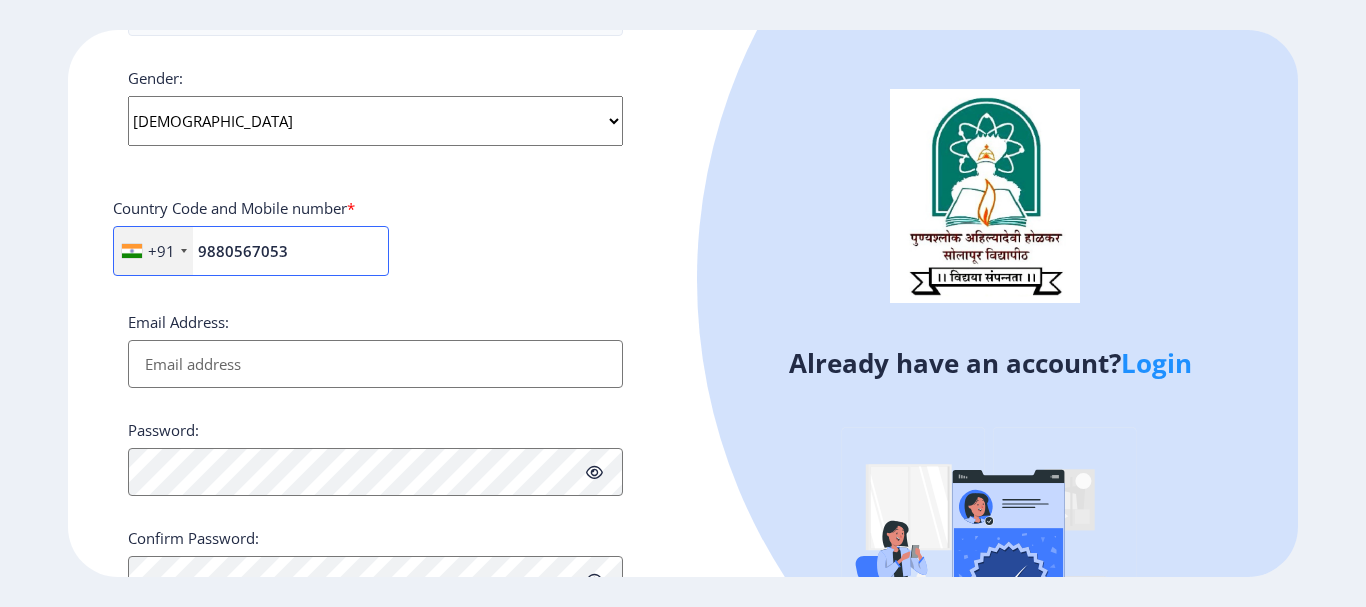 type on "9880567053" 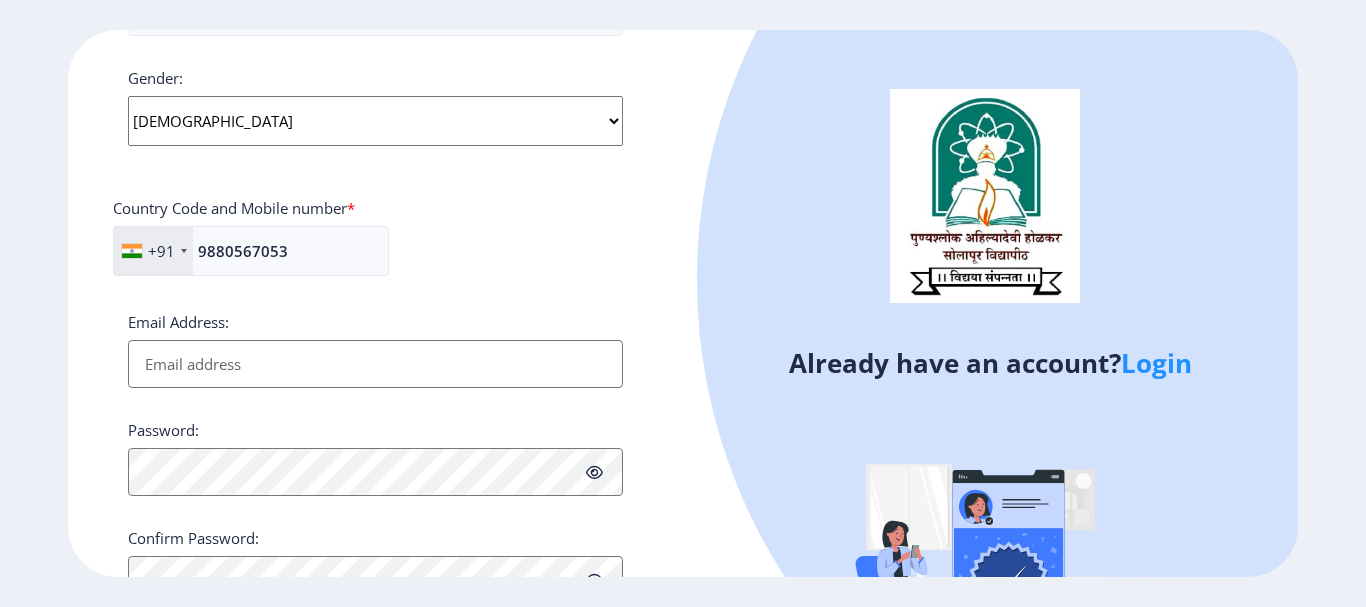 click on "Email Address:" at bounding box center (375, 364) 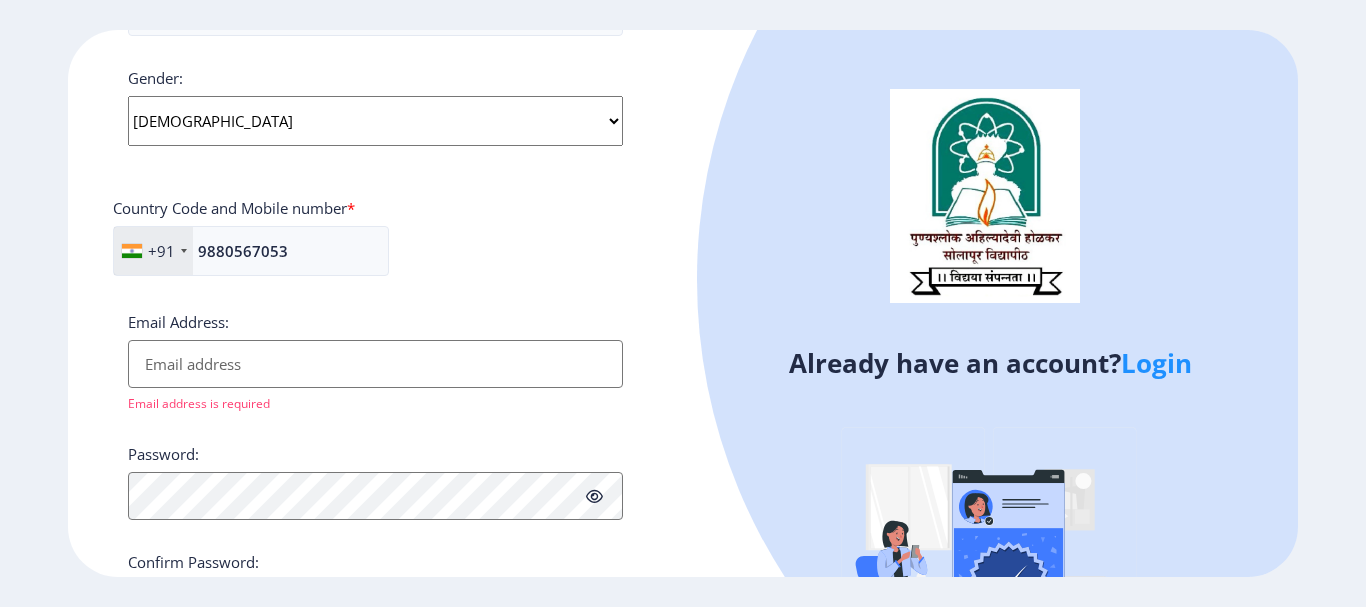 click on "Email Address:" at bounding box center [375, 364] 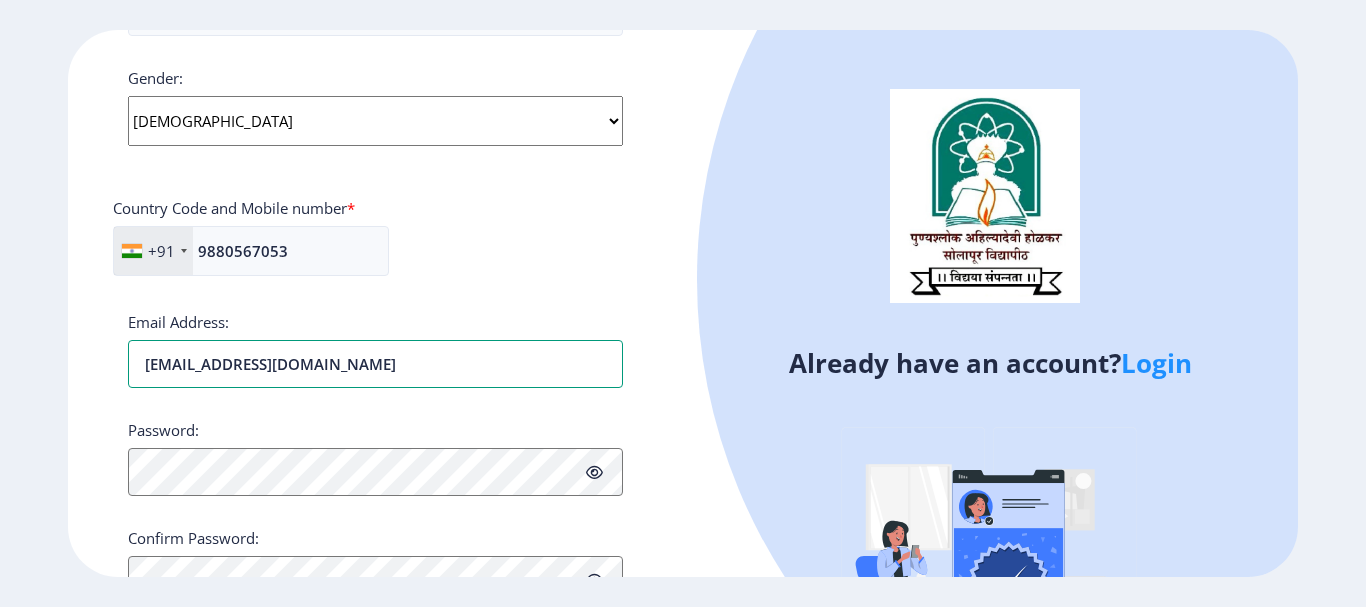 type on "[EMAIL_ADDRESS][DOMAIN_NAME]" 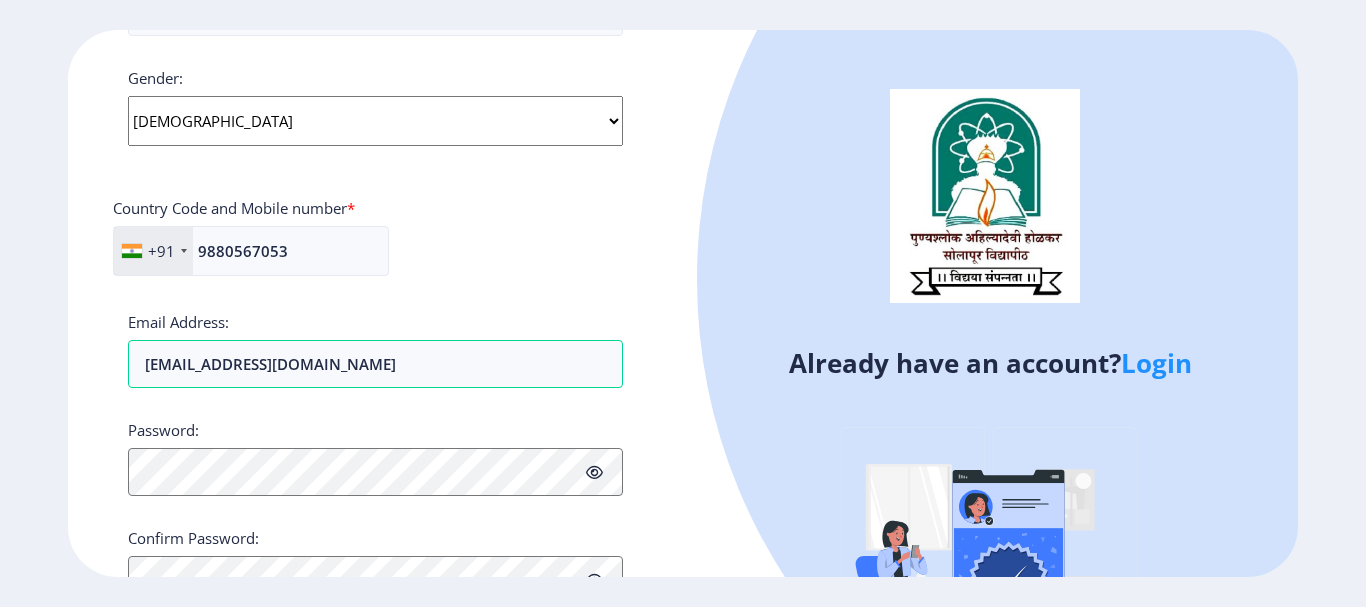click on "Applicant First Name: POOJA Applicant Middle Name: [PERSON_NAME] Applicant Last Name: [PERSON_NAME] Mothers First Name: [PERSON_NAME] Applicant Full Name : (As on marksheet) [PERSON_NAME] [PERSON_NAME] Number :  579873910484 Gender: Select Gender [DEMOGRAPHIC_DATA] [DEMOGRAPHIC_DATA] Other  Country Code and Mobile number  *  +91 [GEOGRAPHIC_DATA] ([GEOGRAPHIC_DATA]) +91 [GEOGRAPHIC_DATA] (‫[GEOGRAPHIC_DATA]‬‎) +93 [GEOGRAPHIC_DATA] ([GEOGRAPHIC_DATA]) +355 [GEOGRAPHIC_DATA] (‫[GEOGRAPHIC_DATA]‬‎) +213 [US_STATE] +1 [GEOGRAPHIC_DATA] +376 [GEOGRAPHIC_DATA] +244 [GEOGRAPHIC_DATA] +1 [GEOGRAPHIC_DATA] +1 [GEOGRAPHIC_DATA] +54 [GEOGRAPHIC_DATA] ([GEOGRAPHIC_DATA]) +374 [GEOGRAPHIC_DATA] +297 [GEOGRAPHIC_DATA] +61 [GEOGRAPHIC_DATA] ([GEOGRAPHIC_DATA]) +43 [GEOGRAPHIC_DATA] ([GEOGRAPHIC_DATA]) +994 [GEOGRAPHIC_DATA] +1 [GEOGRAPHIC_DATA] (‫[GEOGRAPHIC_DATA]‬‎) +973 [GEOGRAPHIC_DATA] ([GEOGRAPHIC_DATA]) +880 [GEOGRAPHIC_DATA] +1 [GEOGRAPHIC_DATA] ([GEOGRAPHIC_DATA]) +375 [GEOGRAPHIC_DATA] ([GEOGRAPHIC_DATA]) +32 [GEOGRAPHIC_DATA] +501 [GEOGRAPHIC_DATA] ([GEOGRAPHIC_DATA]) +229 [GEOGRAPHIC_DATA] +1 [GEOGRAPHIC_DATA] (འབྲུག) +975 [GEOGRAPHIC_DATA] +591 [GEOGRAPHIC_DATA] ([GEOGRAPHIC_DATA]) +387 [GEOGRAPHIC_DATA] +267 [GEOGRAPHIC_DATA] ([GEOGRAPHIC_DATA]) +55 [GEOGRAPHIC_DATA] +246 +1 [GEOGRAPHIC_DATA] +1" 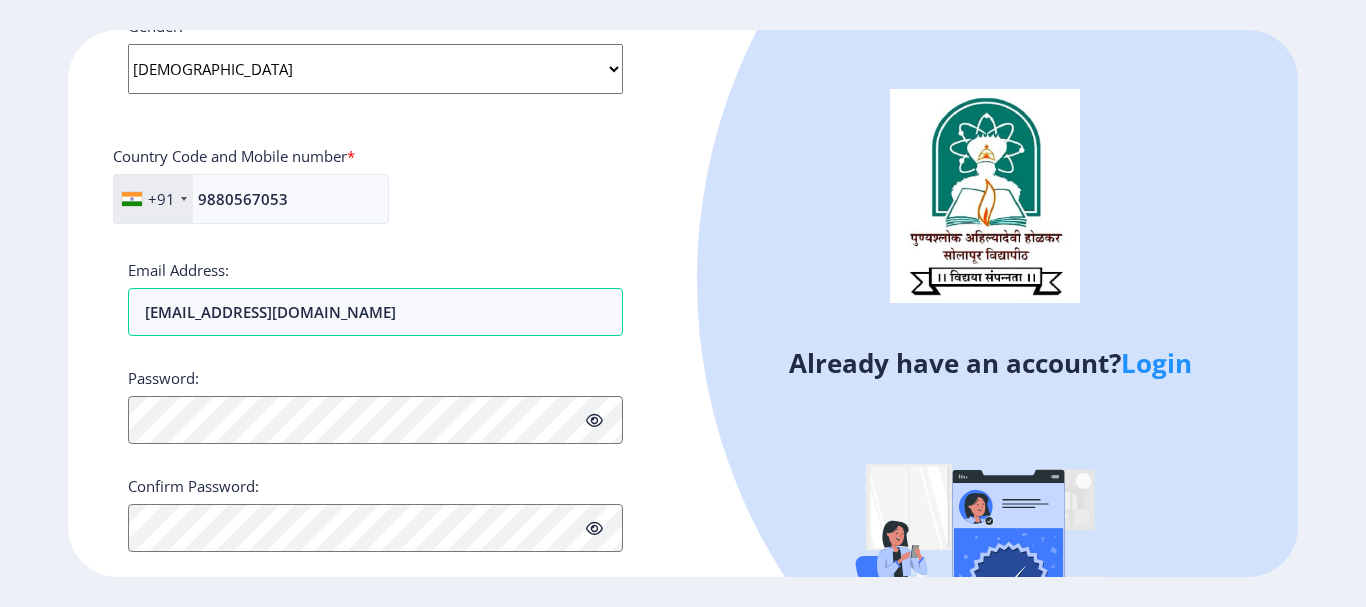 scroll, scrollTop: 846, scrollLeft: 0, axis: vertical 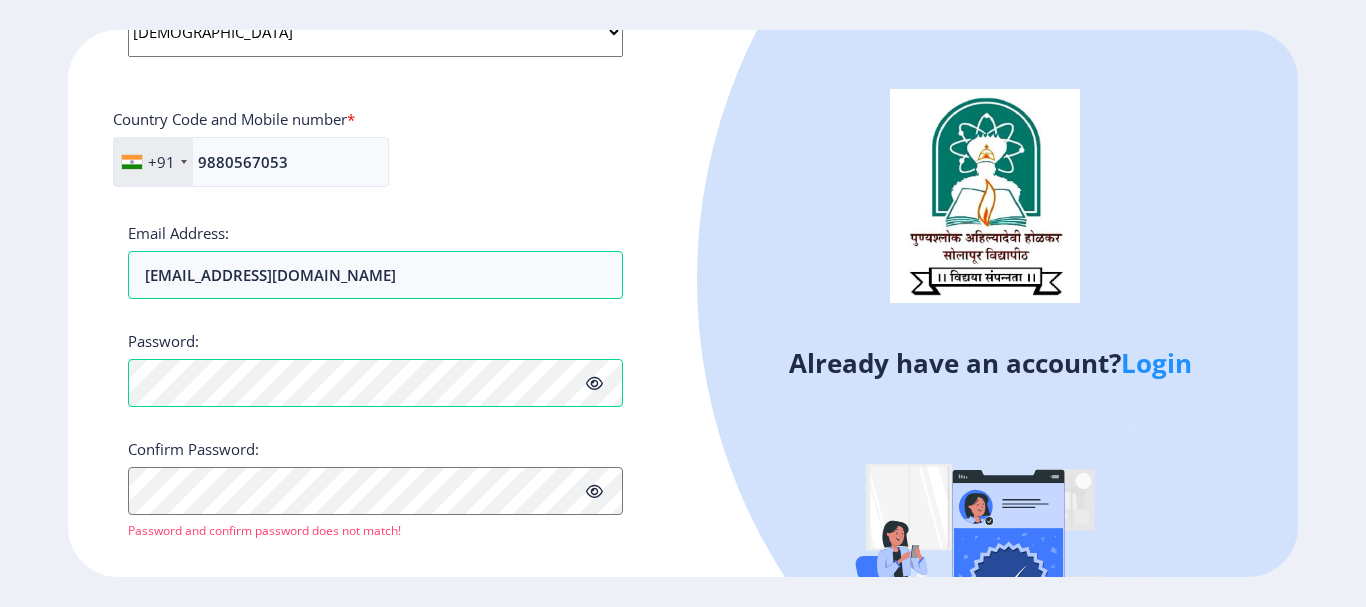 click 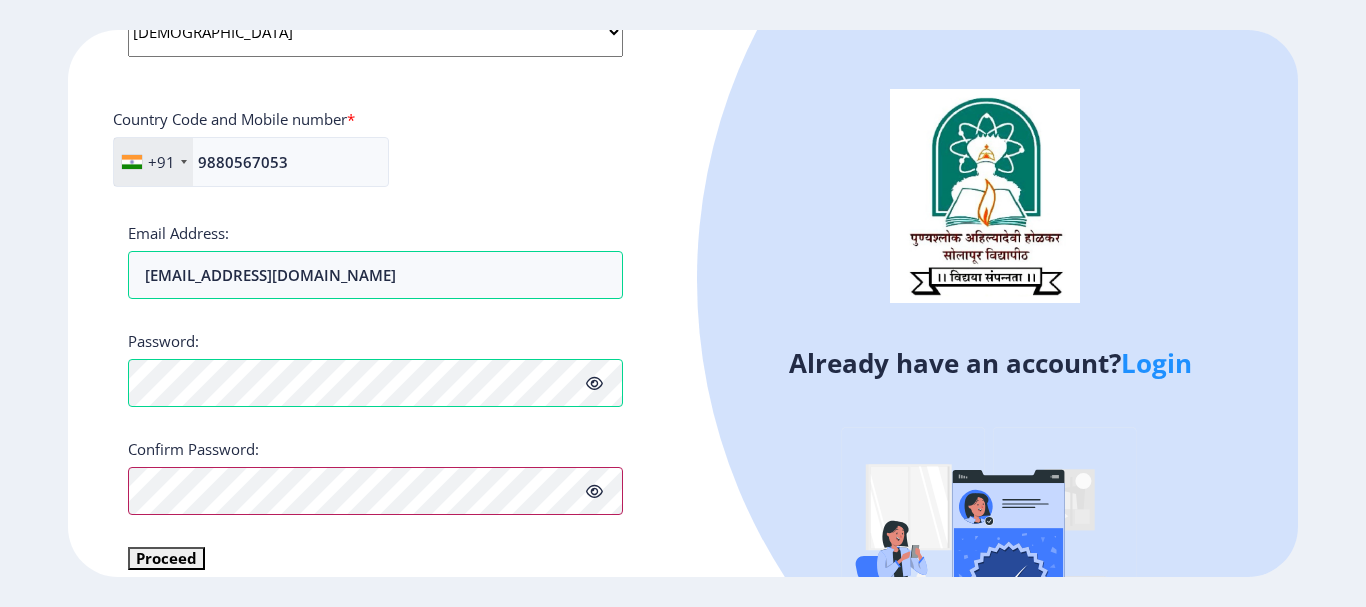 scroll, scrollTop: 869, scrollLeft: 0, axis: vertical 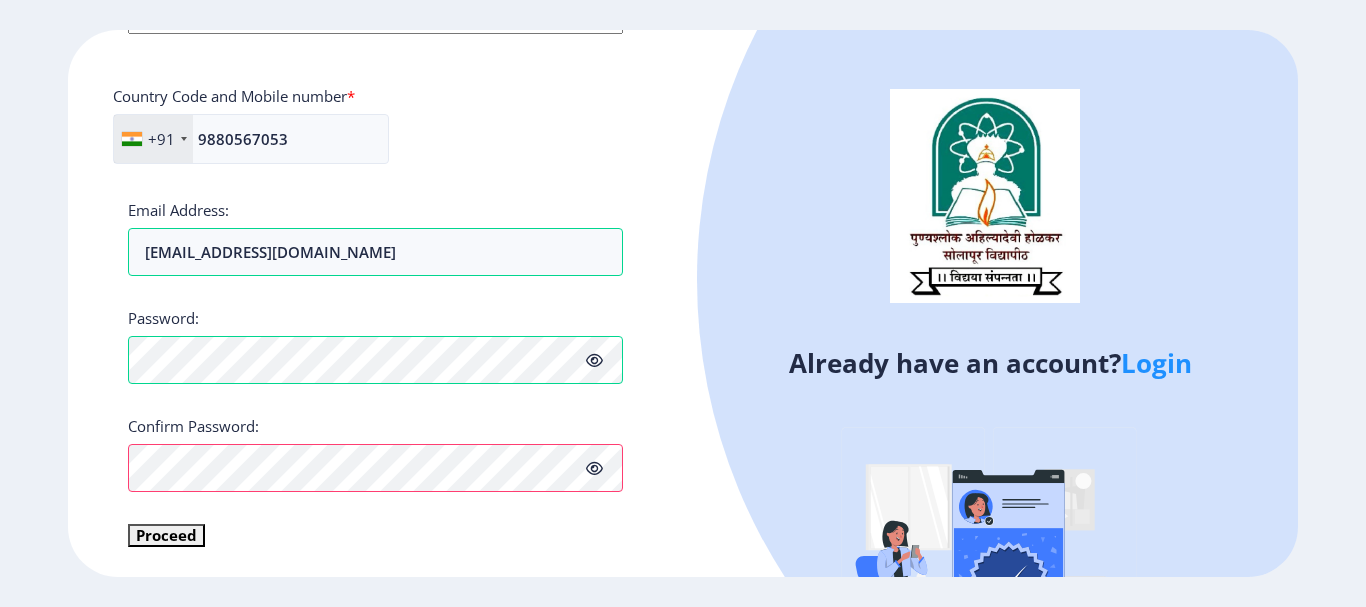 click 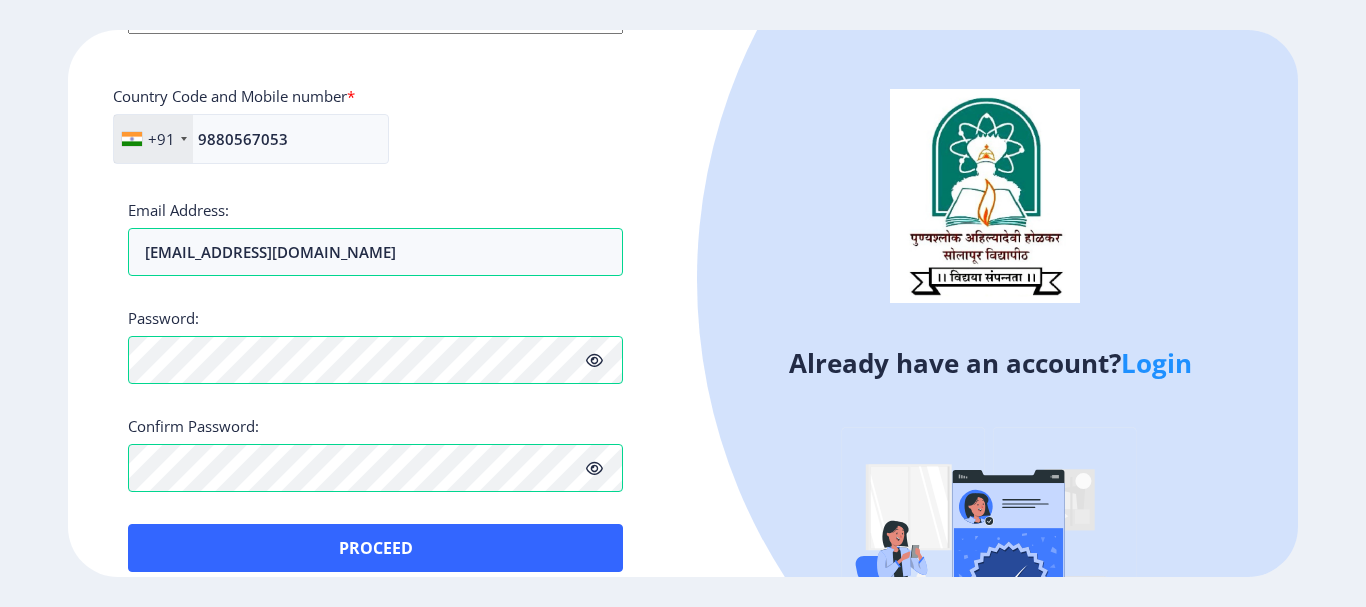 click 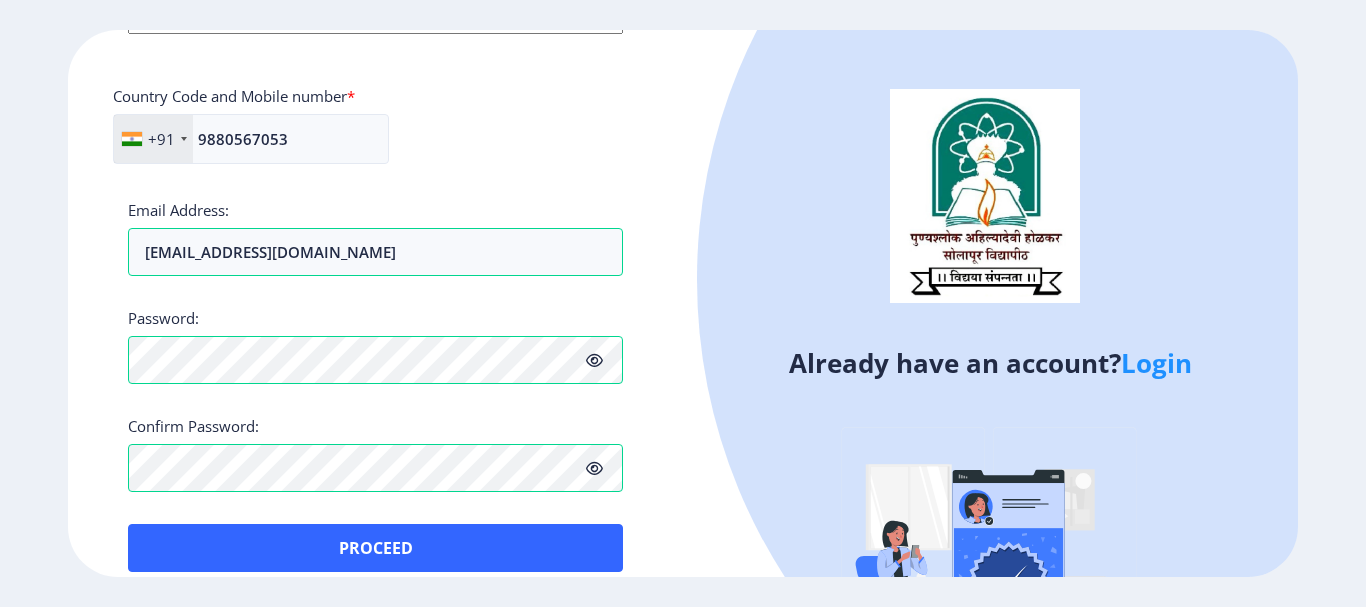 click 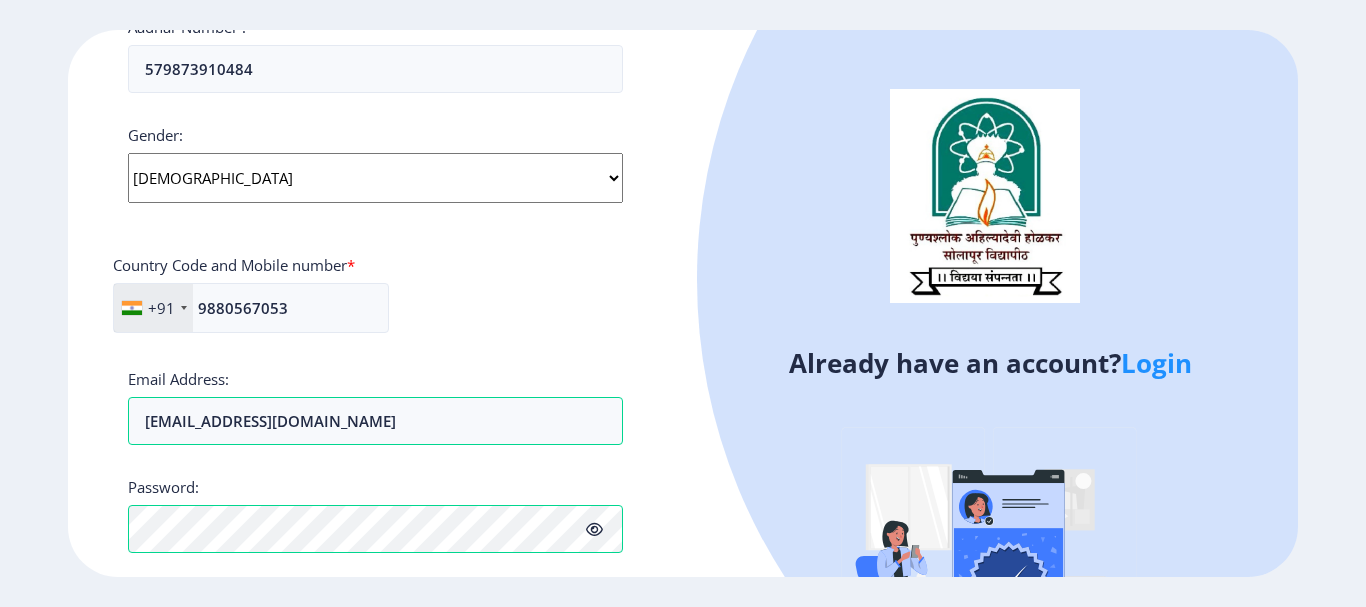 scroll, scrollTop: 894, scrollLeft: 0, axis: vertical 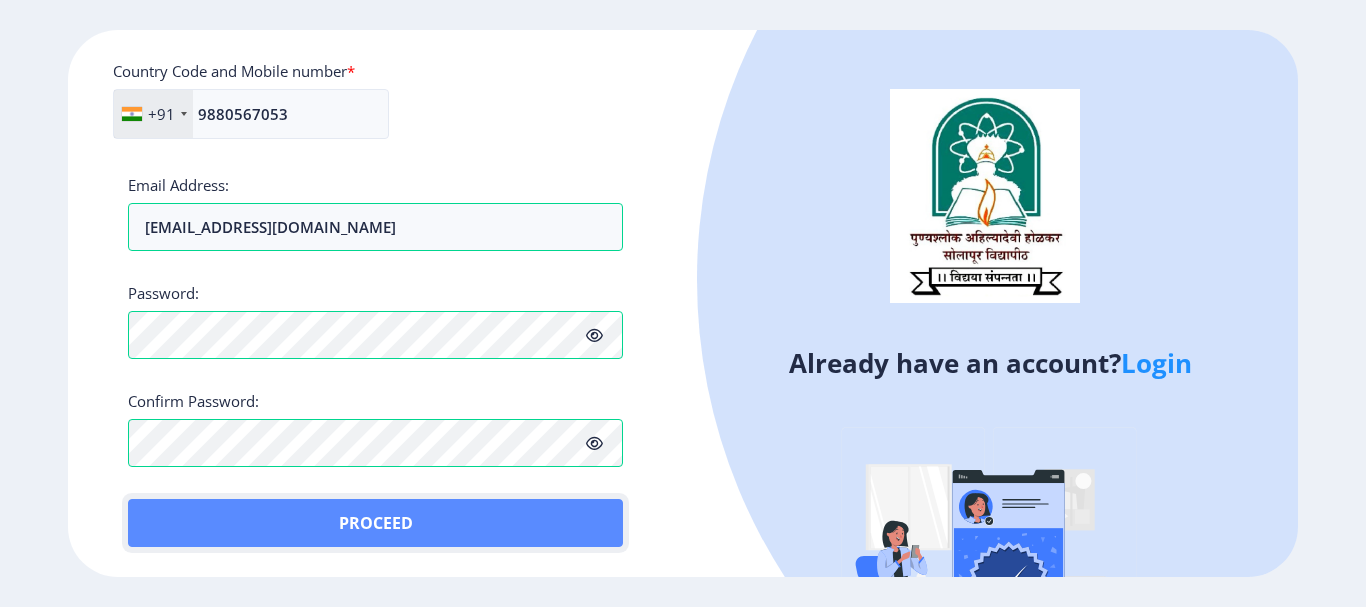 click on "Proceed" 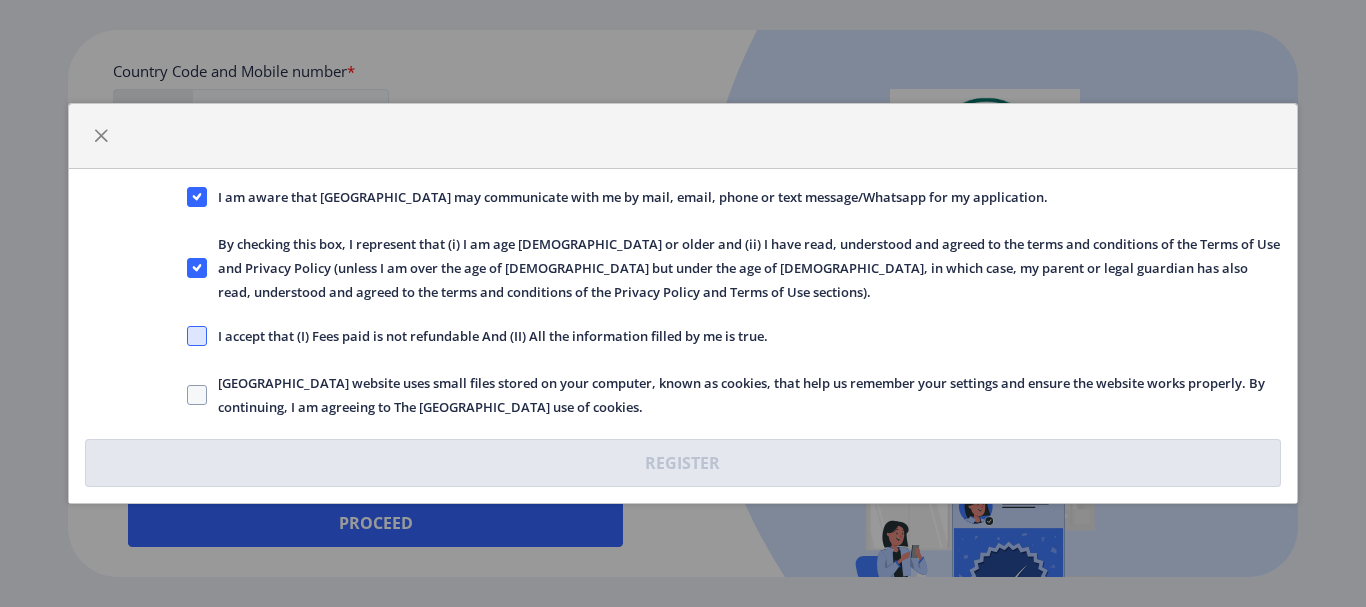 click 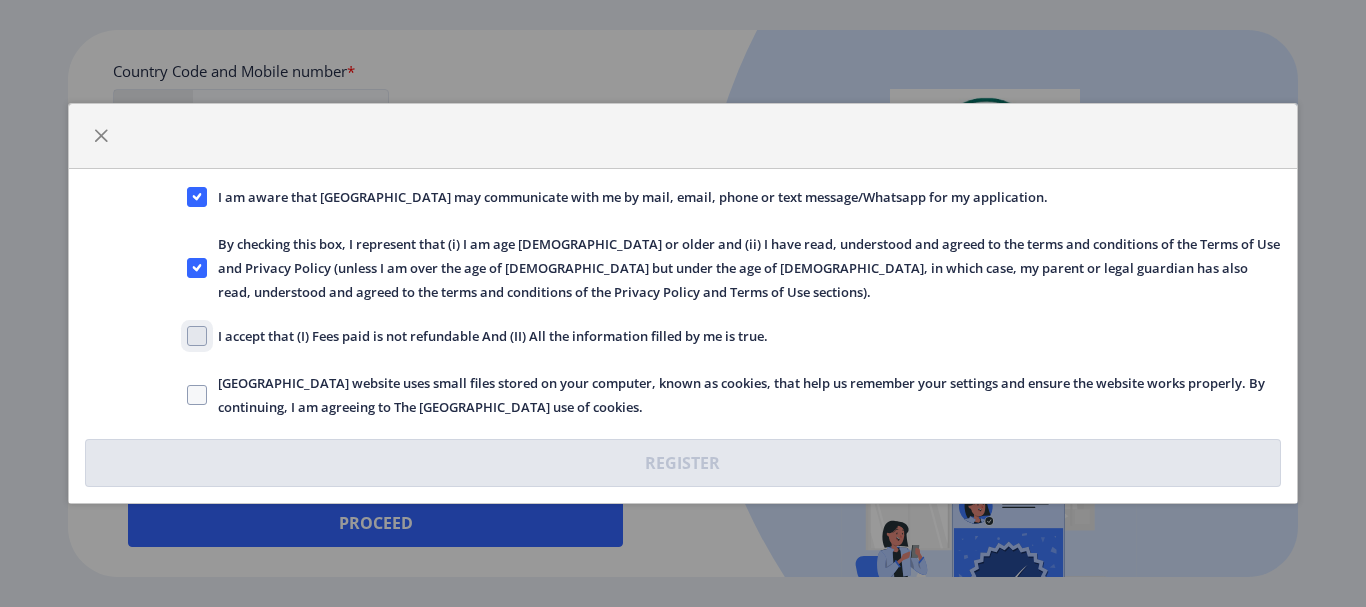 click on "I accept that (I) Fees paid is not refundable And (II) All the information filled by me is true." 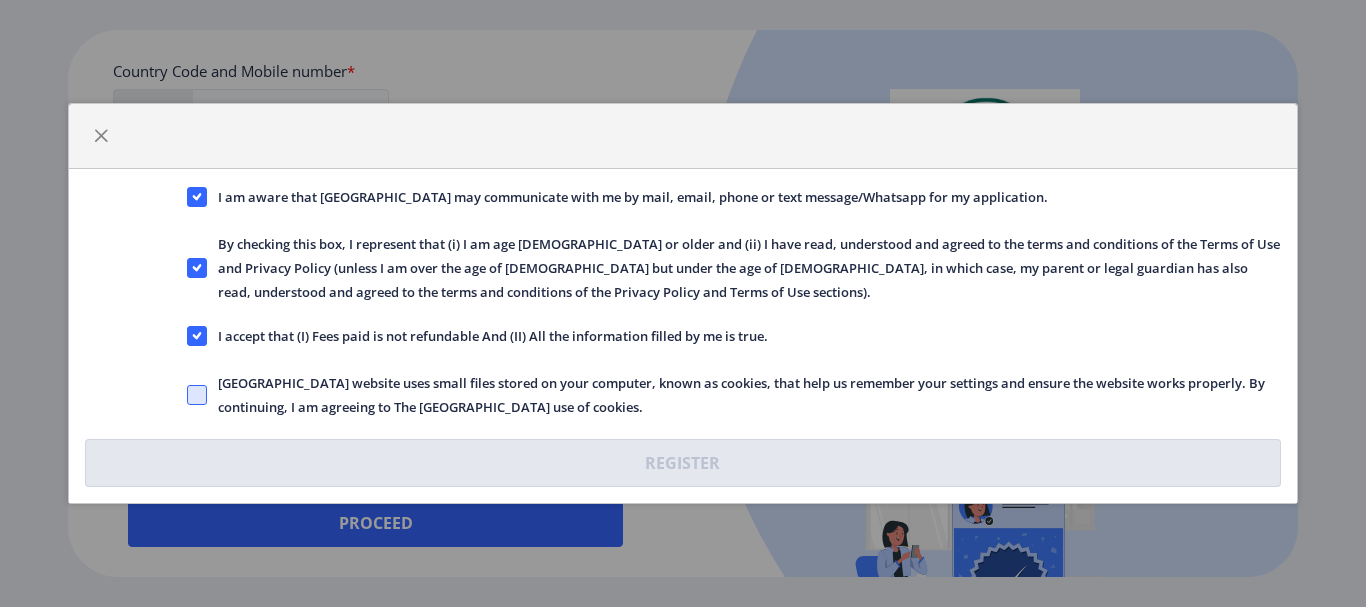 click 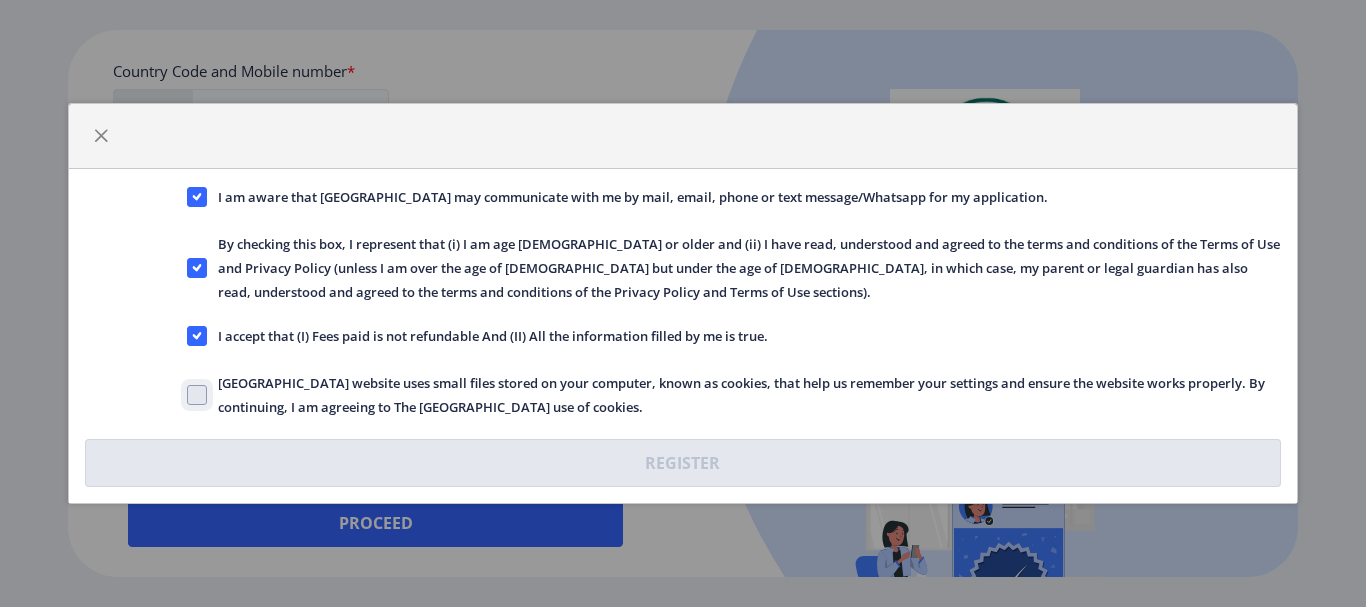 checkbox on "true" 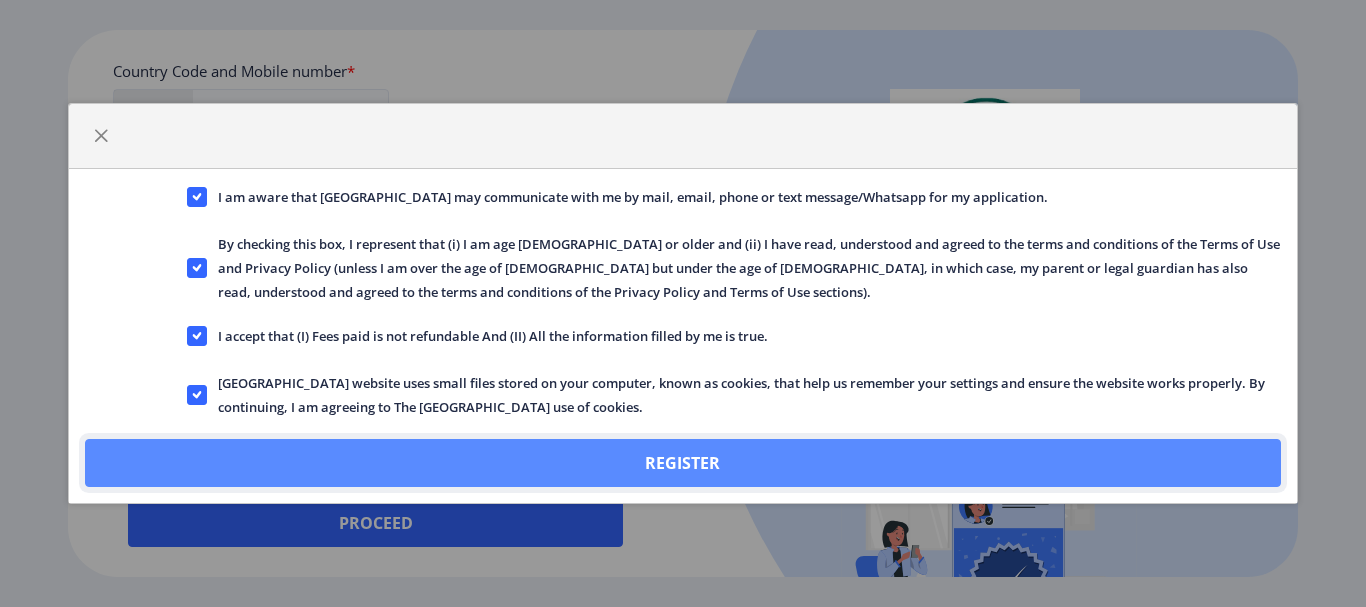click on "Register" 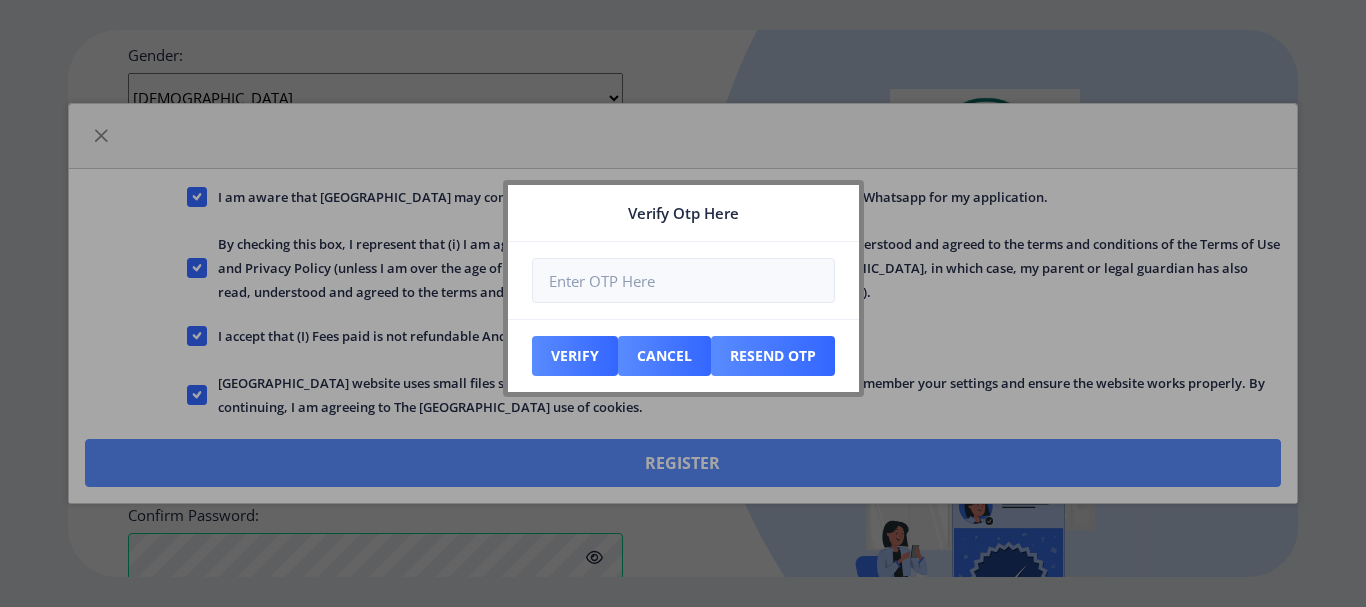 scroll, scrollTop: 1008, scrollLeft: 0, axis: vertical 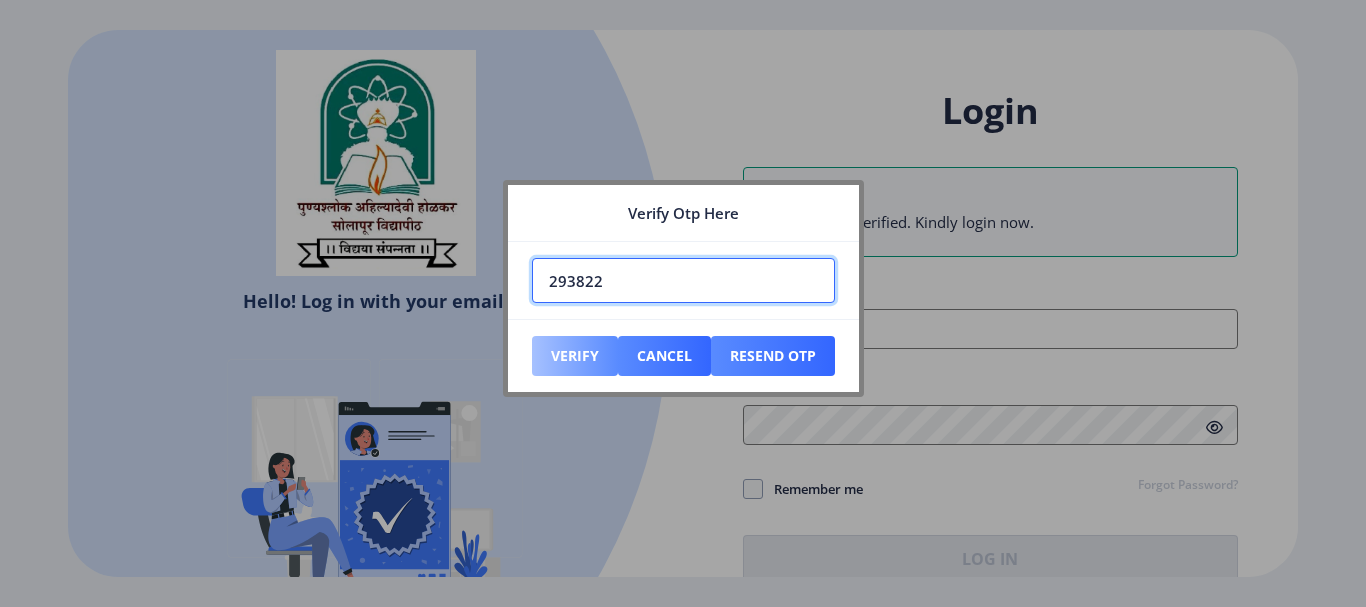 type on "293822" 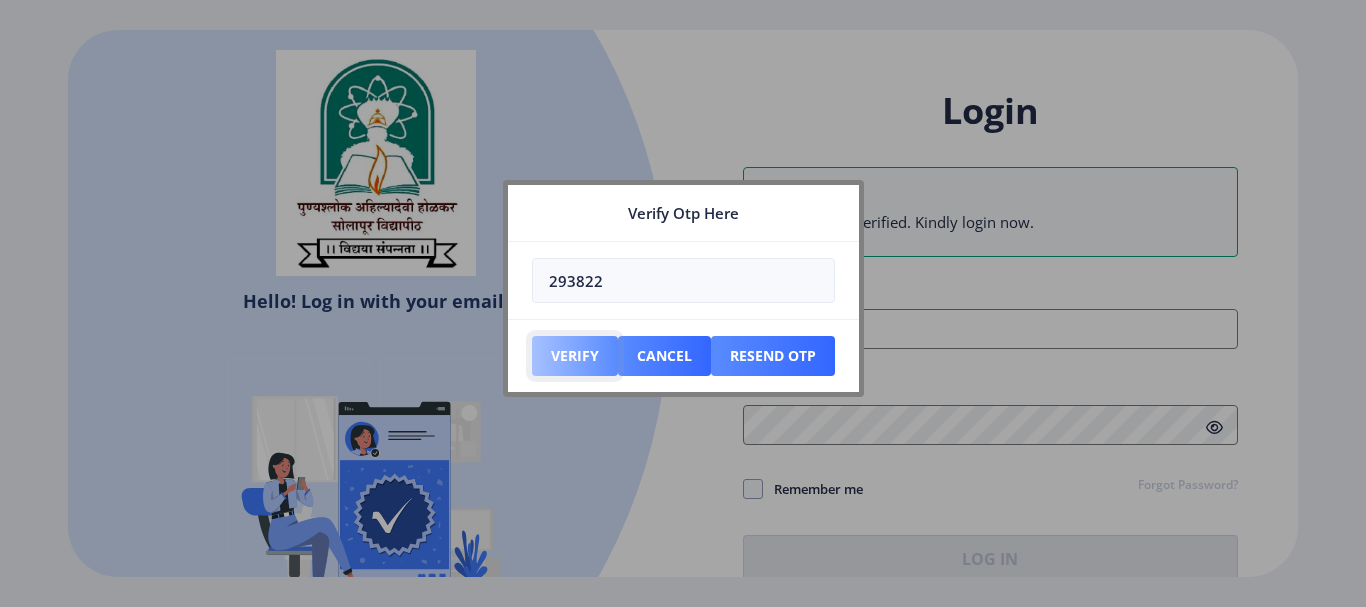 click on "Verify" at bounding box center (575, 356) 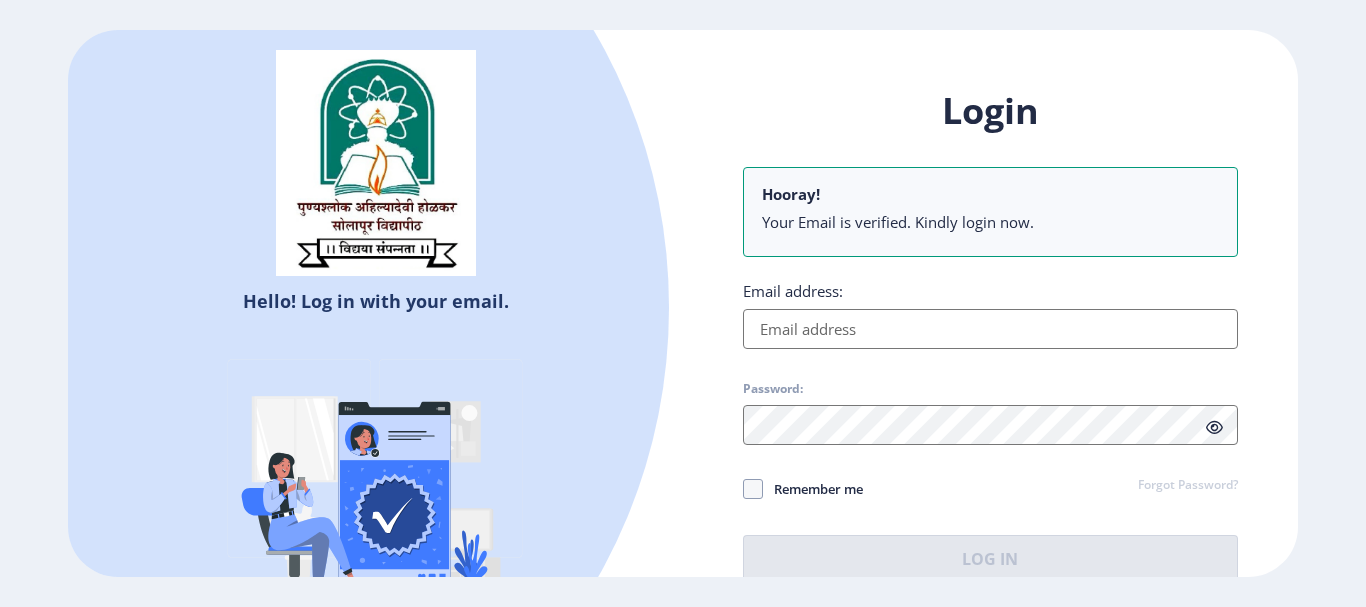 click on "Email address:" at bounding box center (990, 329) 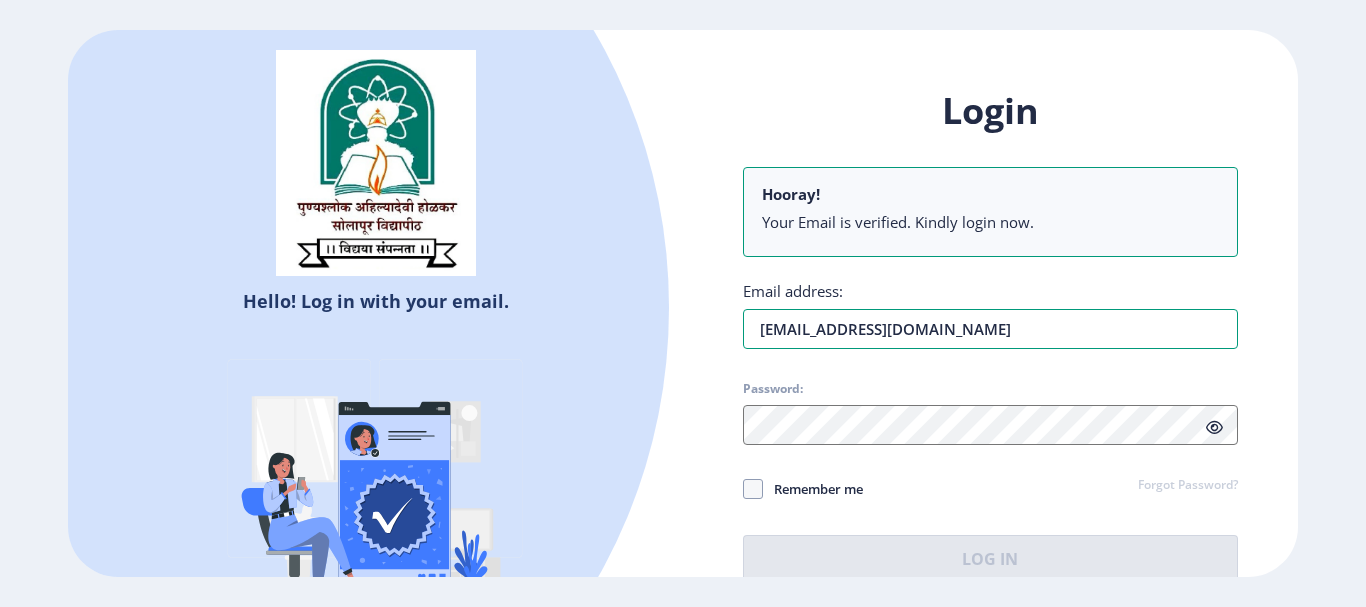 type on "[EMAIL_ADDRESS][DOMAIN_NAME]" 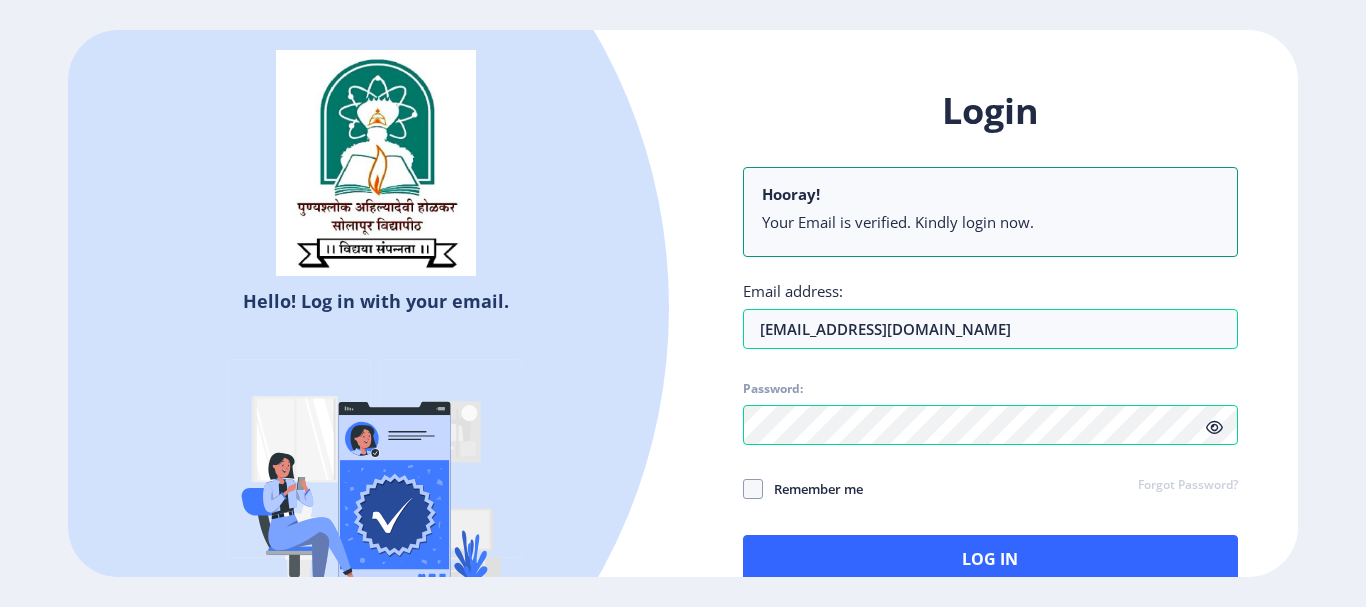 click 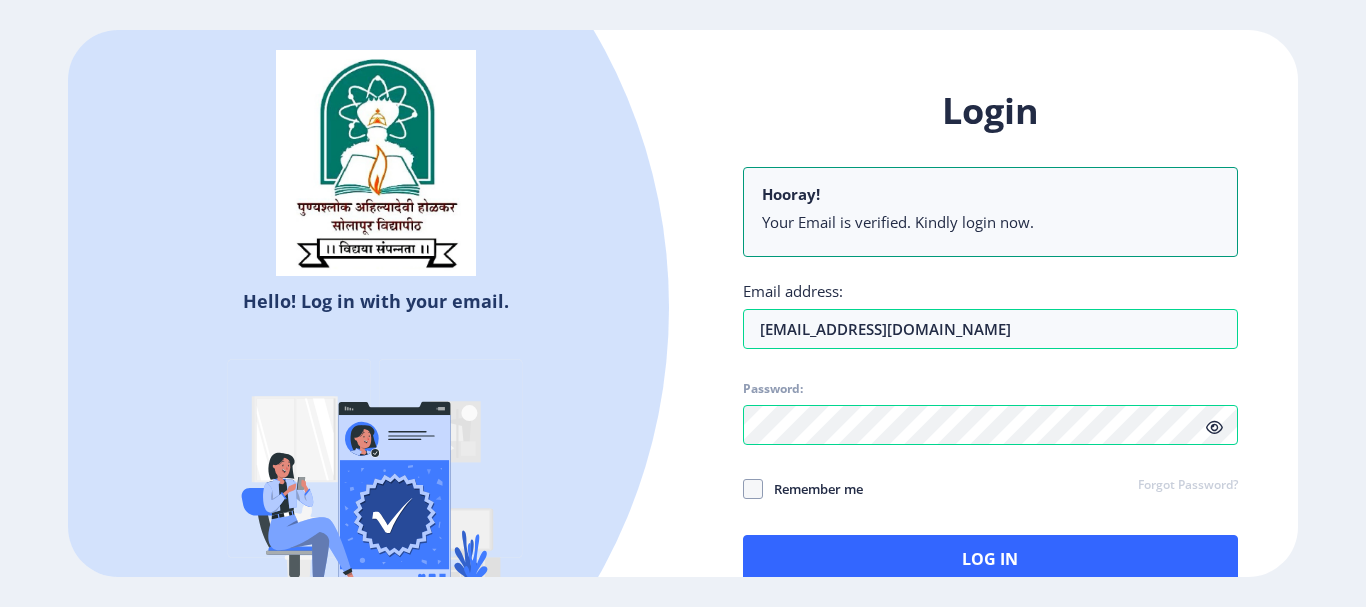 click 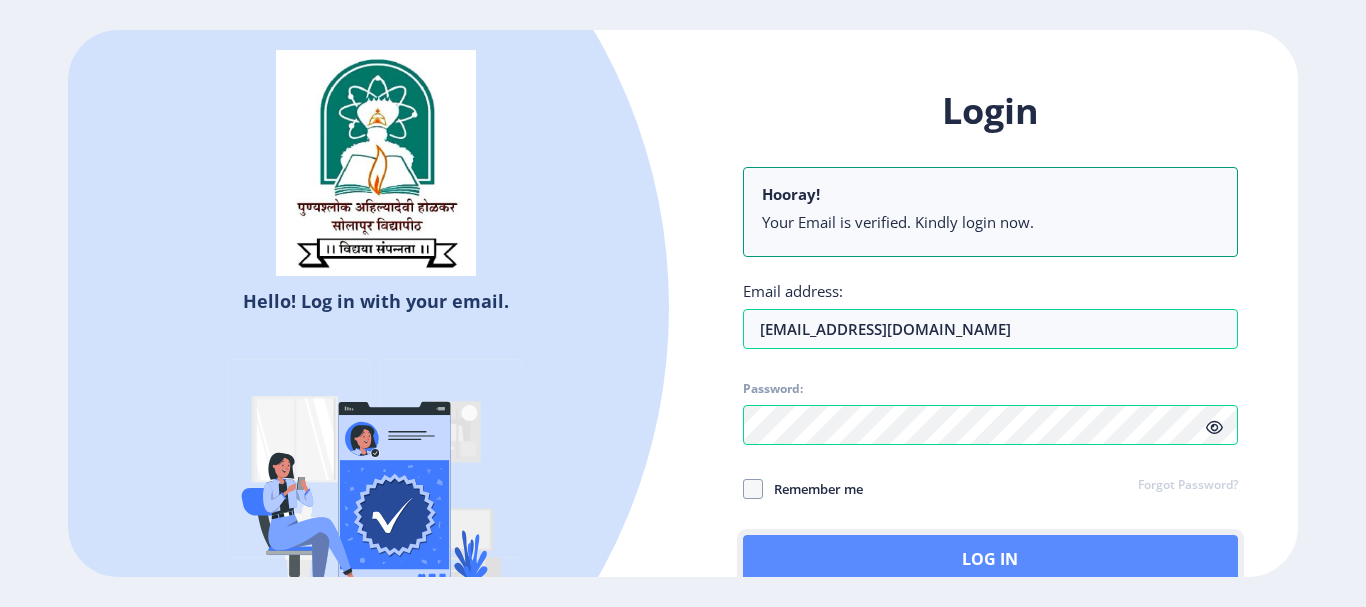 click on "Log In" 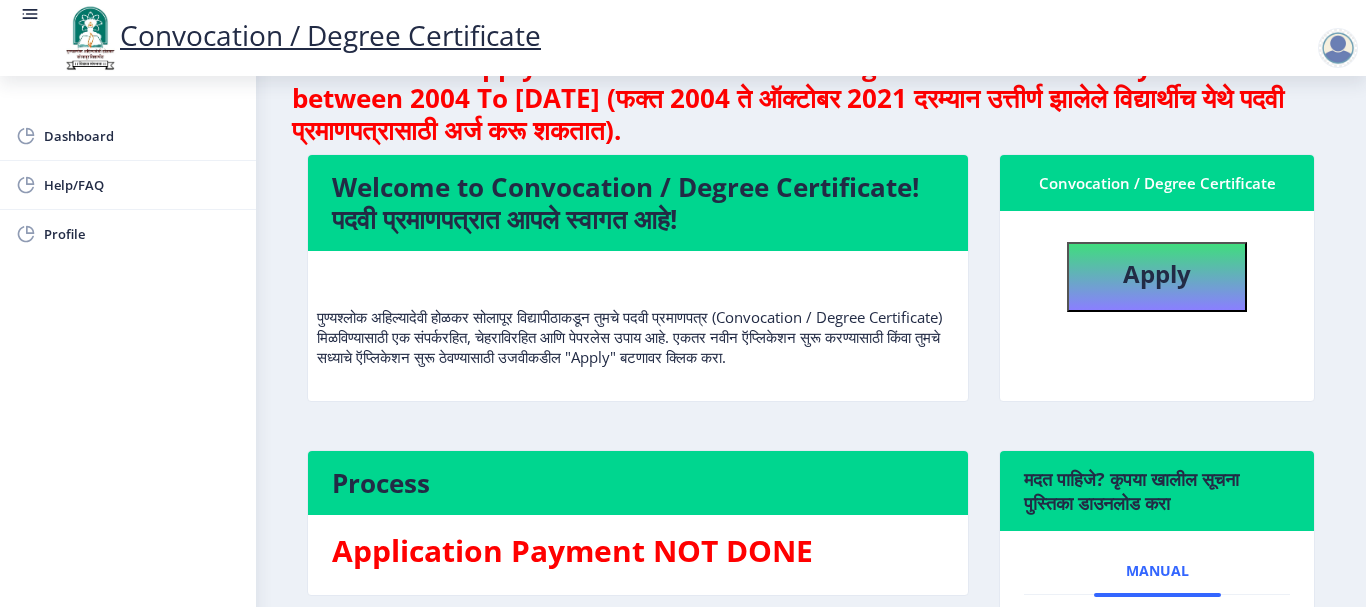 scroll, scrollTop: 0, scrollLeft: 0, axis: both 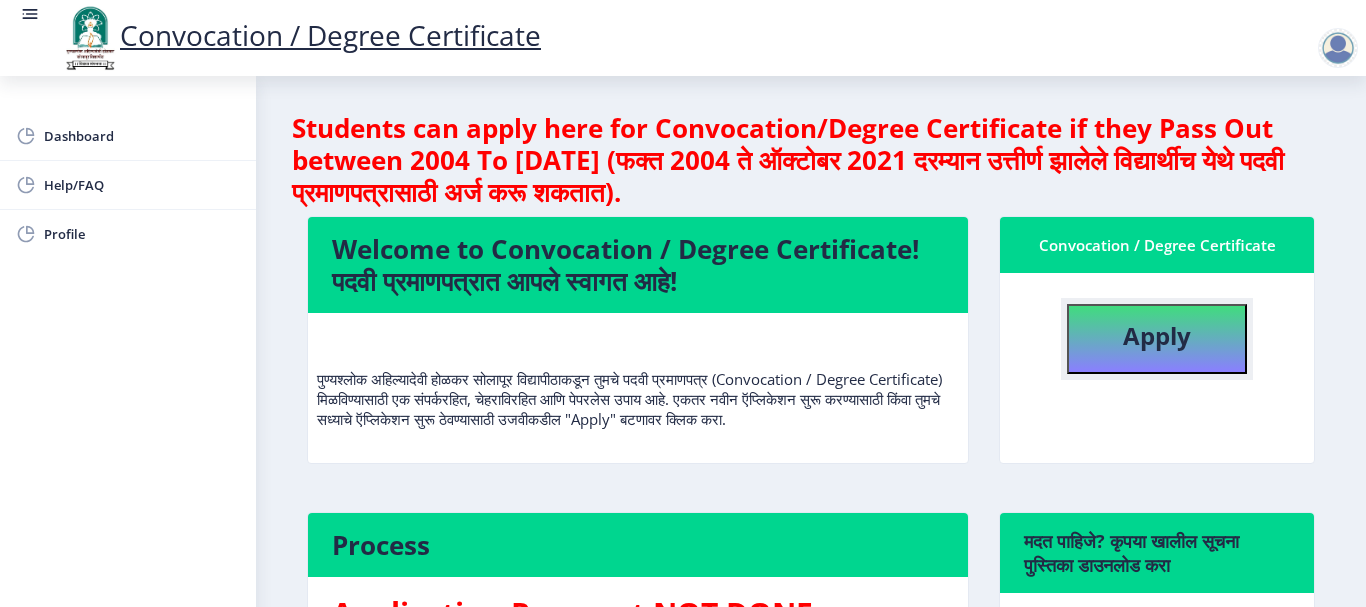 click on "Apply" 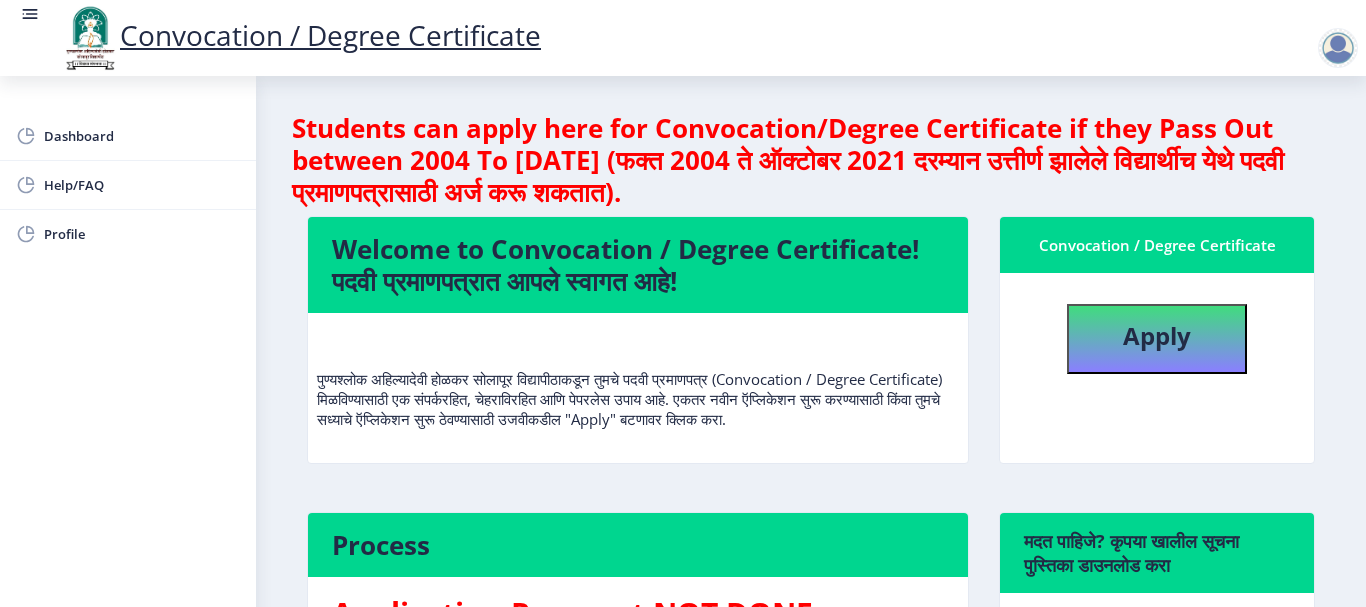 select 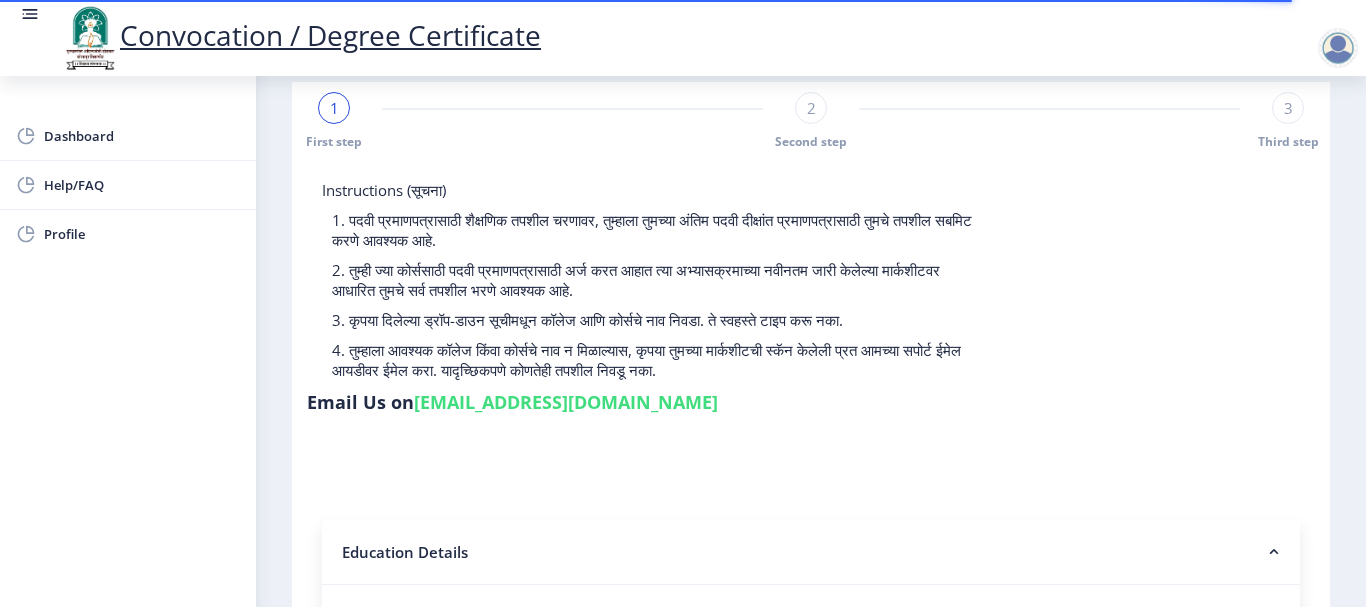 scroll, scrollTop: 0, scrollLeft: 0, axis: both 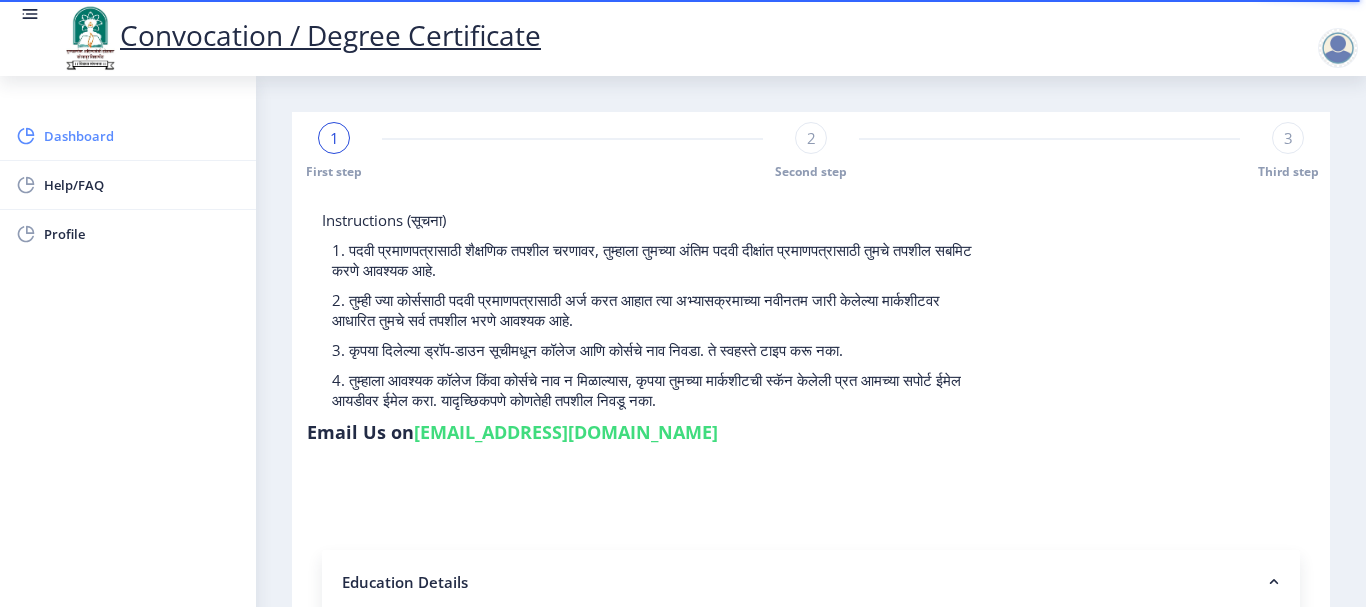 click on "Dashboard" 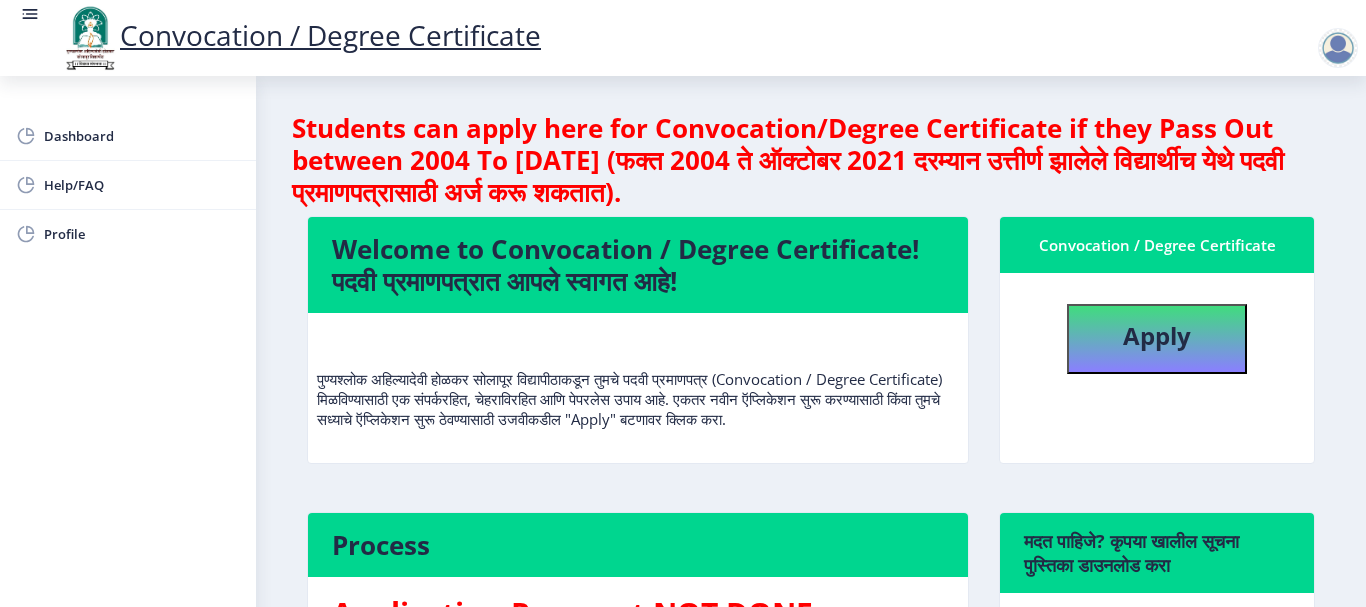 click 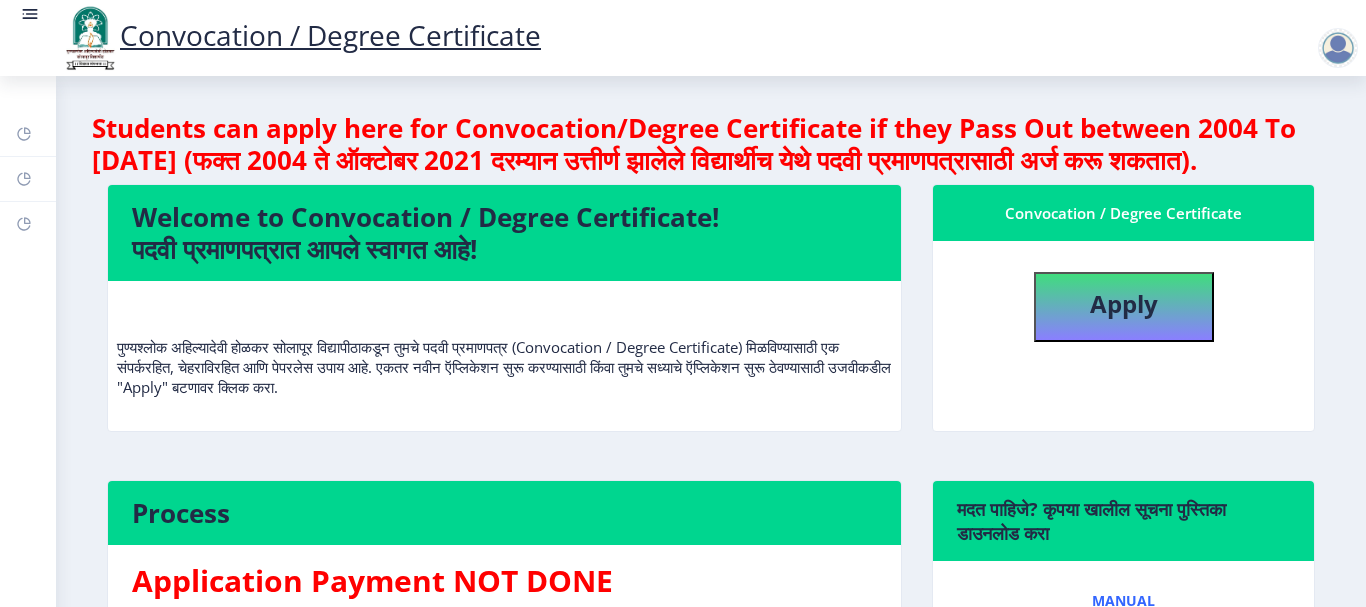 click 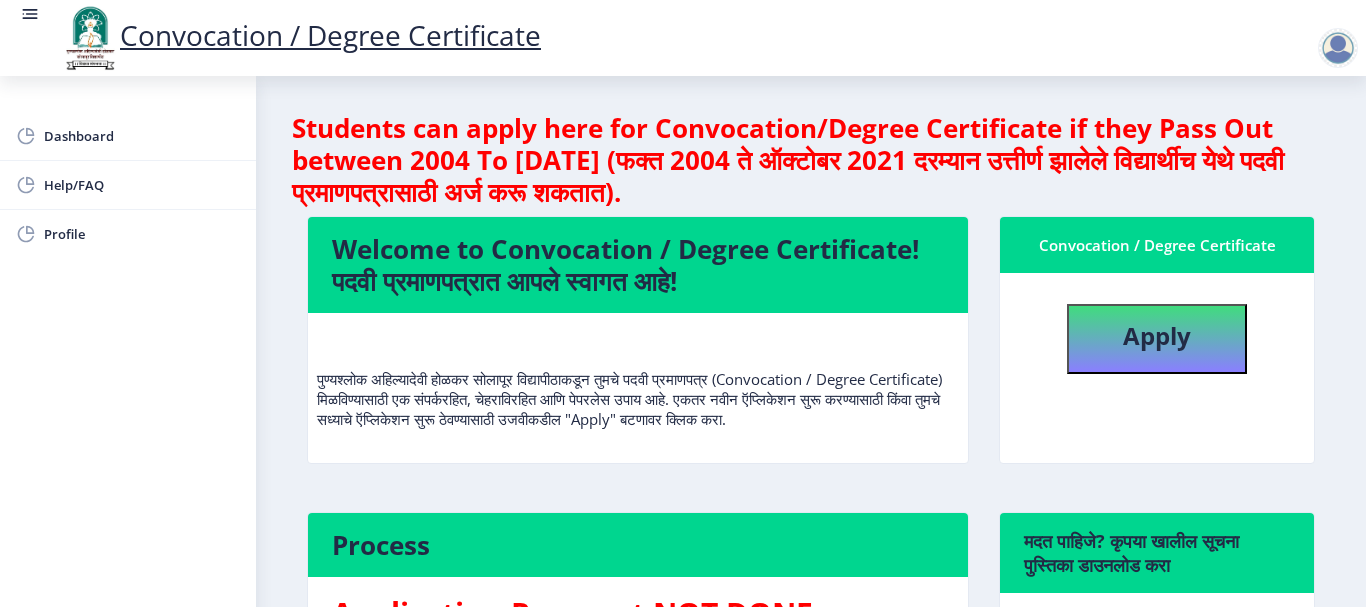 click 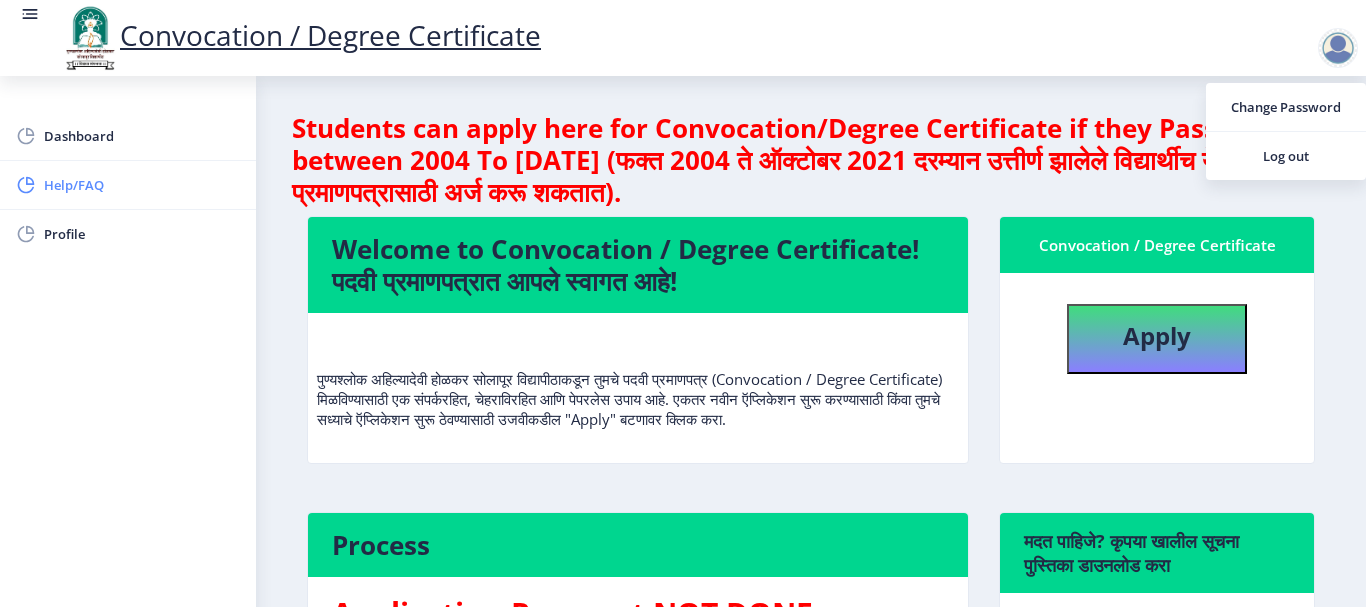click on "Help/FAQ" 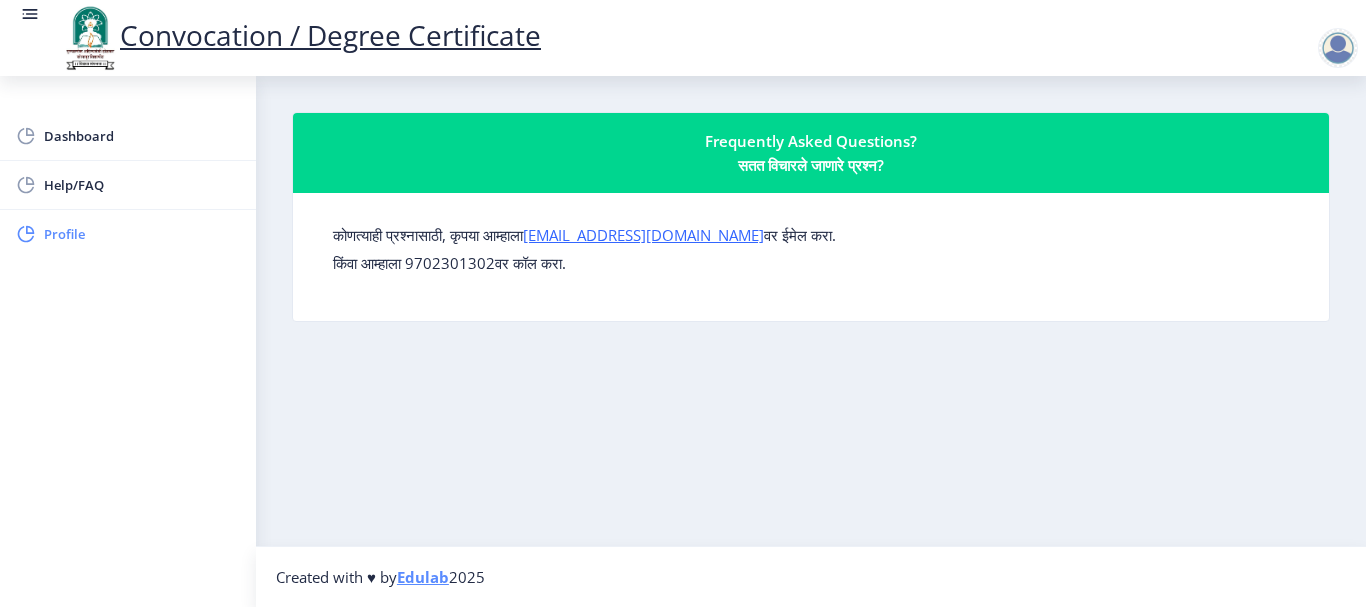 click on "Profile" 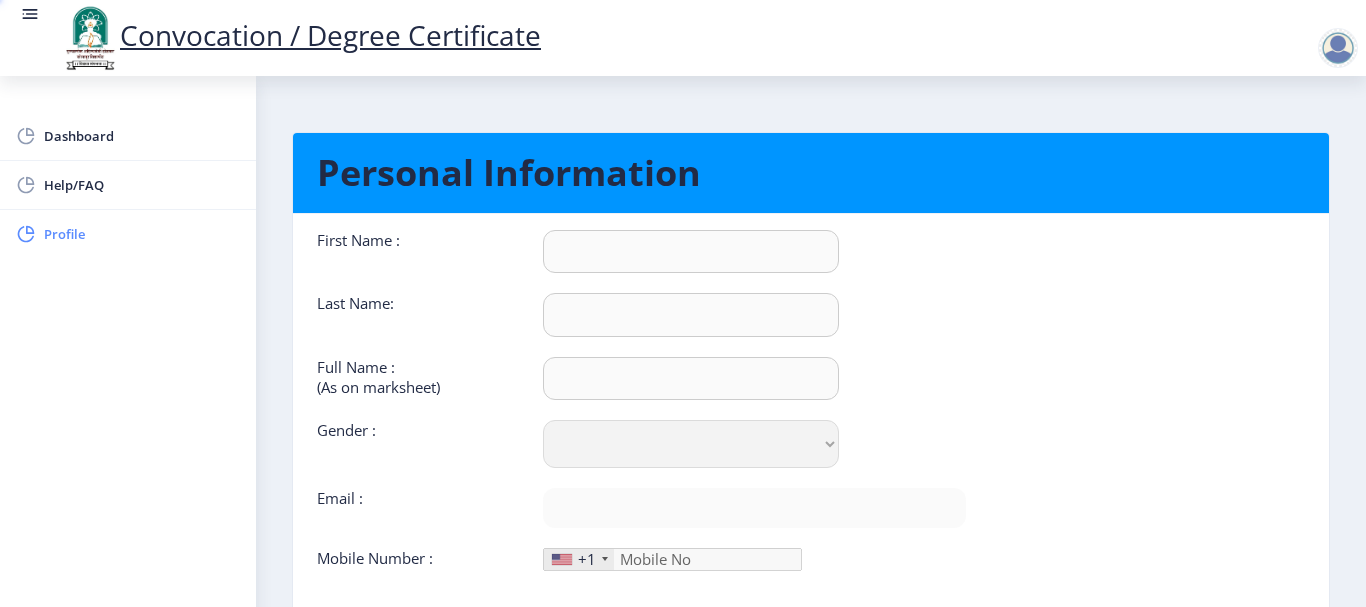 type on "POOJA" 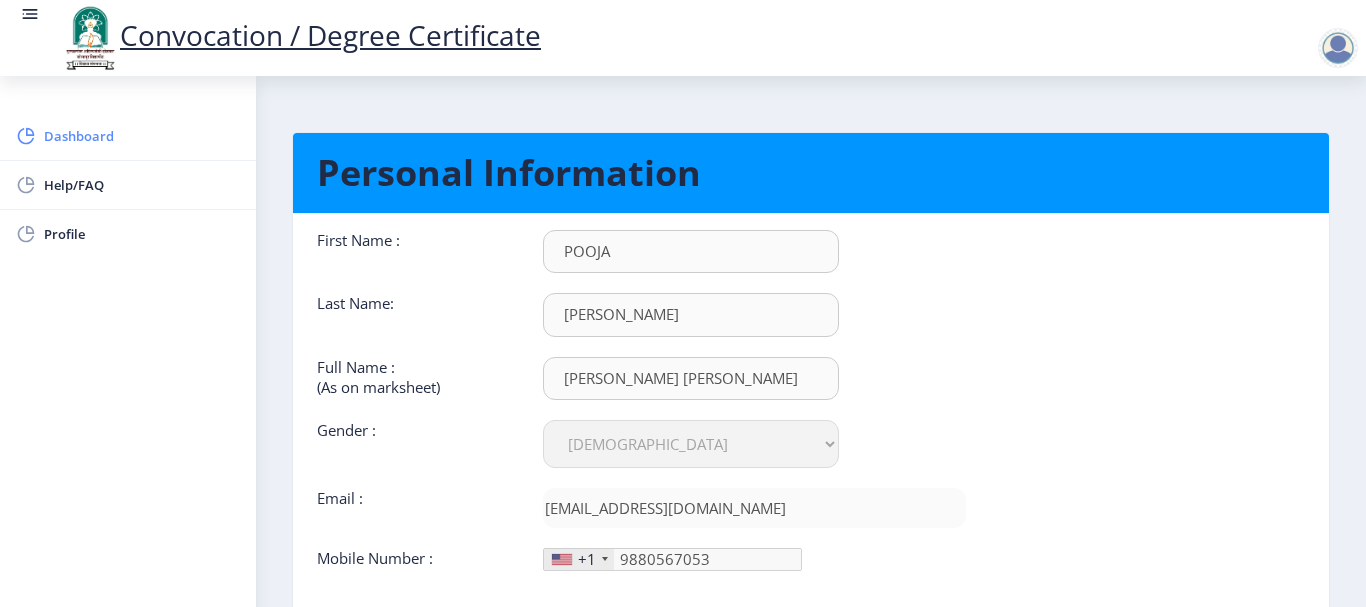 click on "Dashboard" 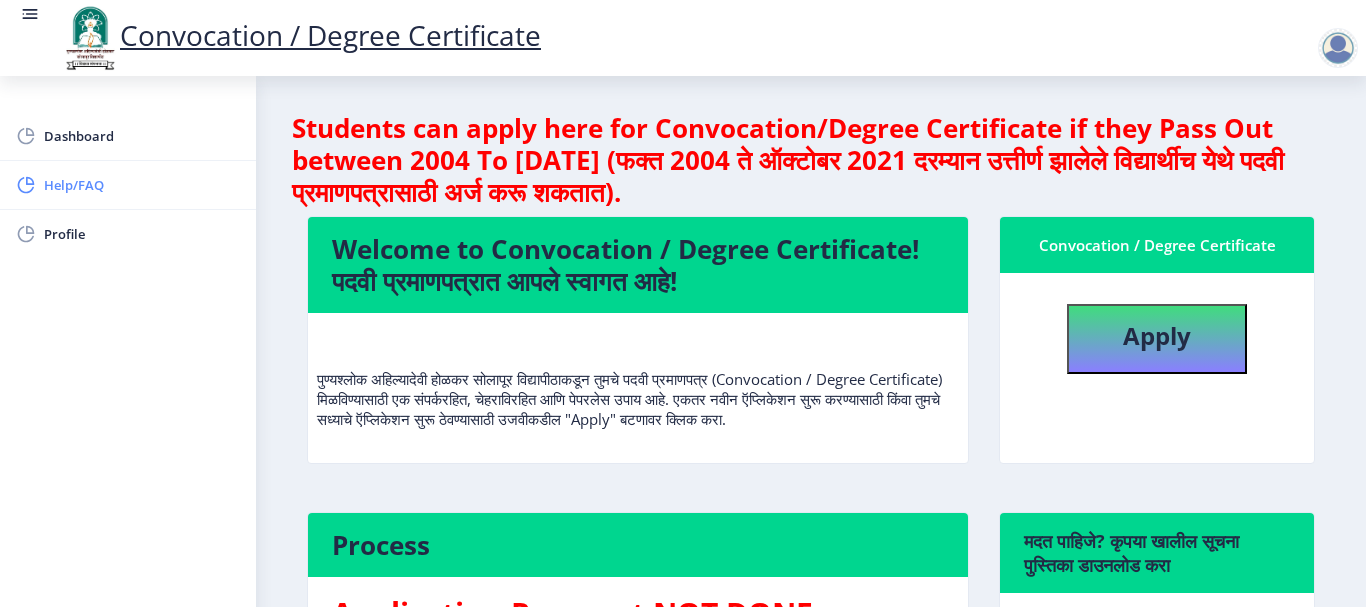 click on "Help/FAQ" 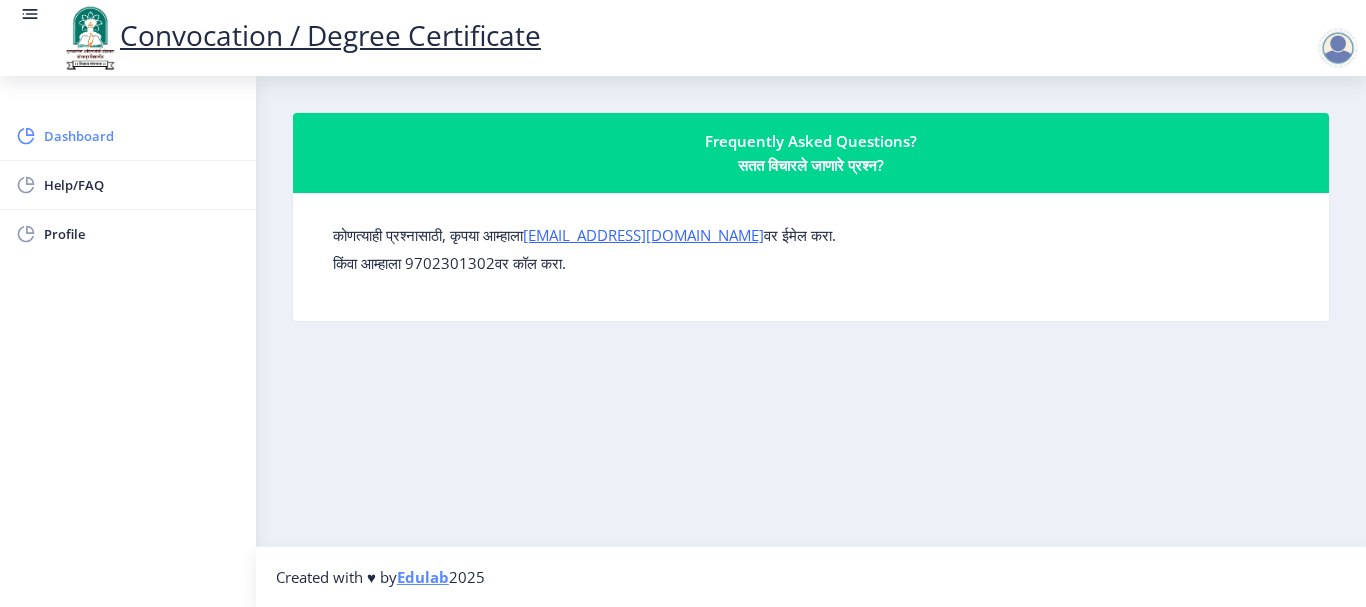 click 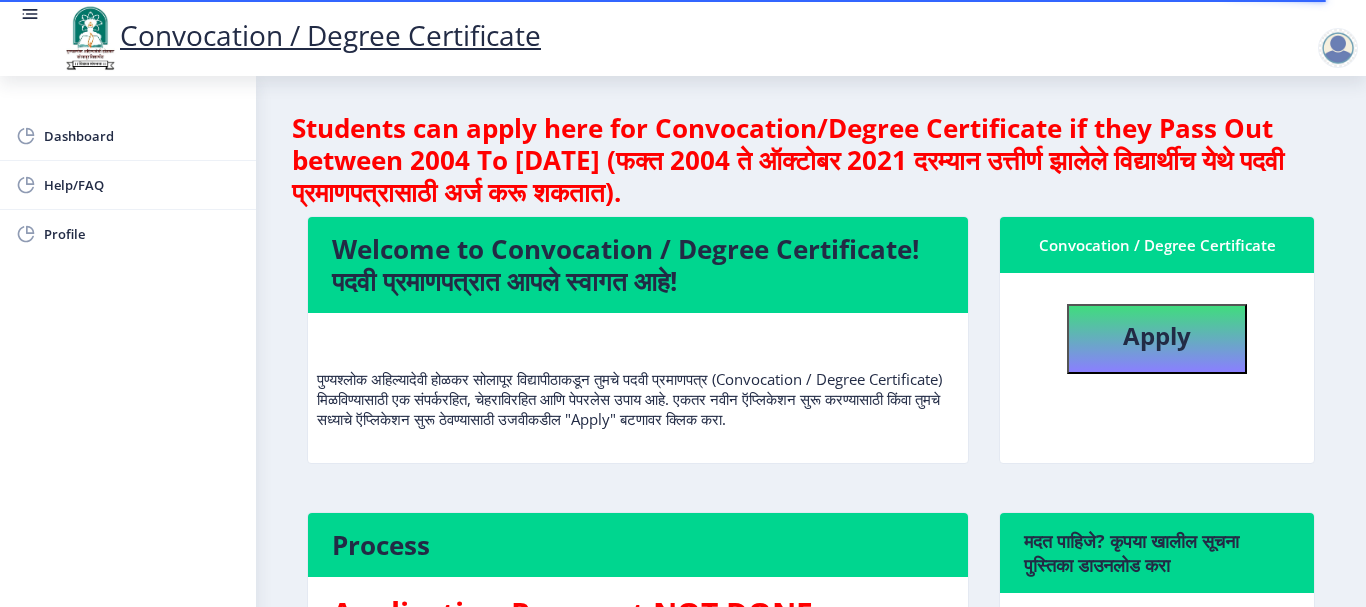 click on "Convocation / Degree Certificate" 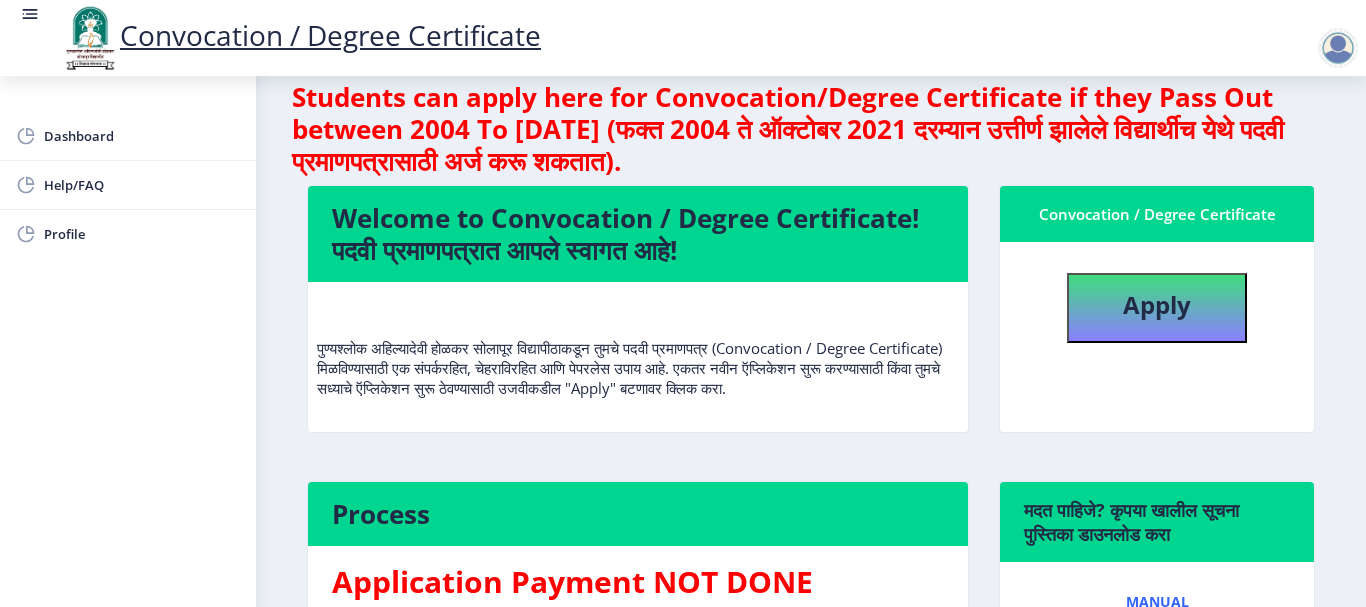scroll, scrollTop: 0, scrollLeft: 0, axis: both 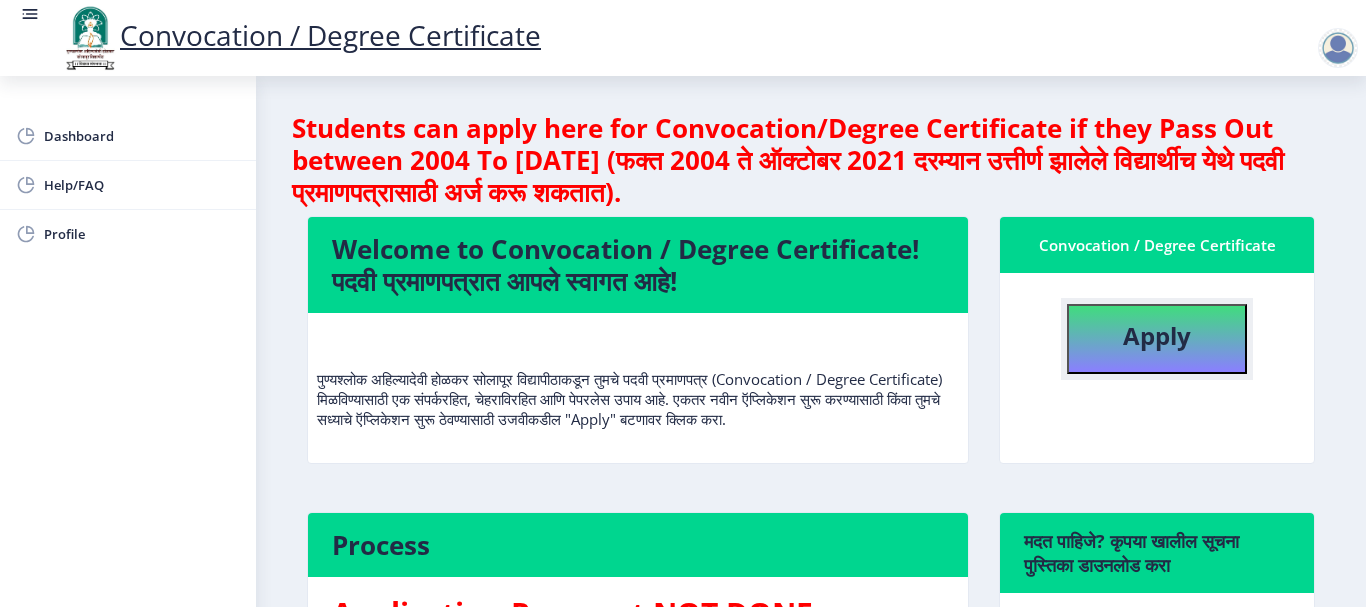 click on "Apply" 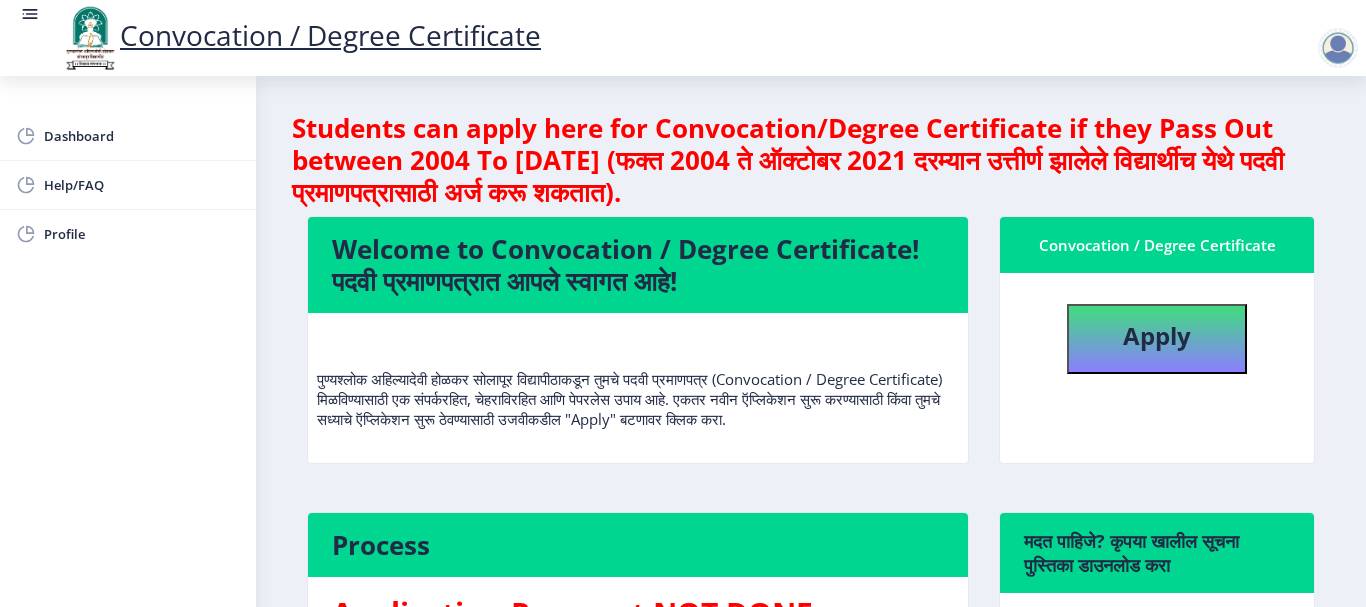 select 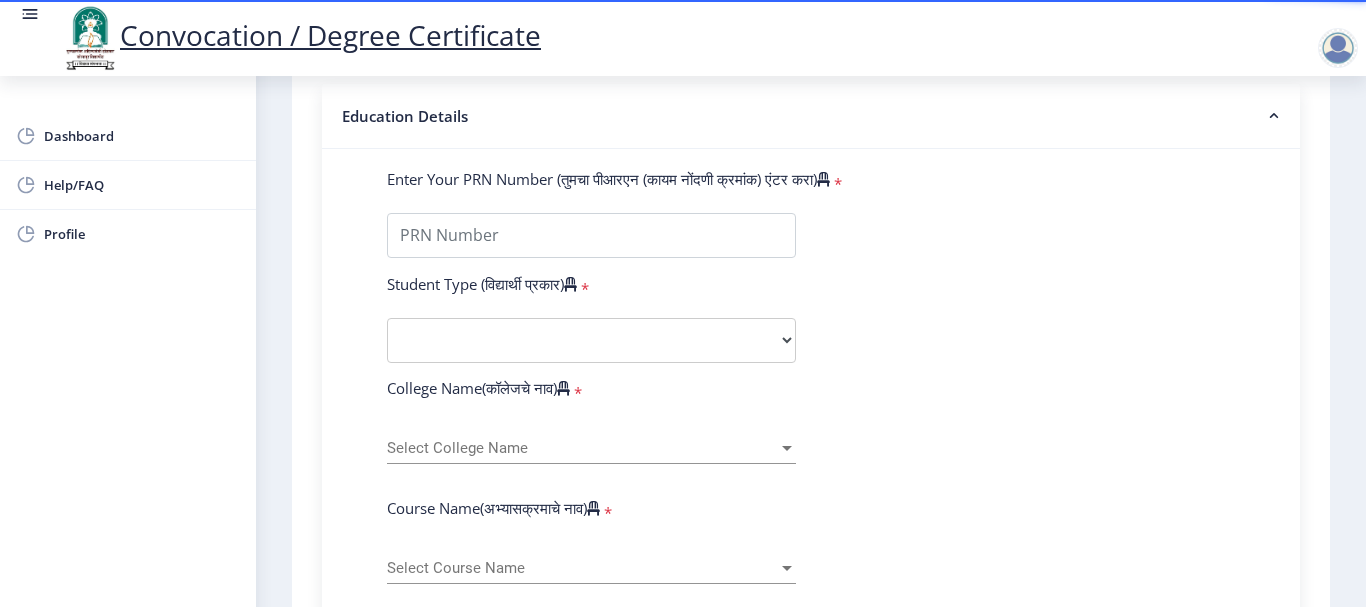 scroll, scrollTop: 500, scrollLeft: 0, axis: vertical 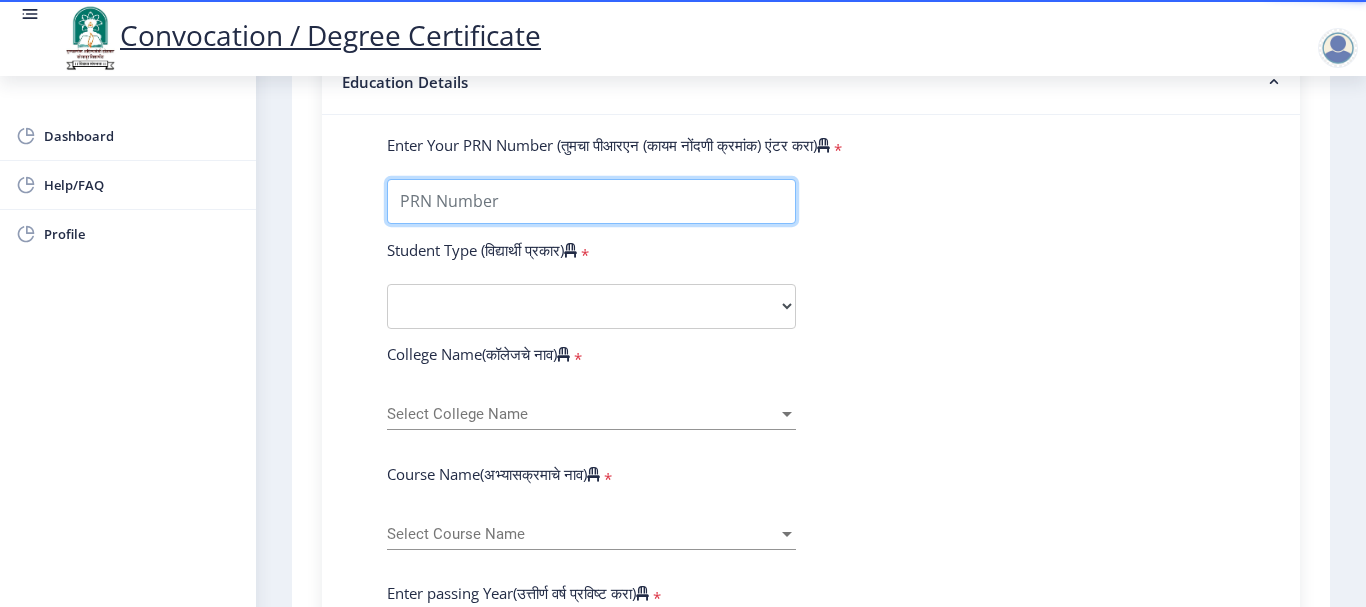 click on "Enter Your PRN Number (तुमचा पीआरएन (कायम नोंदणी क्रमांक) एंटर करा)" at bounding box center [591, 201] 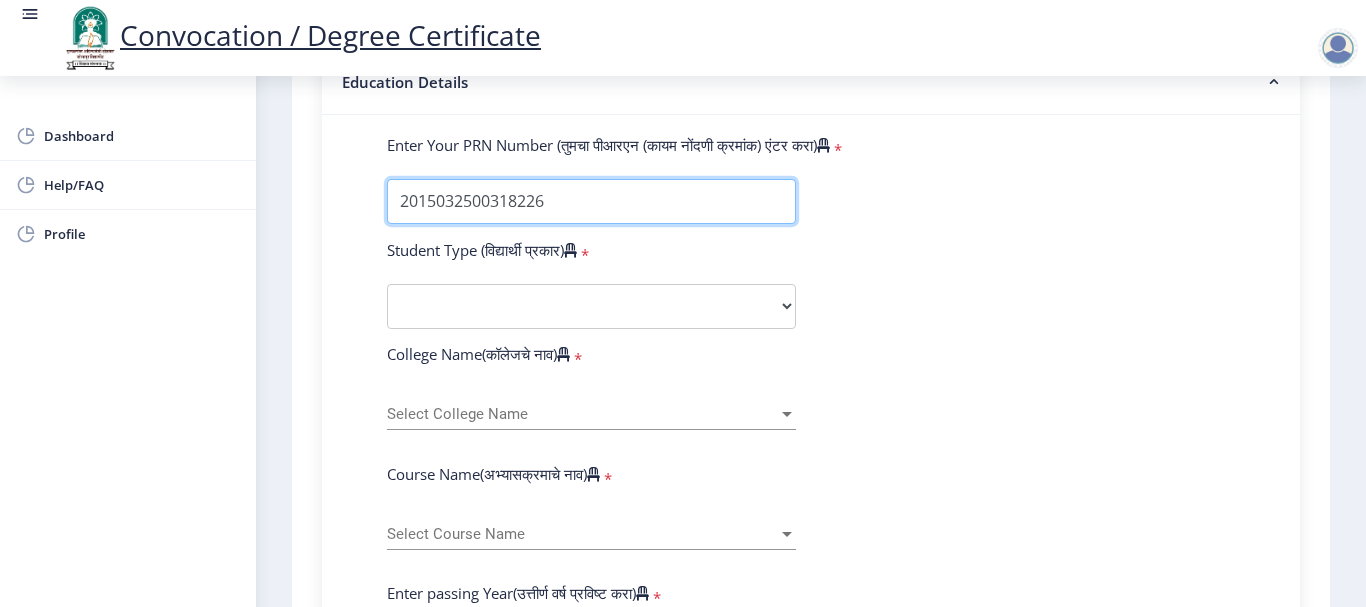 type on "2015032500318226" 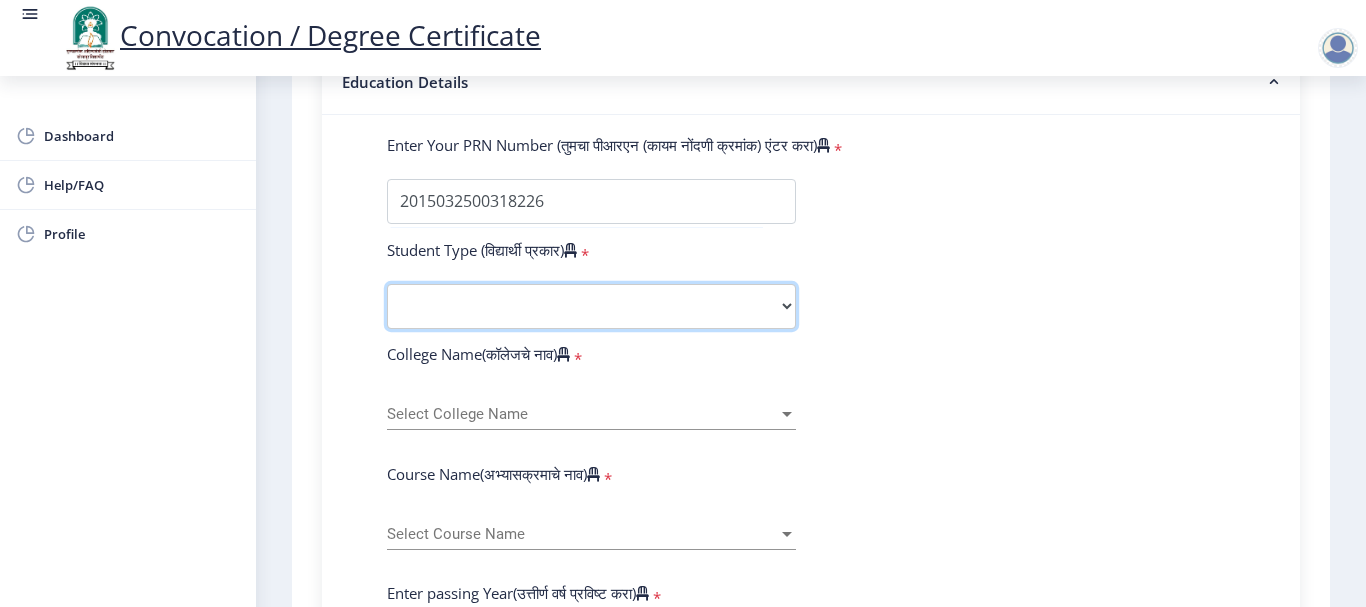 click on "Select Student Type Regular External" at bounding box center (591, 306) 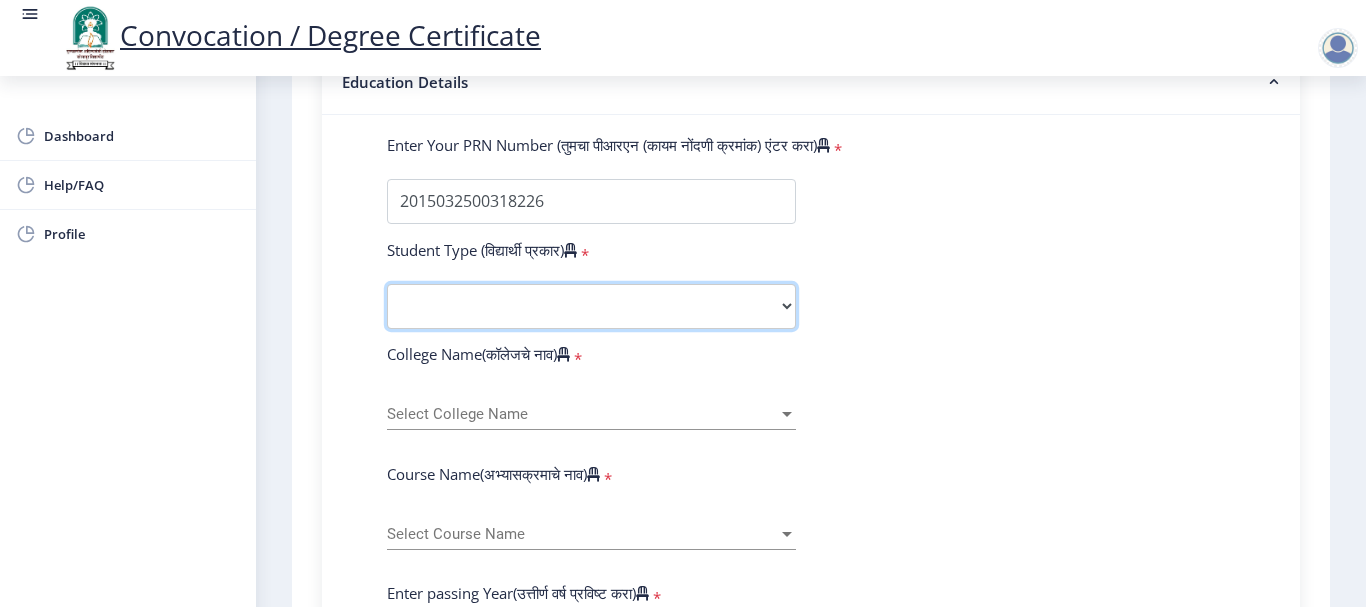 select on "Regular" 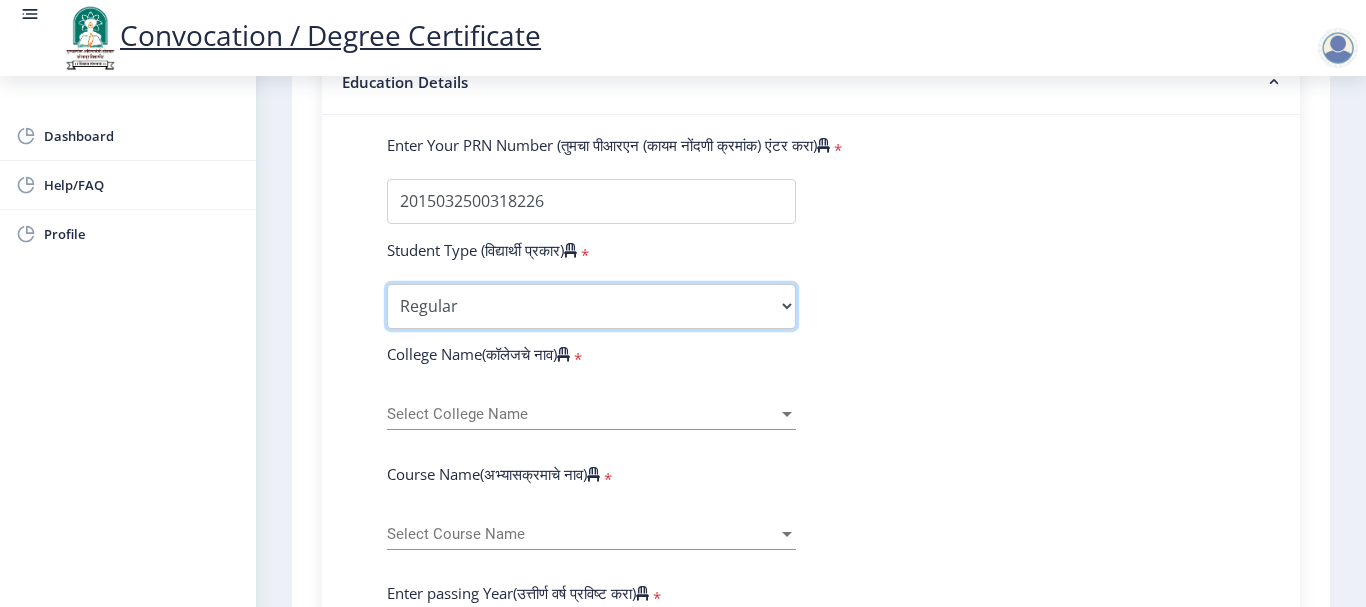 click on "Select Student Type Regular External" at bounding box center [591, 306] 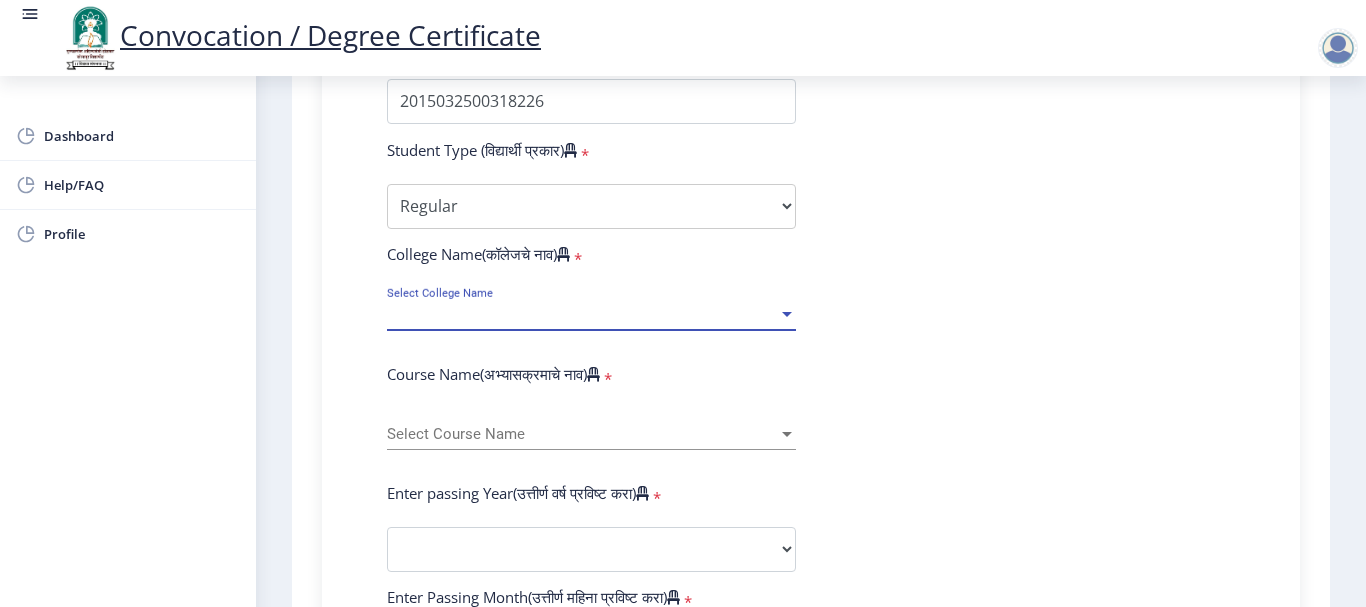 click on "Select College Name" at bounding box center (582, 314) 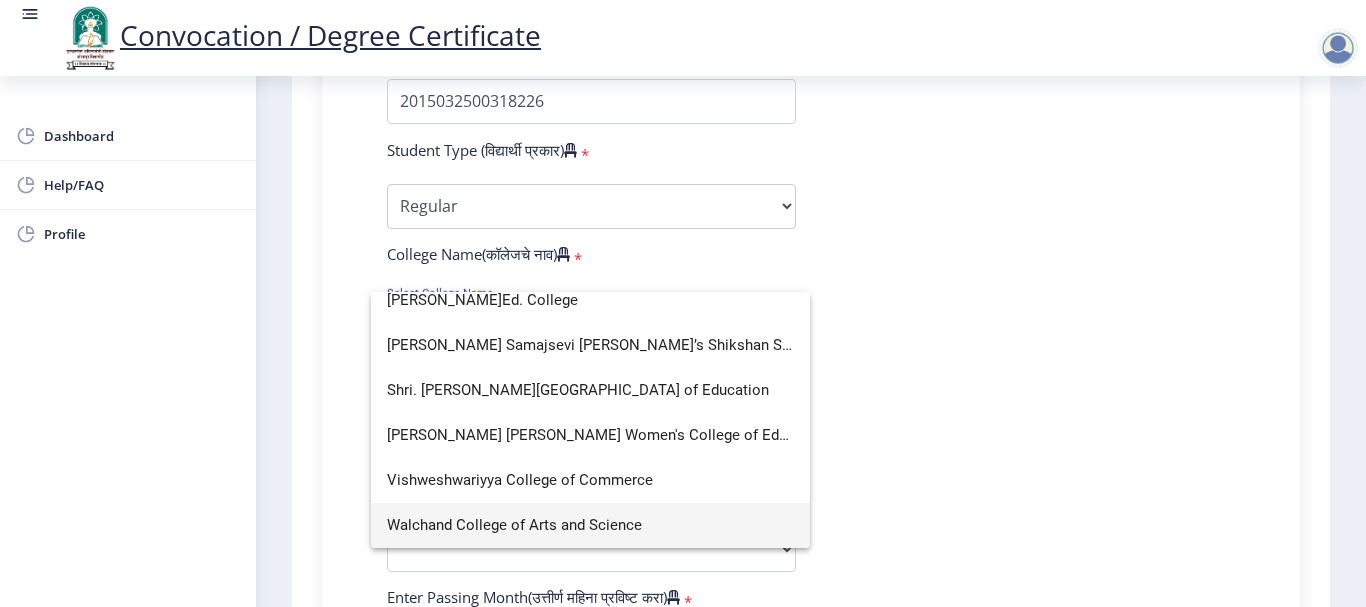 scroll, scrollTop: 879, scrollLeft: 0, axis: vertical 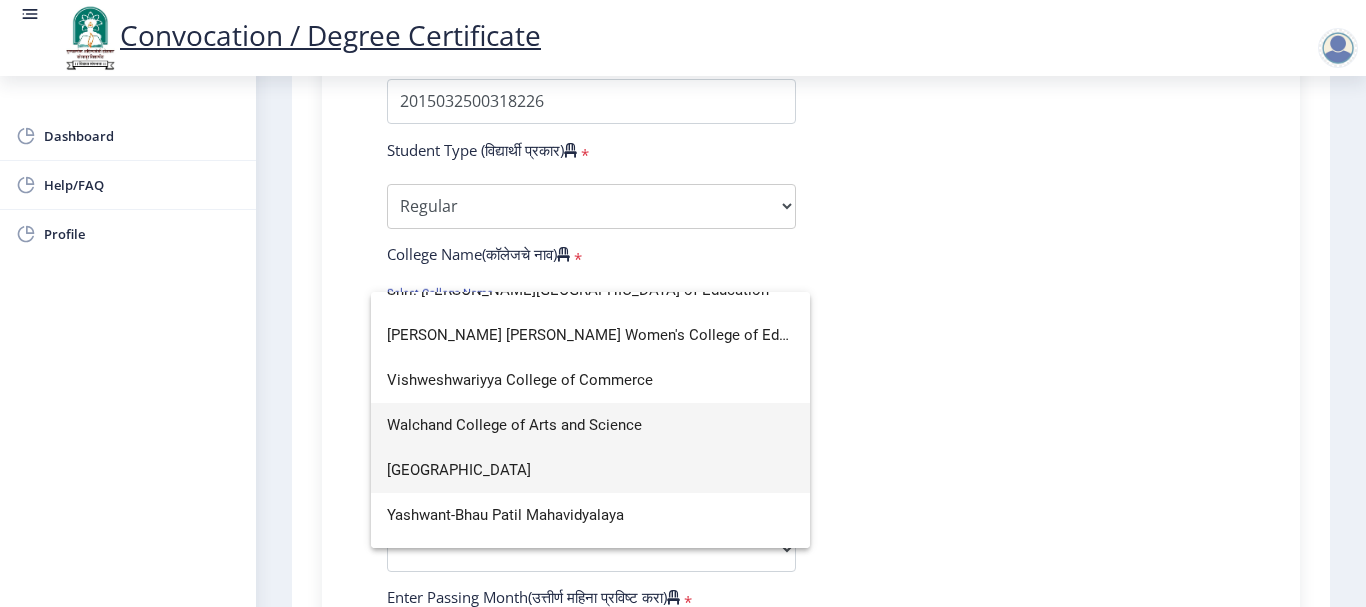 type on "w" 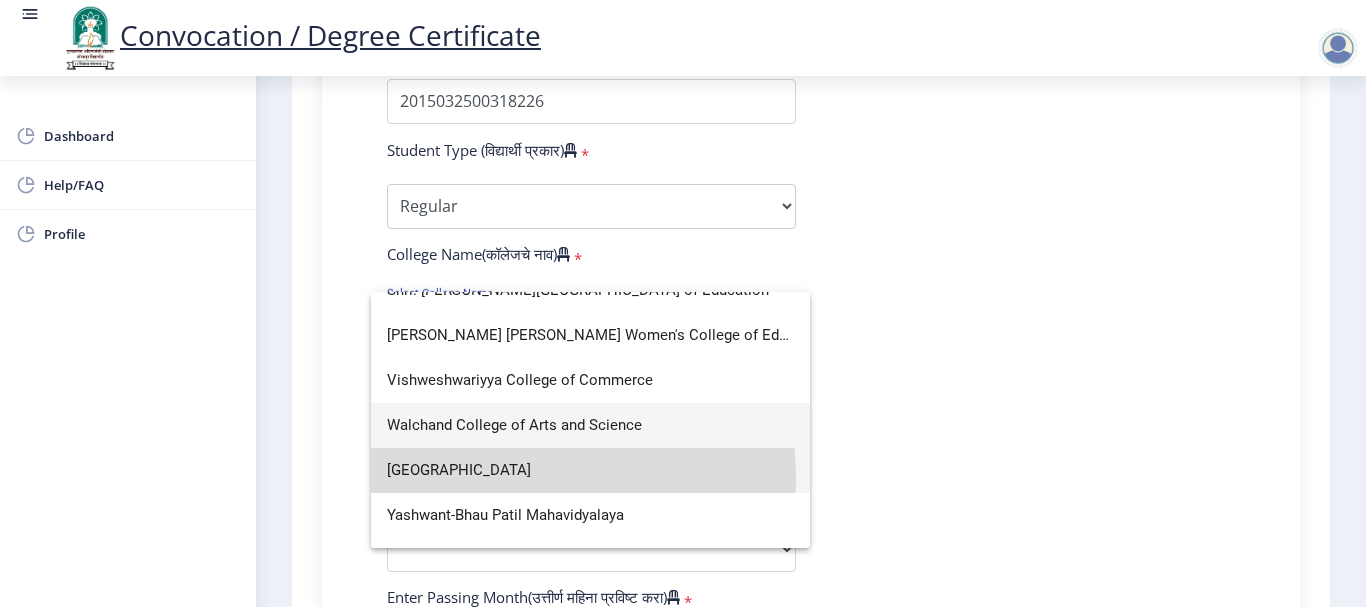 click on "[GEOGRAPHIC_DATA]" at bounding box center [590, 470] 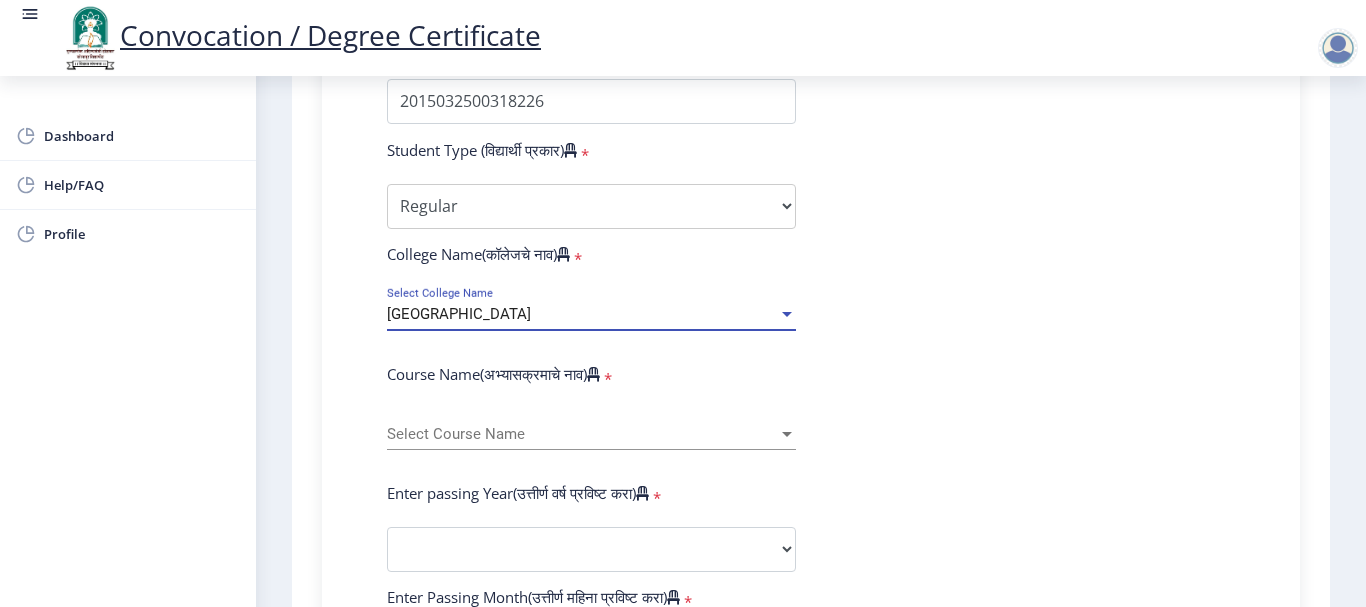 click on "[GEOGRAPHIC_DATA]" at bounding box center (582, 314) 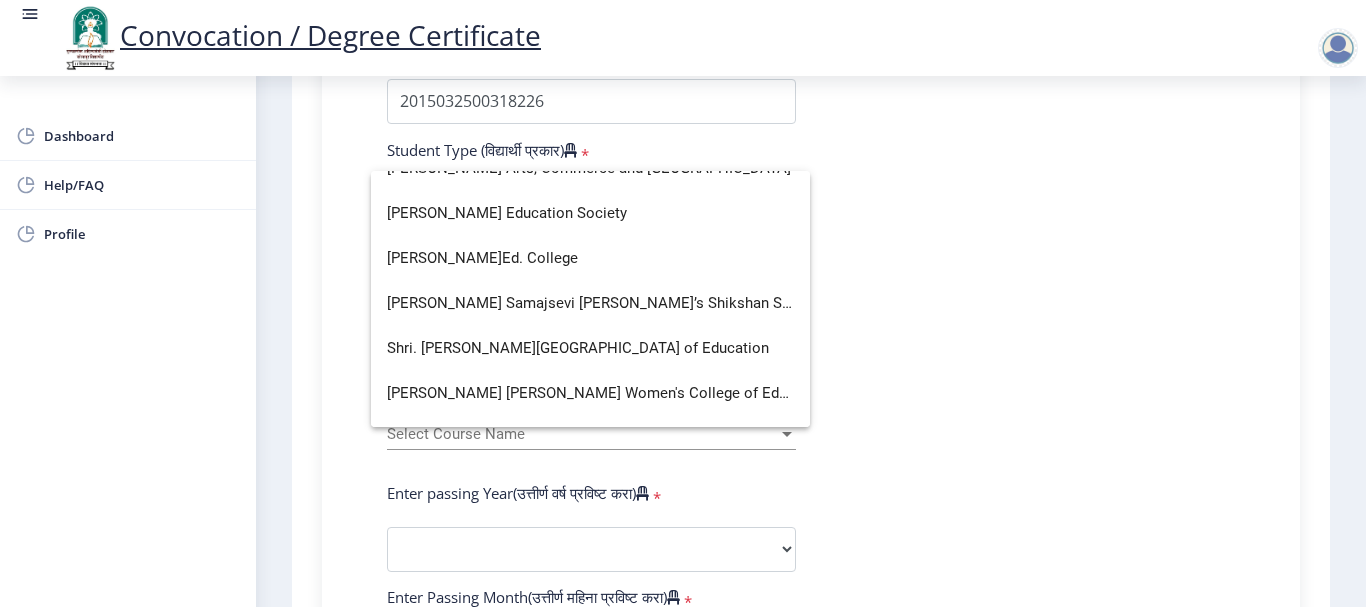 scroll, scrollTop: 914, scrollLeft: 0, axis: vertical 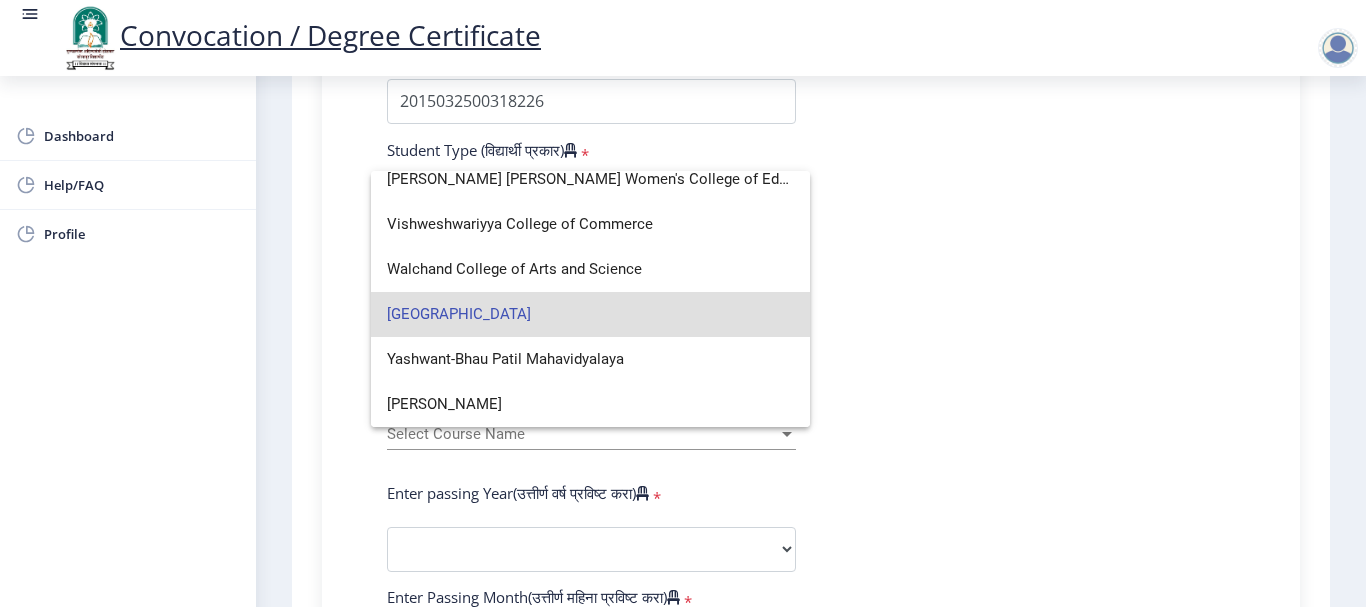 click 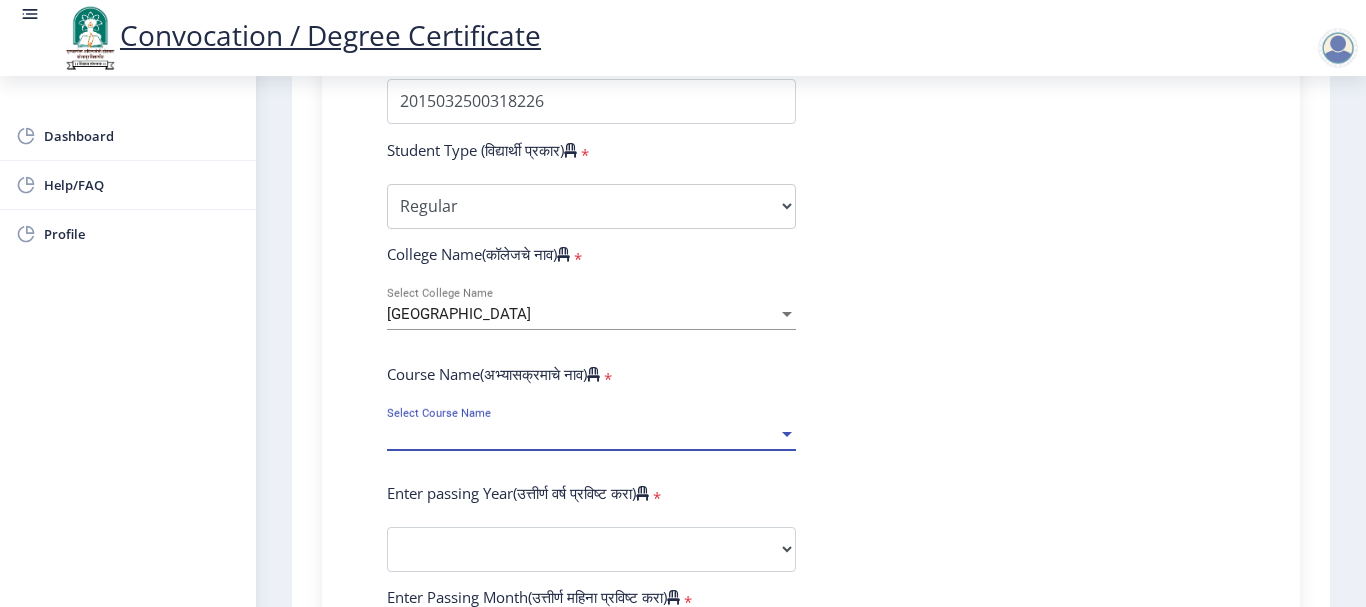 click on "Select Course Name" at bounding box center [582, 434] 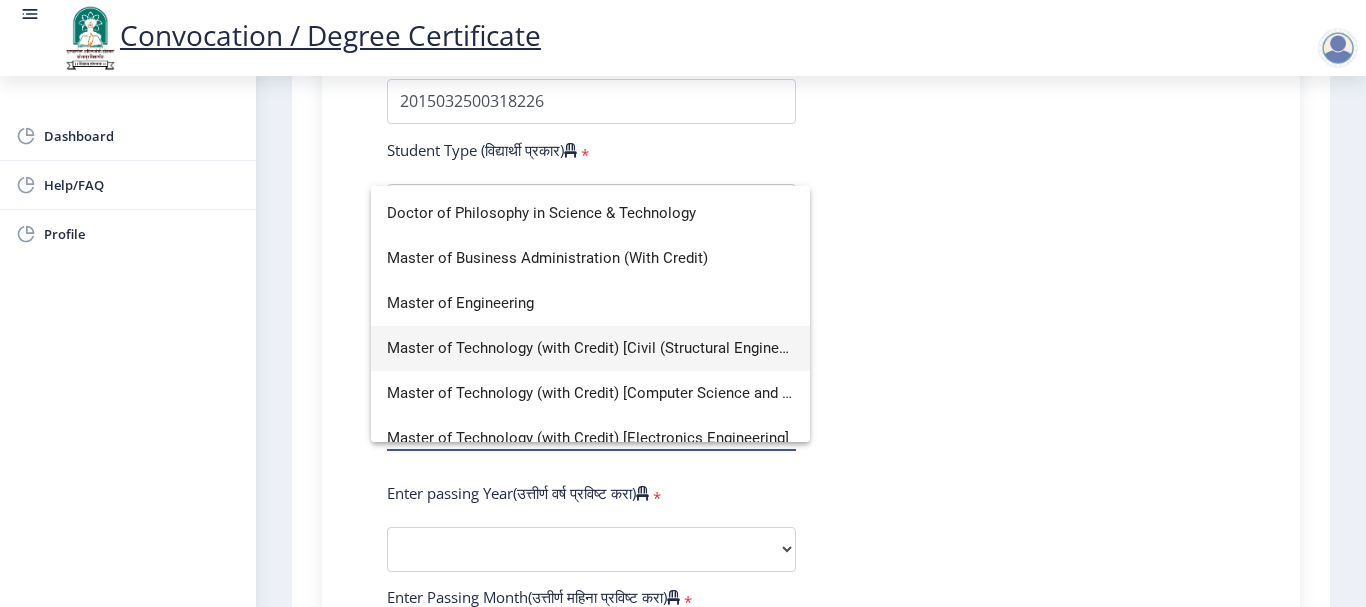 scroll, scrollTop: 500, scrollLeft: 0, axis: vertical 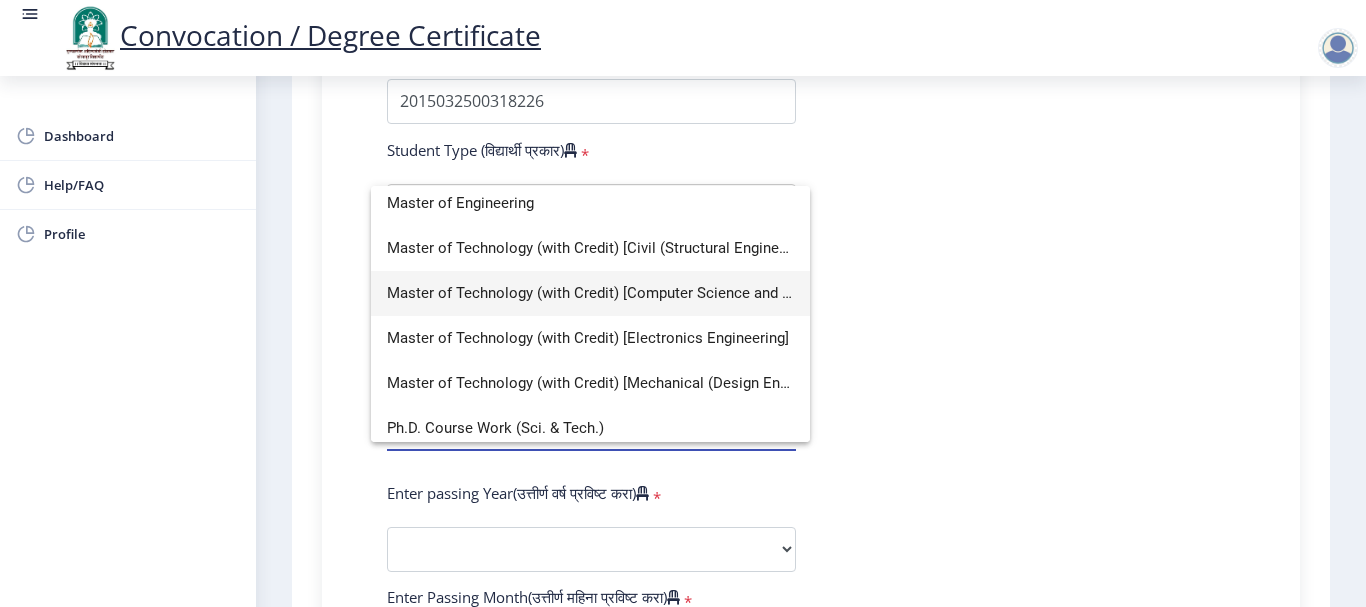 click on "Master of Technology (with Credit) [Computer Science and Engineering]" at bounding box center (590, 293) 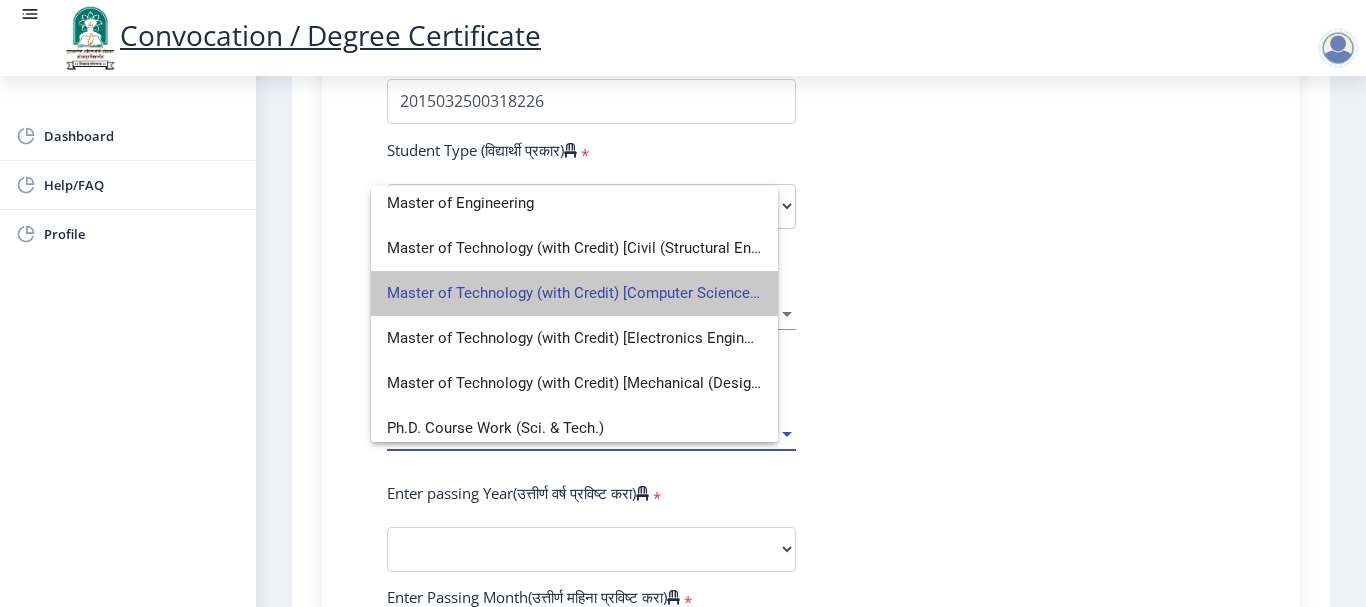 select 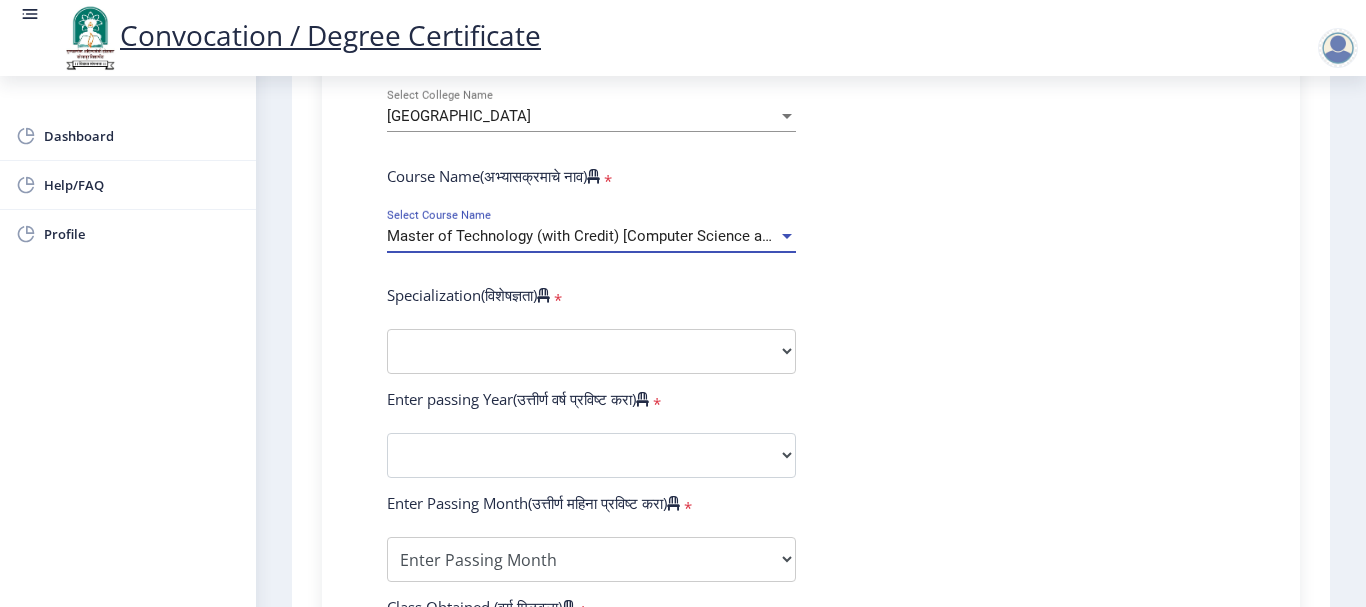 scroll, scrollTop: 800, scrollLeft: 0, axis: vertical 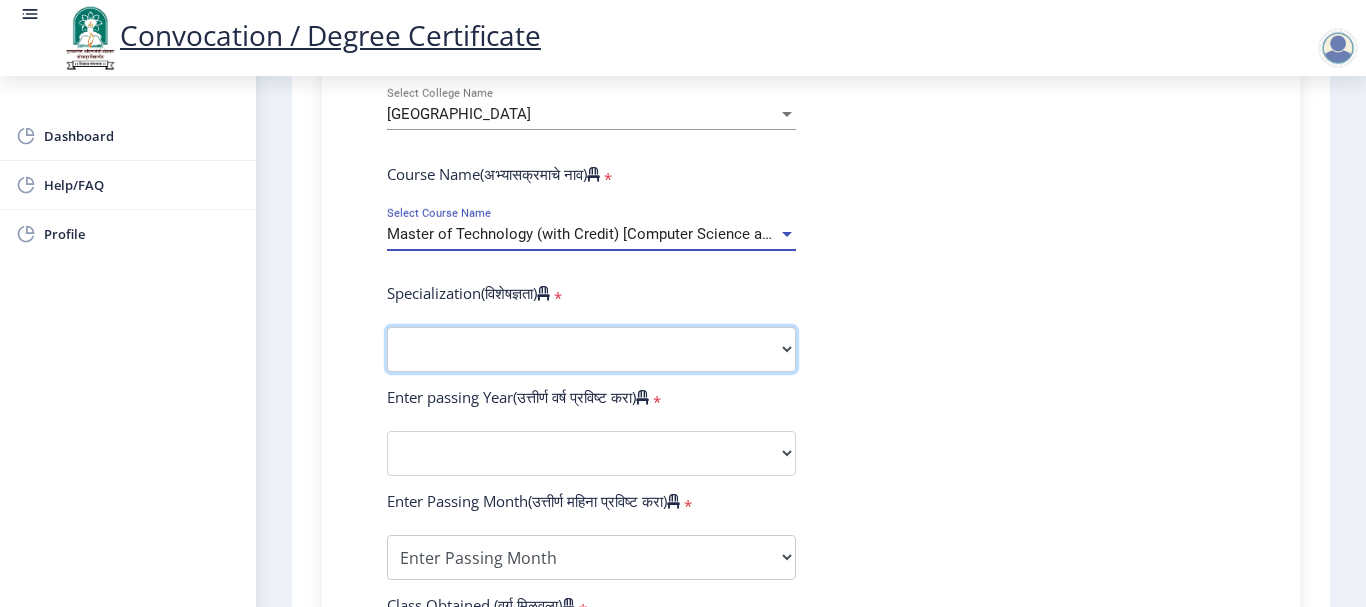 click on "Specialization Civil (Structural Engineering) Electronics & Telecommunication Engineering Mechanical (Design Engineering) Other" at bounding box center [591, 349] 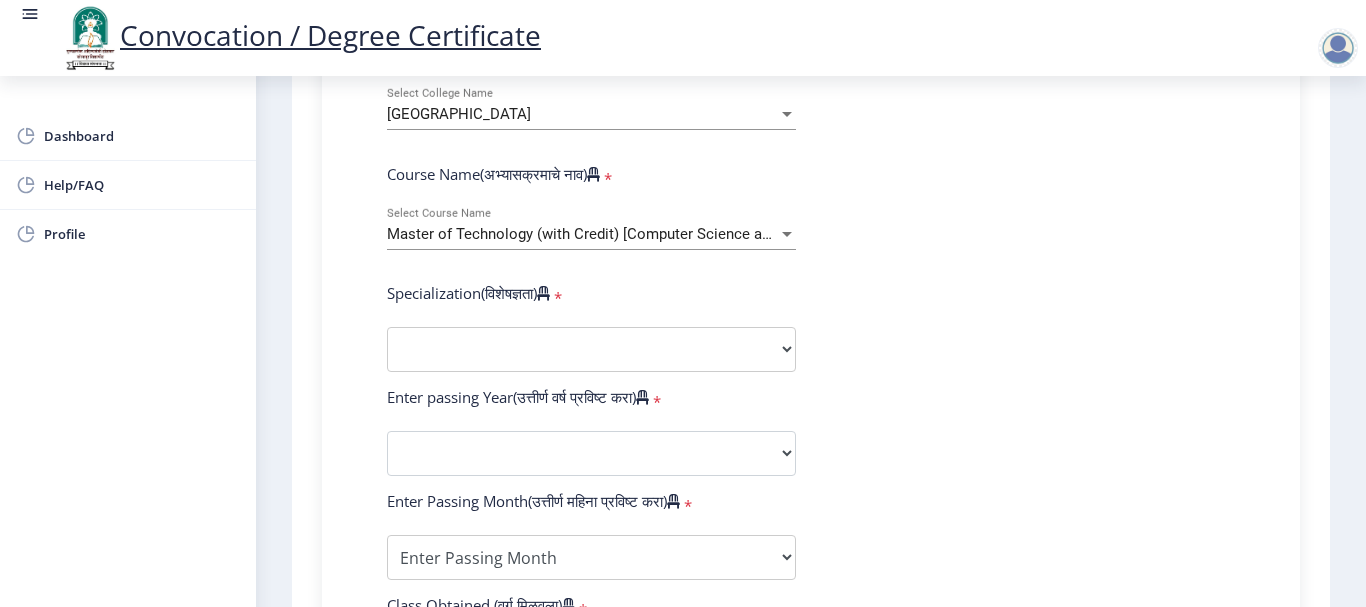 click on "Enter Your PRN Number (तुमचा पीआरएन (कायम नोंदणी क्रमांक) एंटर करा)   * Student Type (विद्यार्थी प्रकार)    * Select Student Type Regular External College Name(कॉलेजचे नाव)   * Walchand Institute of Technology Select College Name Course Name(अभ्यासक्रमाचे नाव)   * Master of Technology (with Credit) [Computer Science and Engineering] Select Course Name  Specialization(विशेषज्ञता)   * Specialization Civil (Structural Engineering) Electronics & Telecommunication Engineering Mechanical (Design Engineering) Other Enter passing Year(उत्तीर्ण वर्ष प्रविष्ट करा)   *  2025   2024   2023   2022   2021   2020   2019   2018   2017   2016   2015   2014   2013   2012   2011   2010   2009   2008   2007   2006   2005   2004   2003   2002   2001   2000   1999   1998   1997   1996   1995   1994  *" 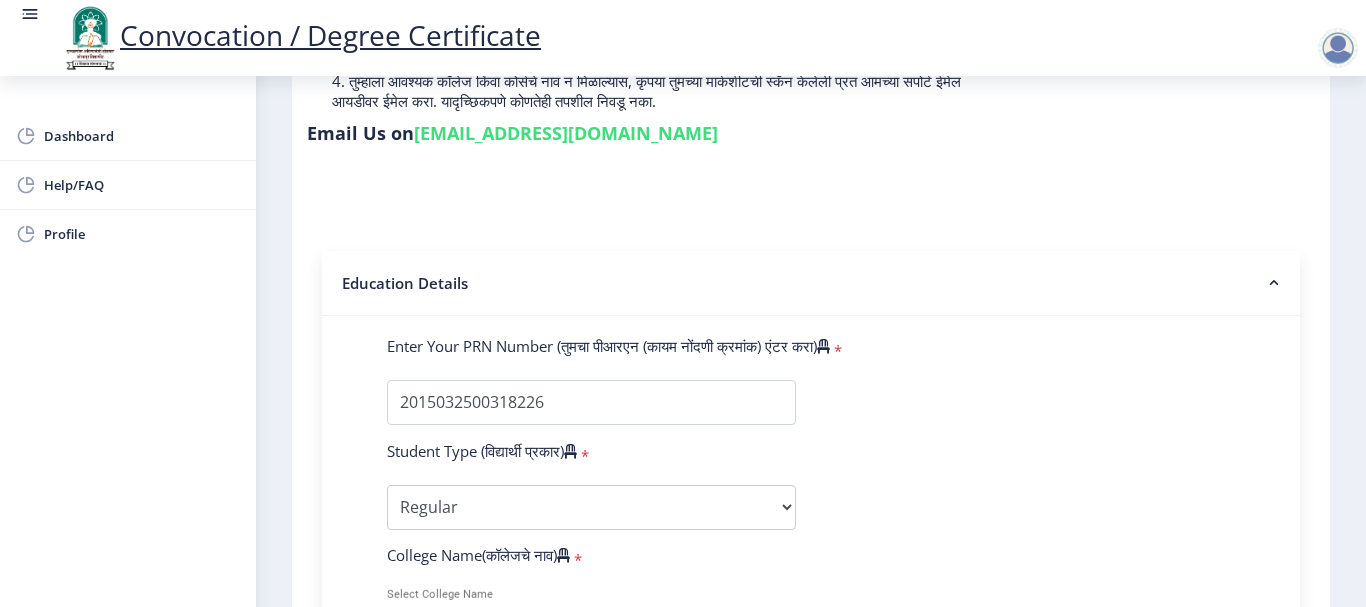 scroll, scrollTop: 300, scrollLeft: 0, axis: vertical 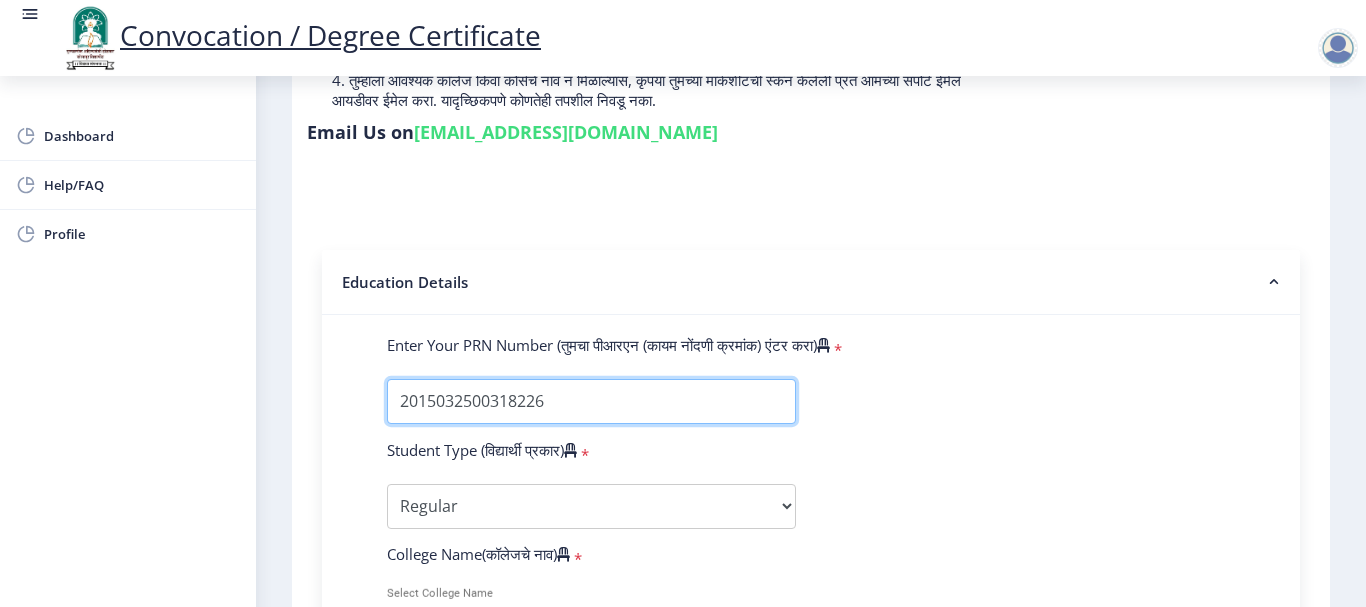 click on "Enter Your PRN Number (तुमचा पीआरएन (कायम नोंदणी क्रमांक) एंटर करा)" at bounding box center (591, 401) 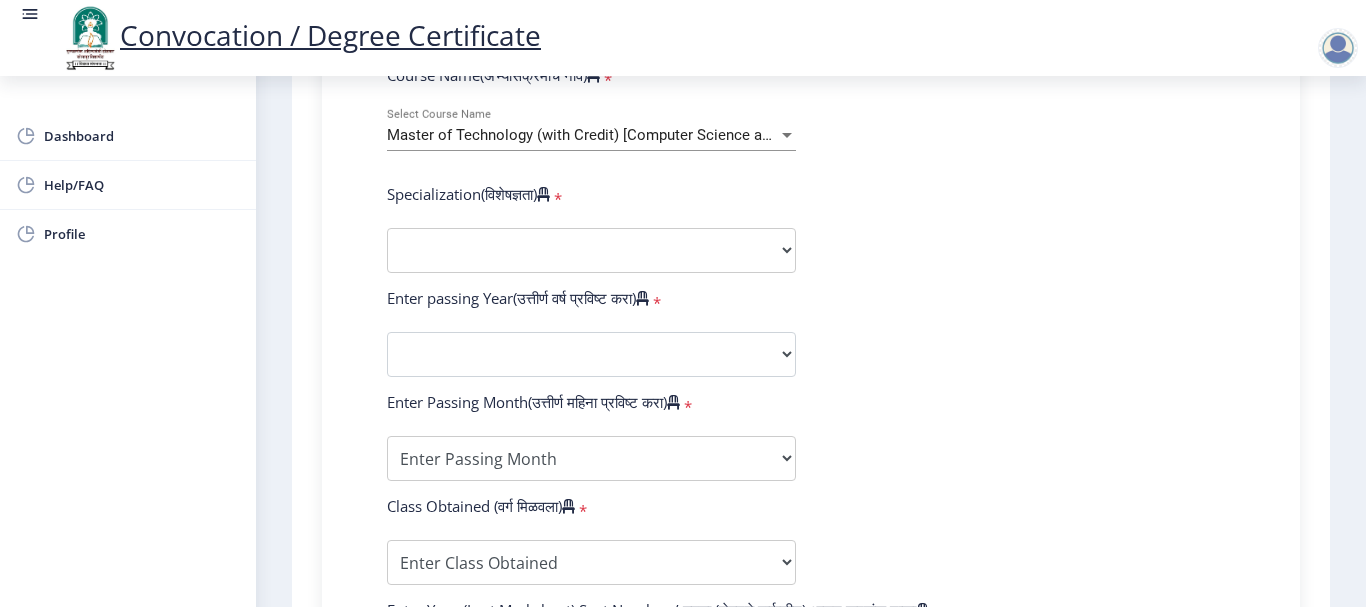 scroll, scrollTop: 900, scrollLeft: 0, axis: vertical 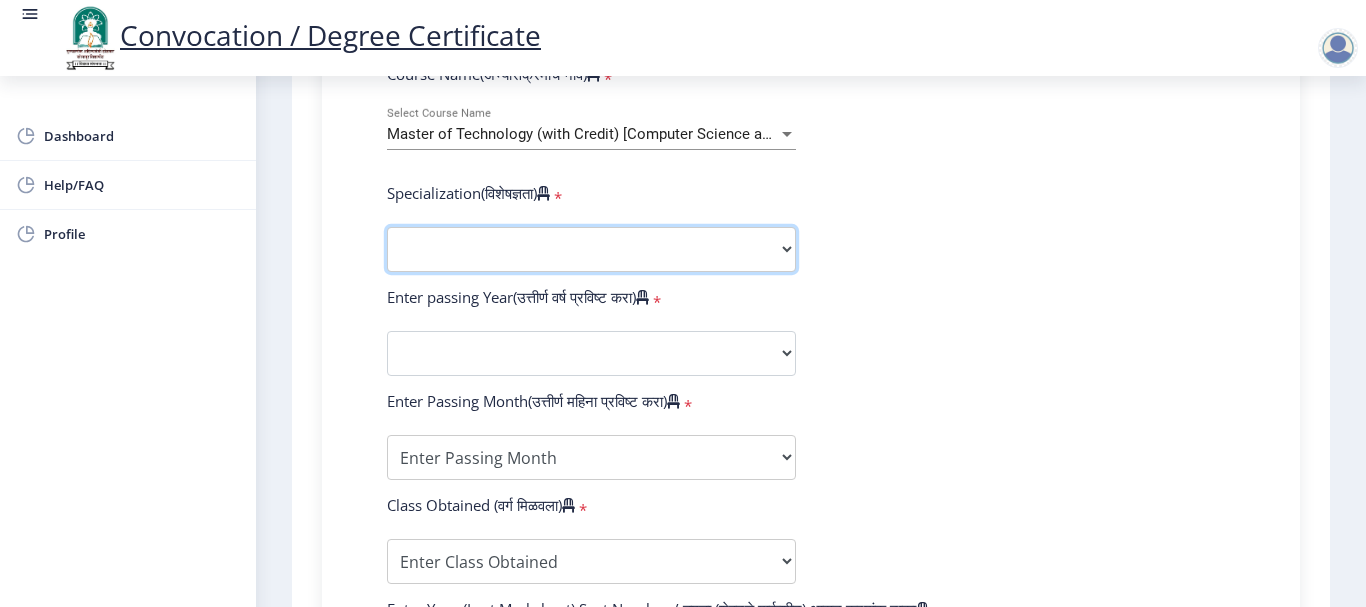 click on "Specialization Civil (Structural Engineering) Electronics & Telecommunication Engineering Mechanical (Design Engineering) Other" at bounding box center (591, 249) 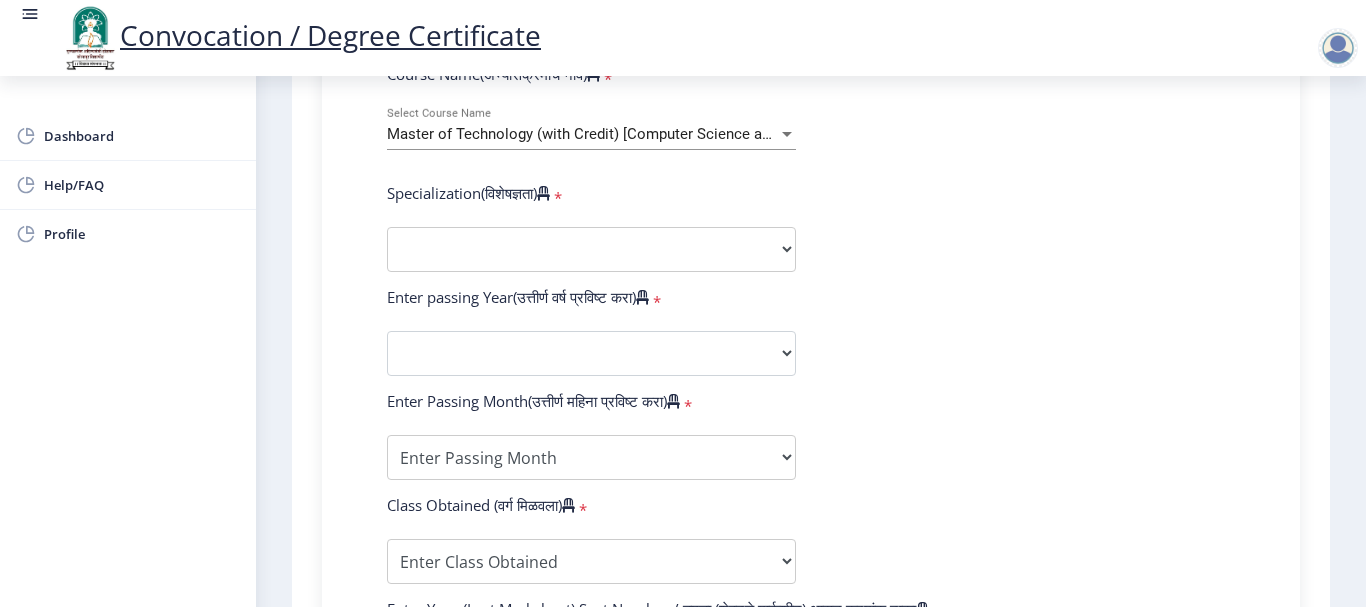 click on "Master of Technology (with Credit) [Computer Science and Engineering] Select Course Name" 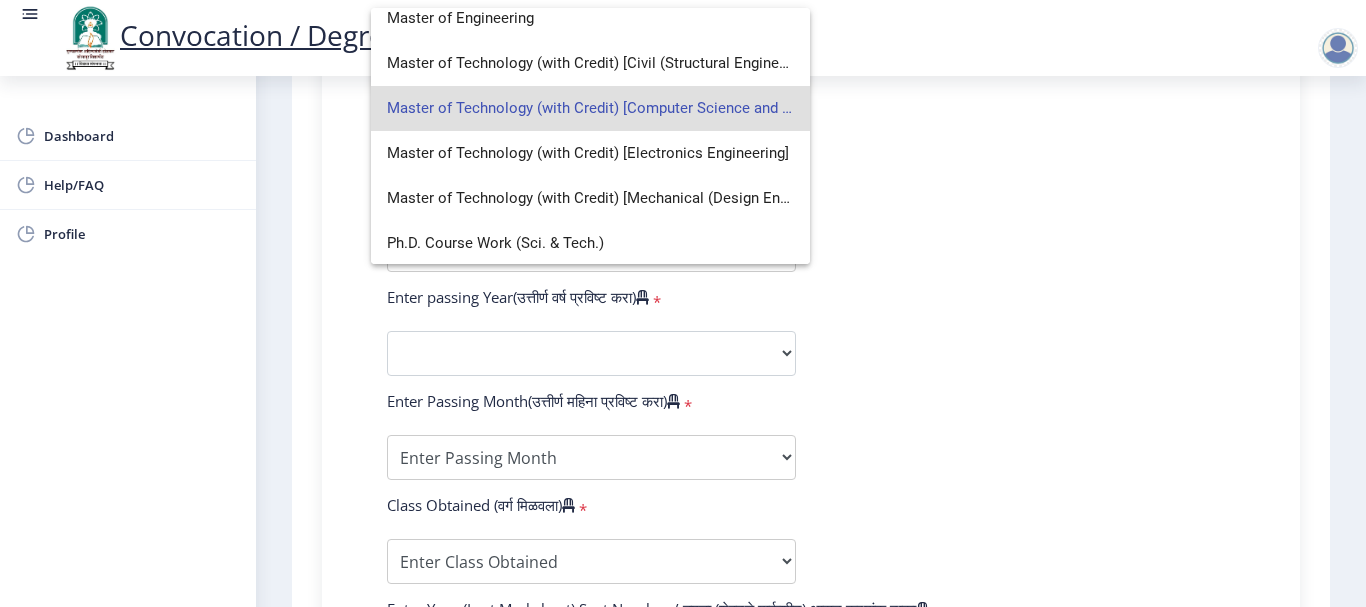 scroll, scrollTop: 509, scrollLeft: 0, axis: vertical 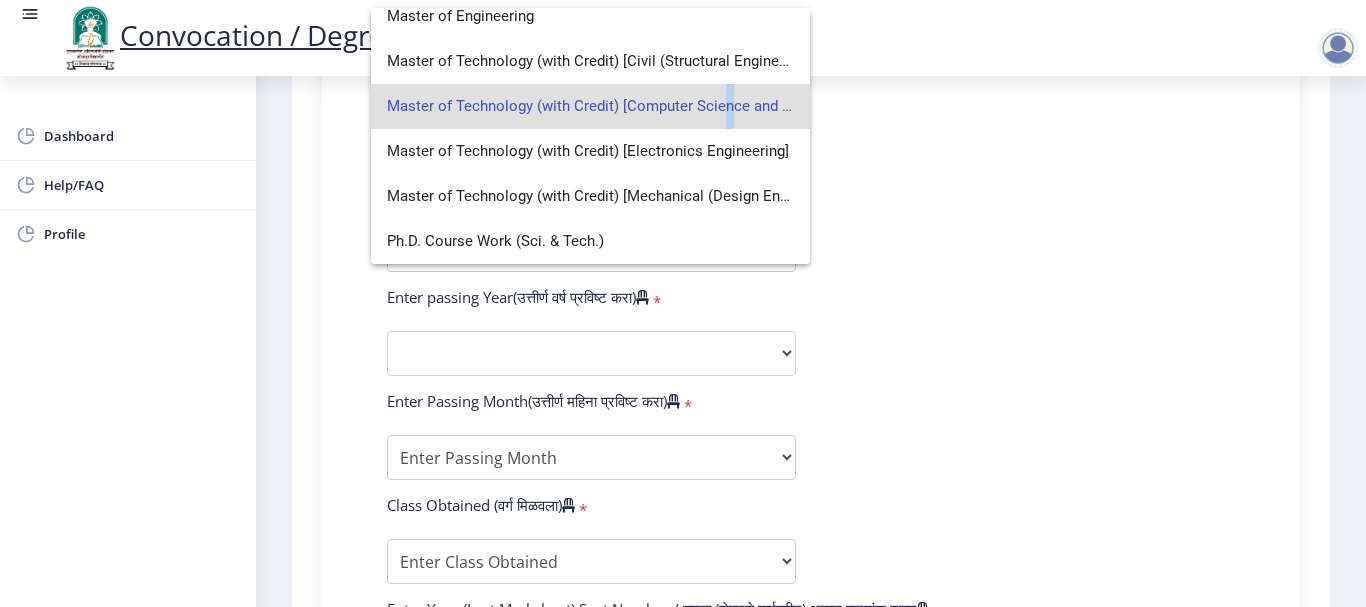 click on "Master of Technology (with Credit) [Computer Science and Engineering]" at bounding box center [590, 106] 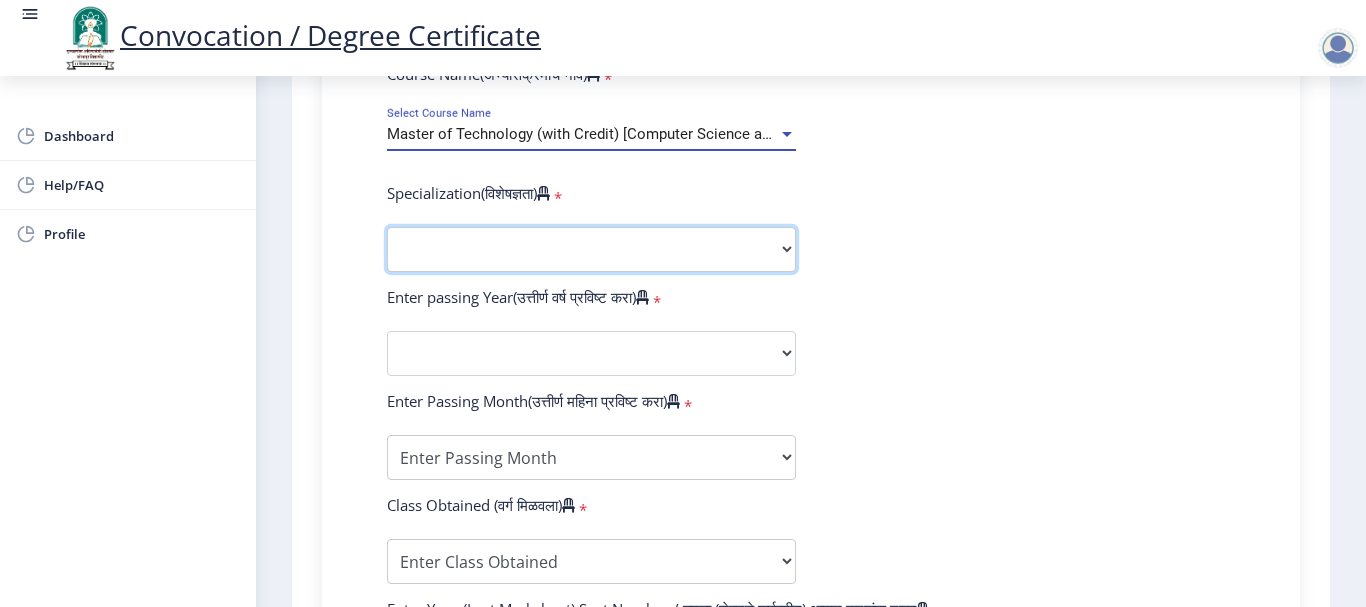 click on "Specialization Civil (Structural Engineering) Electronics & Telecommunication Engineering Mechanical (Design Engineering) Other" at bounding box center (591, 249) 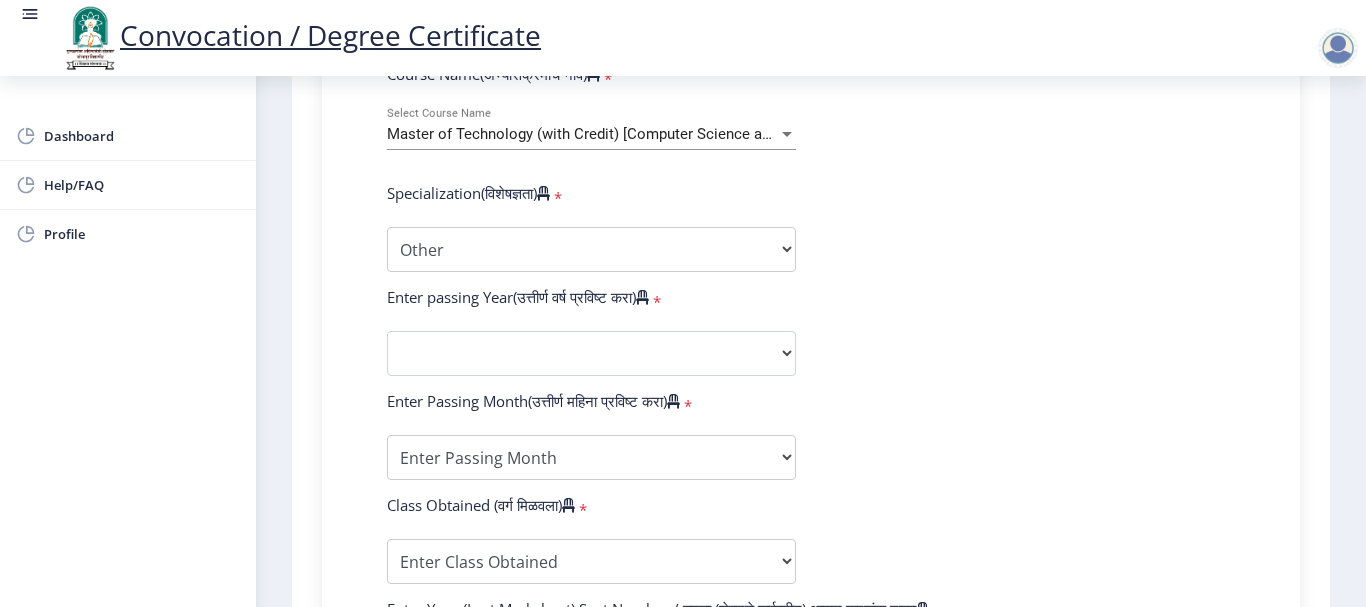 select 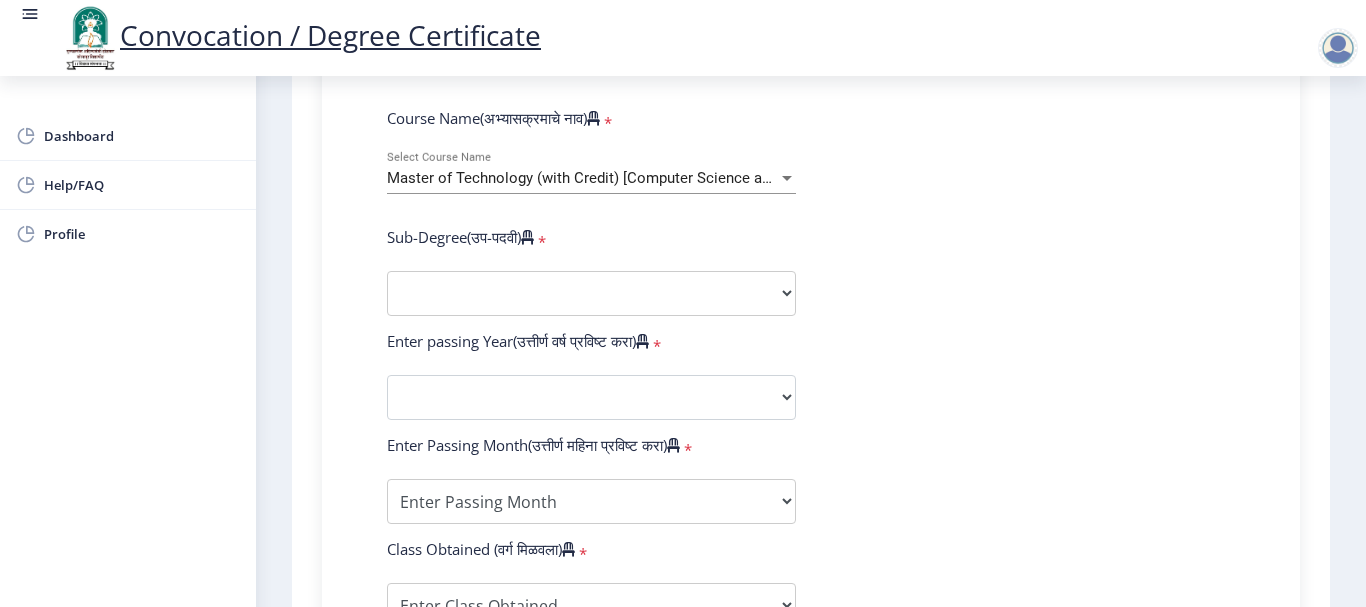 scroll, scrollTop: 900, scrollLeft: 0, axis: vertical 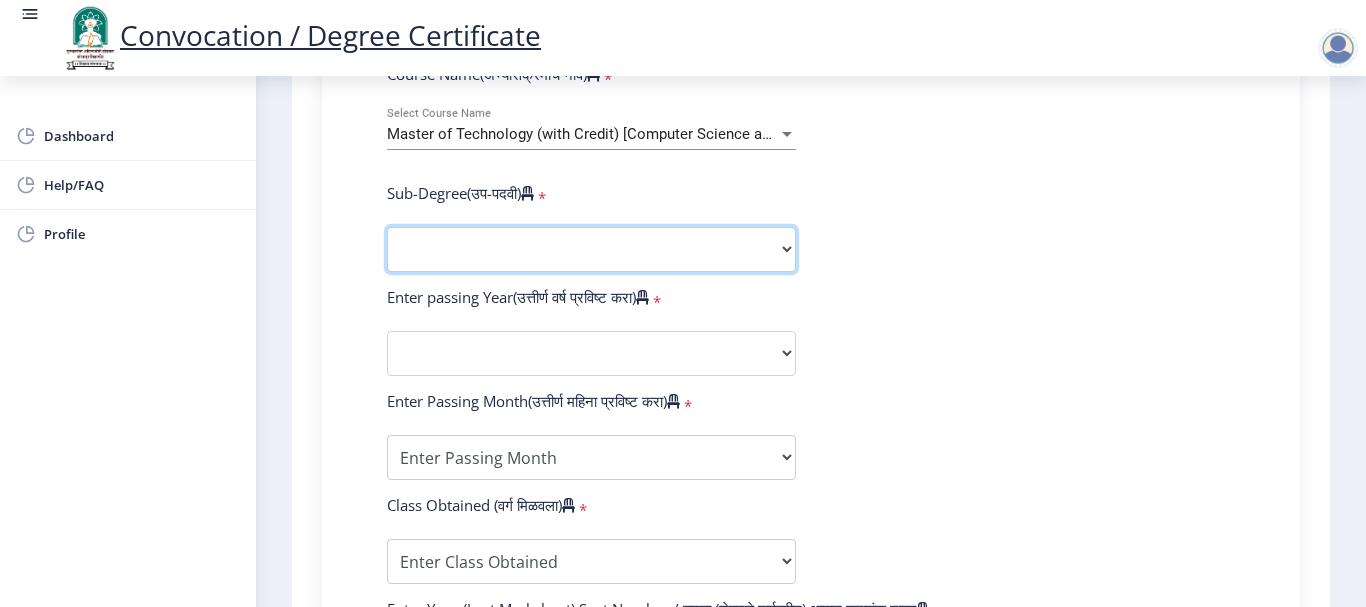 click on "Sub-Degree Other" at bounding box center (591, 249) 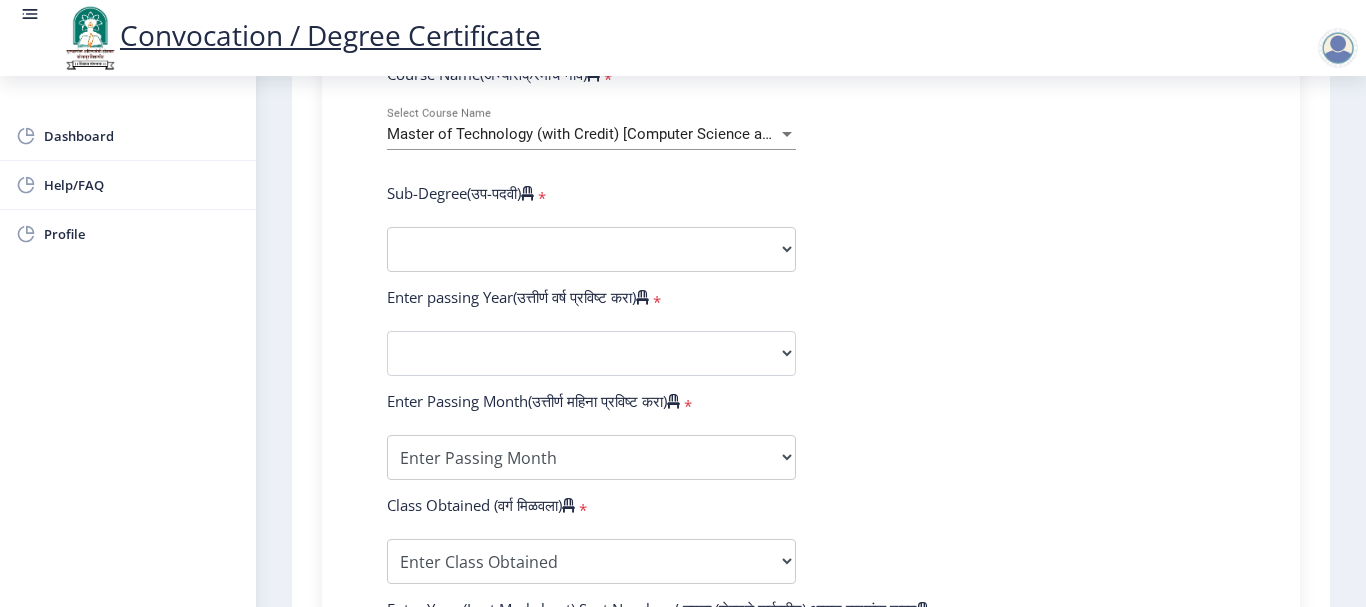 select 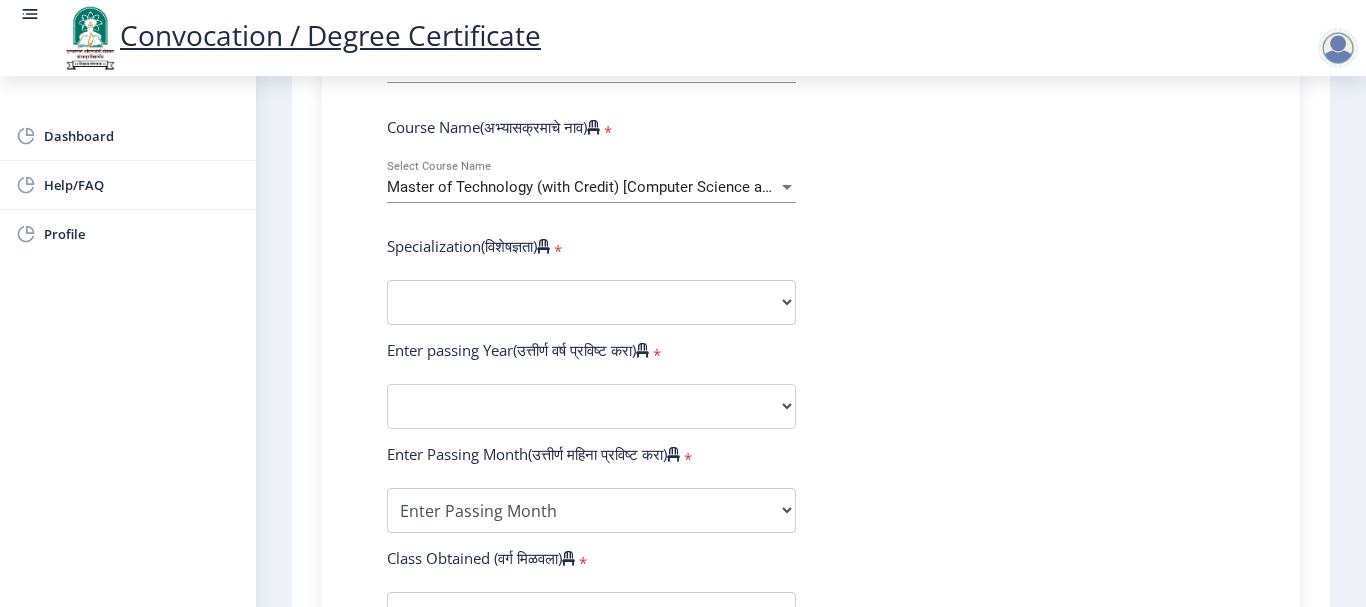 scroll, scrollTop: 800, scrollLeft: 0, axis: vertical 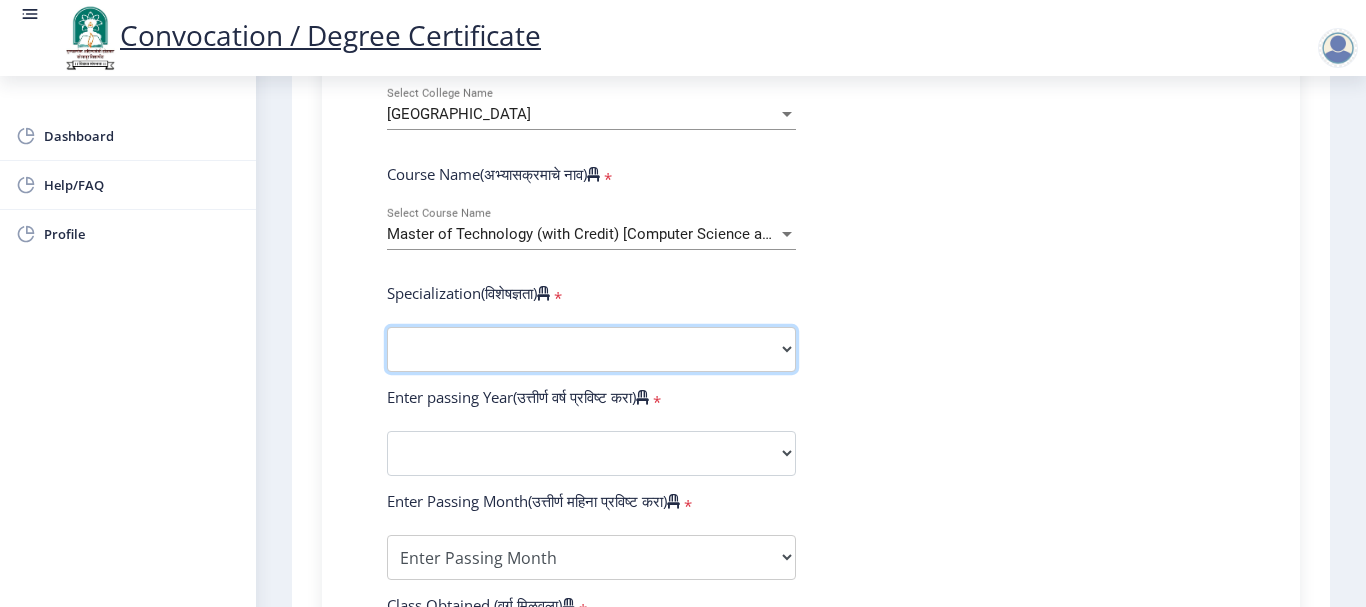 click on "Specialization Civil (Structural Engineering) Electronics & Telecommunication Engineering Mechanical (Design Engineering) Other" at bounding box center [591, 349] 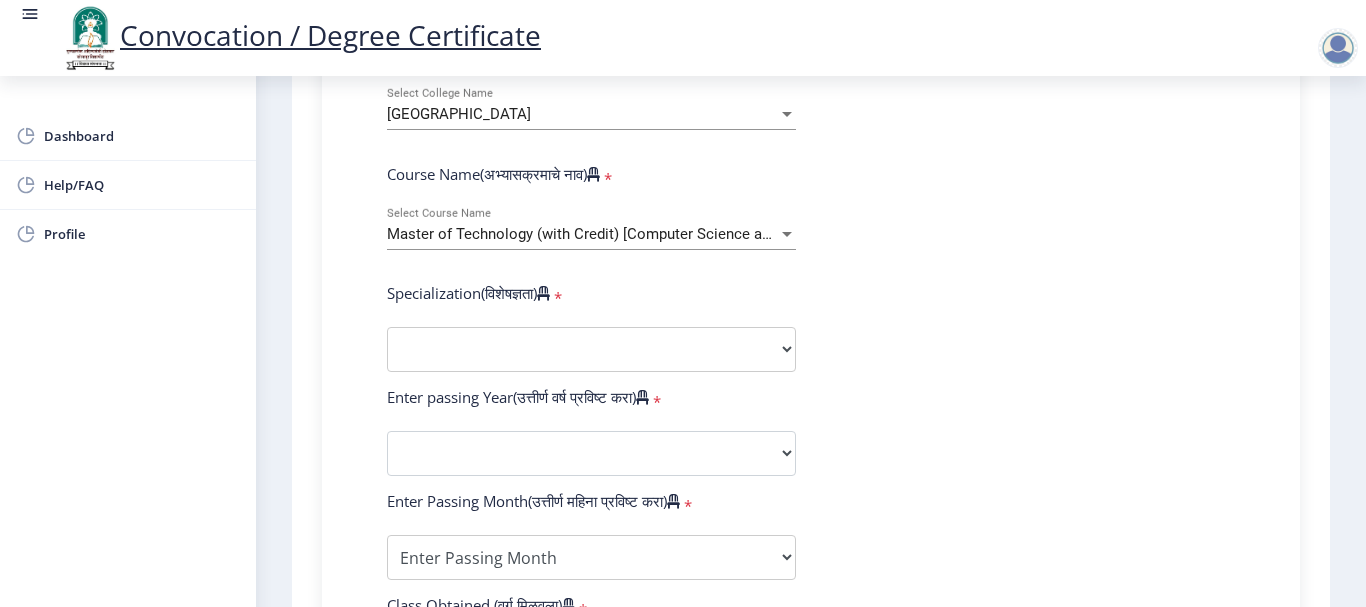 select 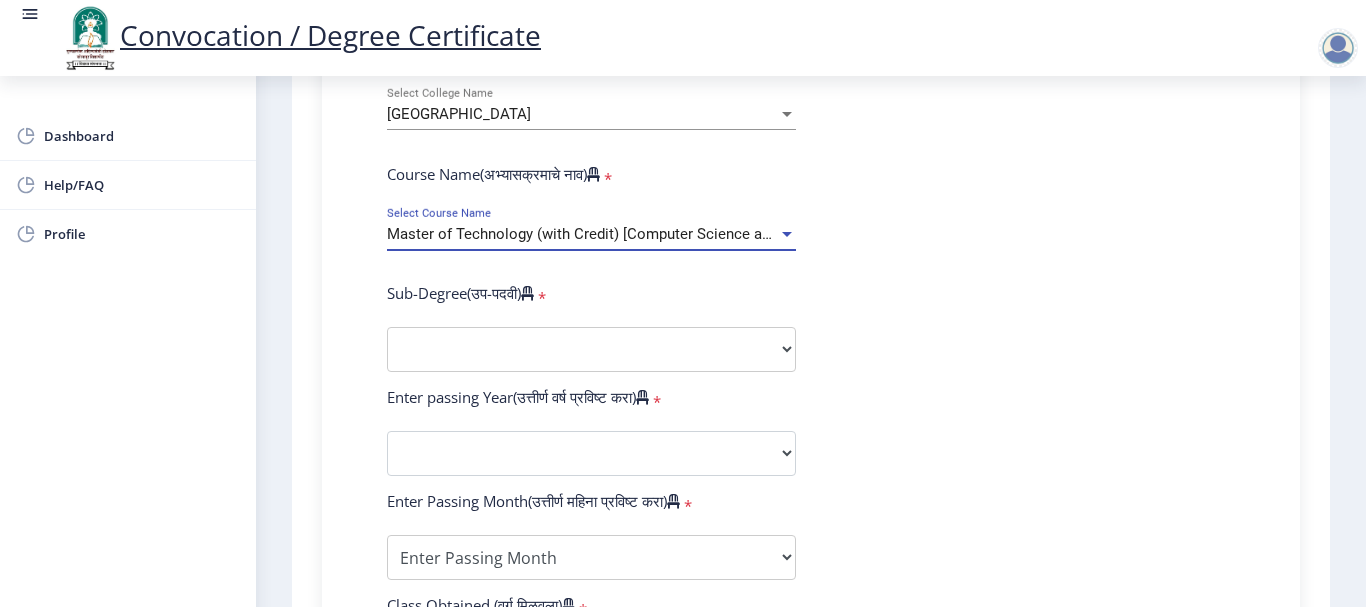 click on "Master of Technology (with Credit) [Computer Science and Engineering]" at bounding box center (625, 234) 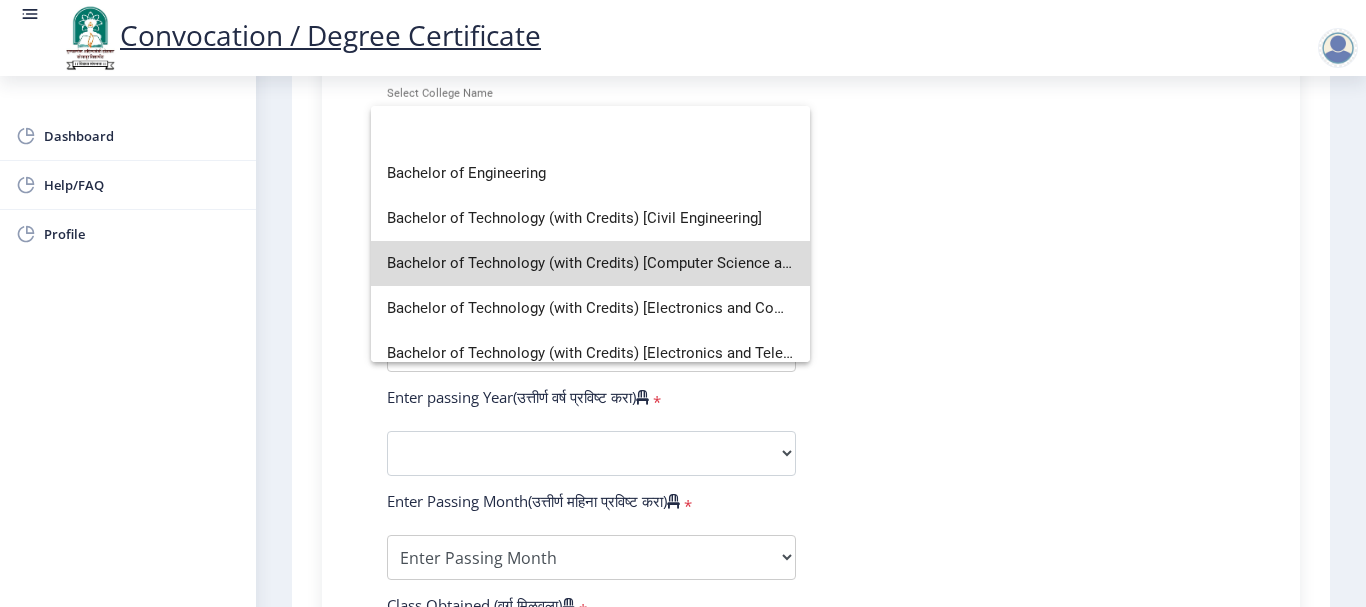 click on "Bachelor of Technology (with Credits) [Computer Science and Engineering]" at bounding box center [590, 263] 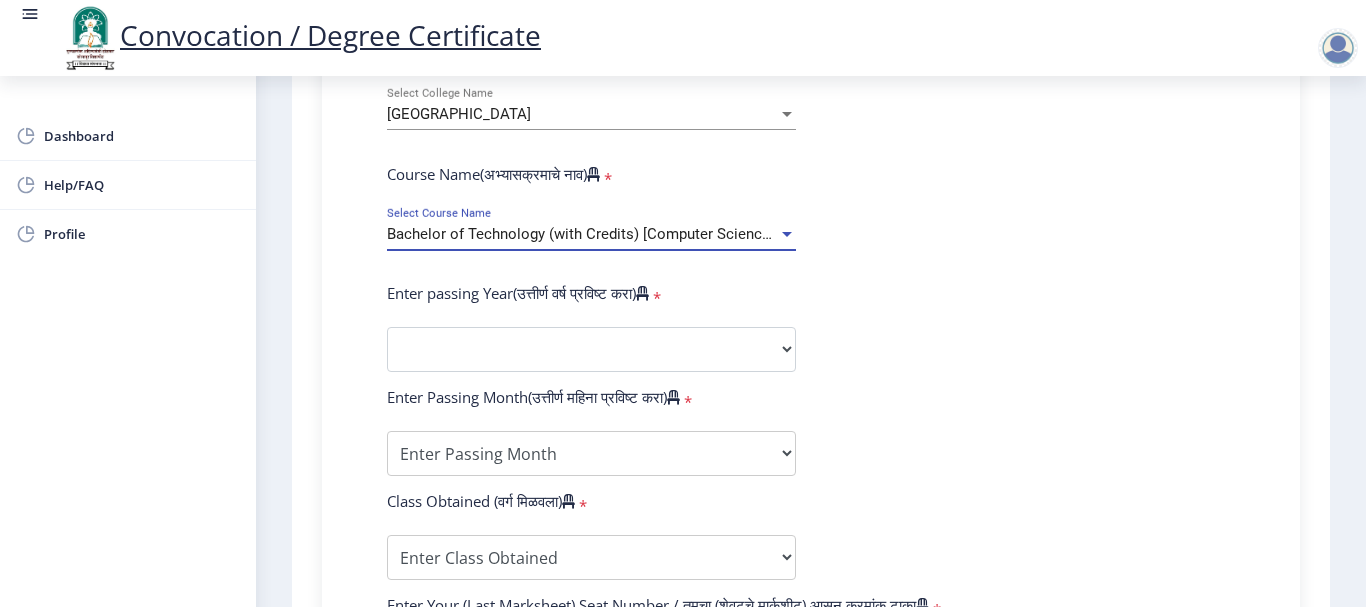 click on "Bachelor of Technology (with Credits) [Computer Science and Engineering]" at bounding box center (635, 234) 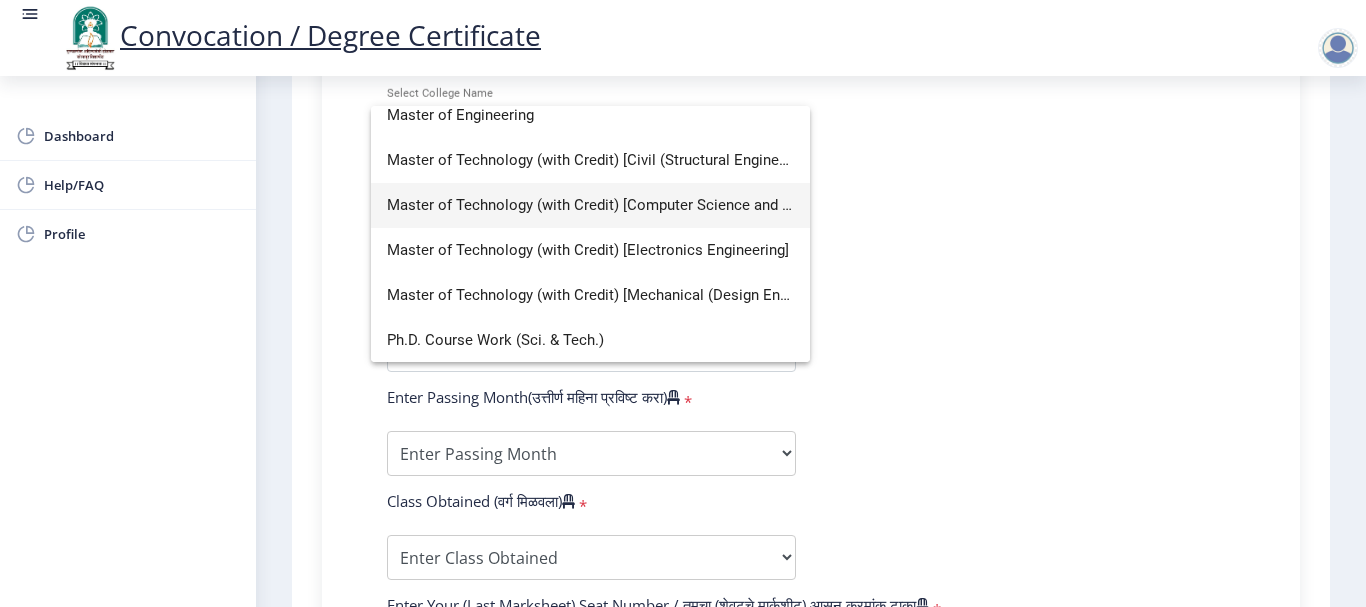 scroll, scrollTop: 509, scrollLeft: 0, axis: vertical 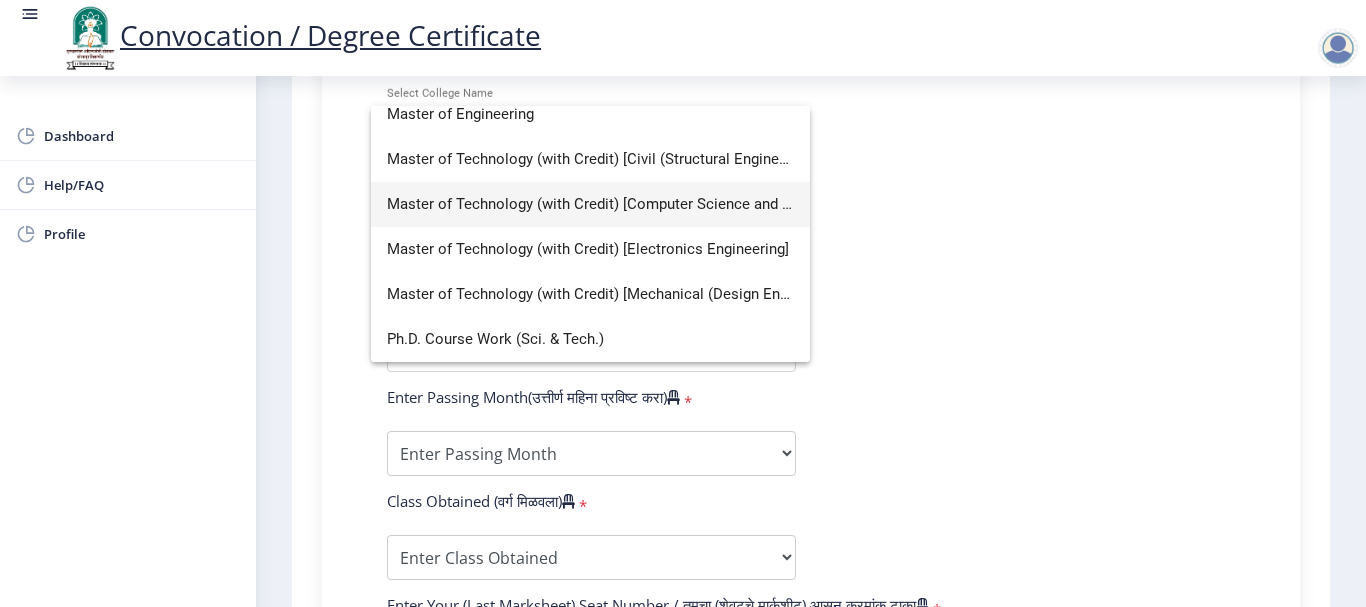 click on "Master of Technology (with Credit) [Computer Science and Engineering]" at bounding box center [590, 204] 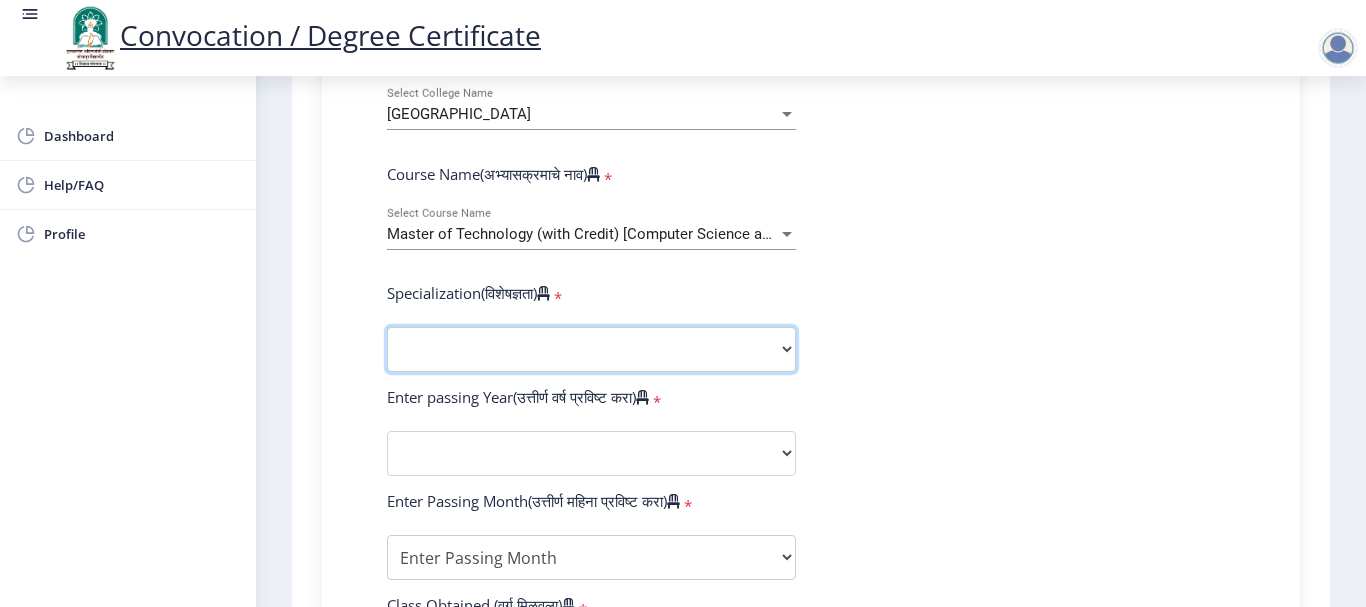 click on "Specialization Civil (Structural Engineering) Electronics & Telecommunication Engineering Mechanical (Design Engineering) Other" at bounding box center (591, 349) 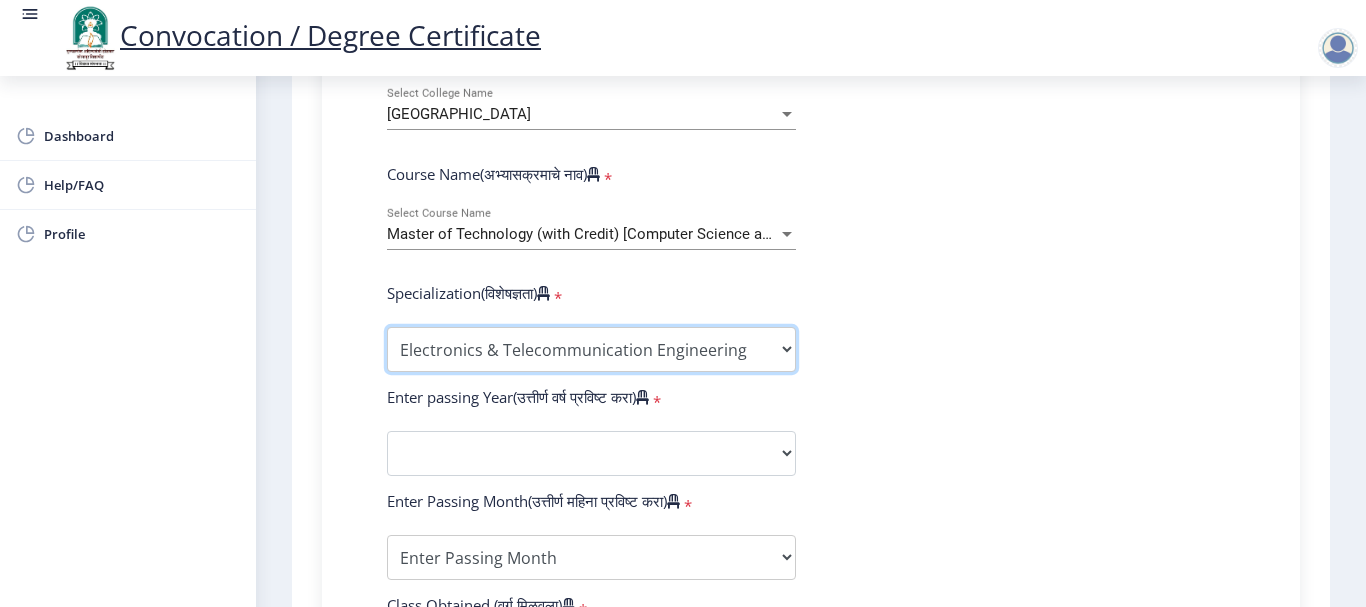 click on "Specialization Civil (Structural Engineering) Electronics & Telecommunication Engineering Mechanical (Design Engineering) Other" at bounding box center [591, 349] 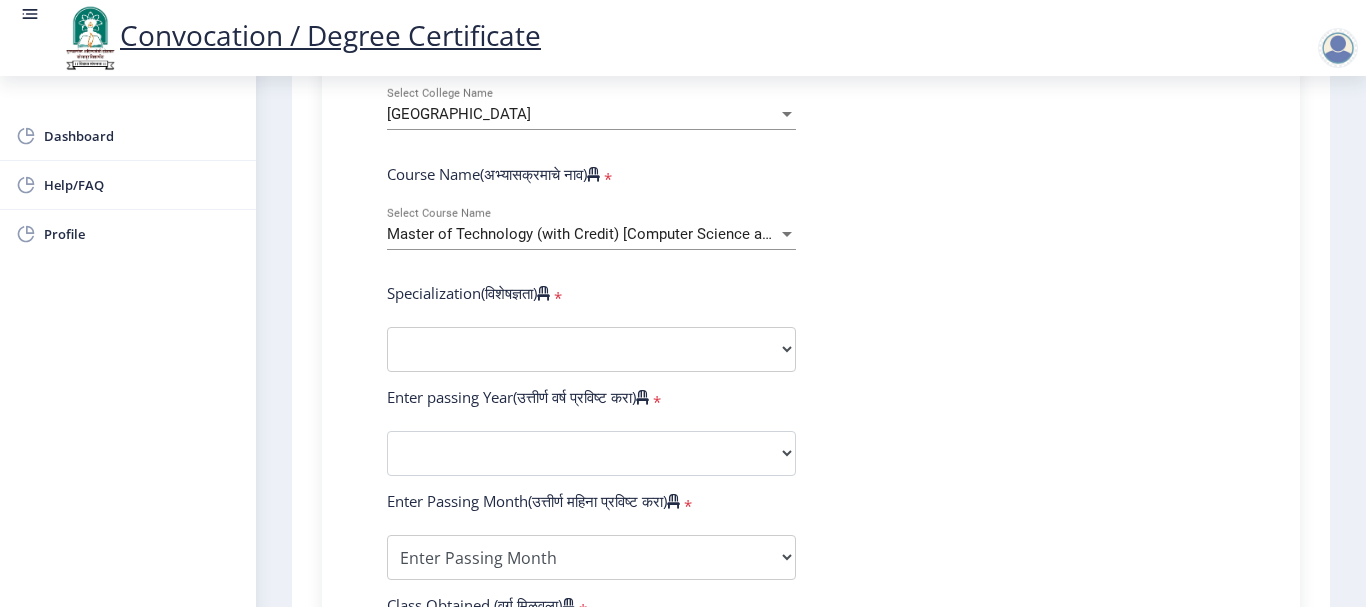 select 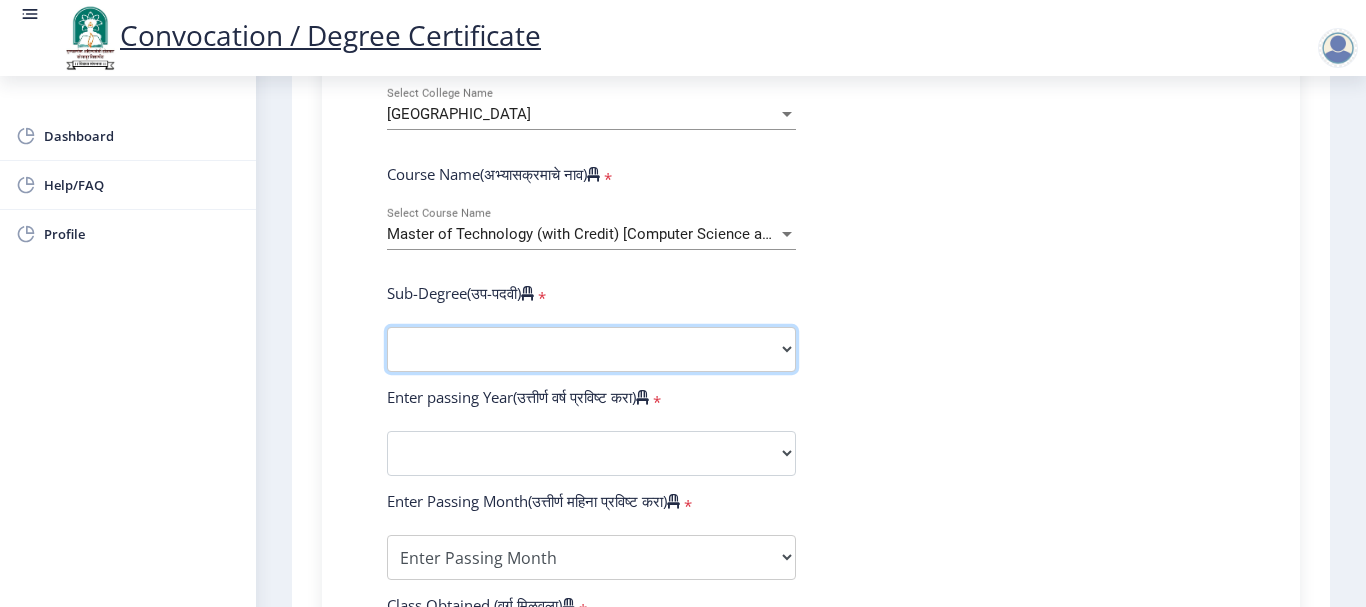 drag, startPoint x: 517, startPoint y: 328, endPoint x: 516, endPoint y: 340, distance: 12.0415945 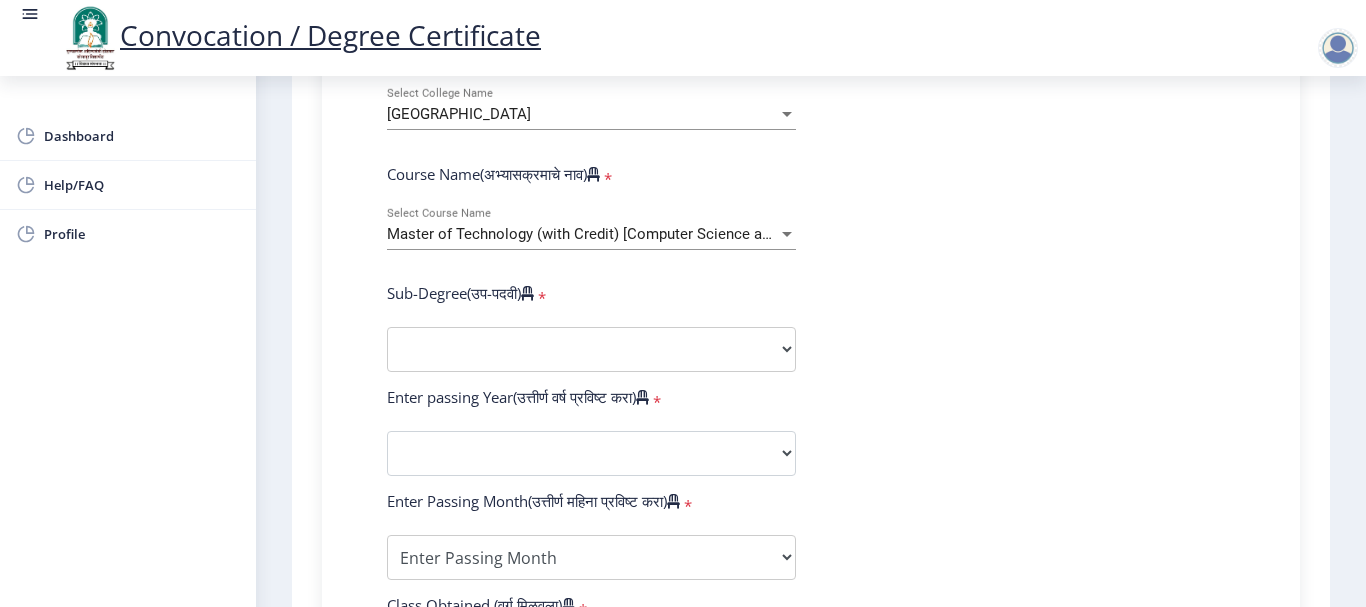 select 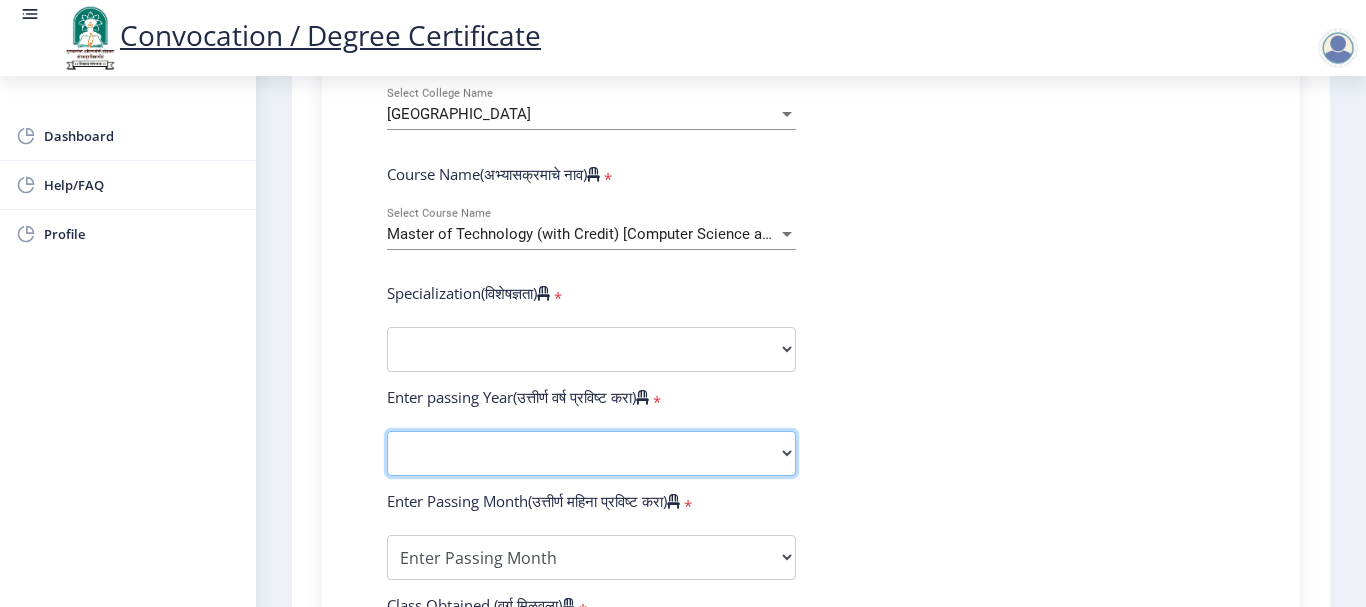 click on "2025   2024   2023   2022   2021   2020   2019   2018   2017   2016   2015   2014   2013   2012   2011   2010   2009   2008   2007   2006   2005   2004   2003   2002   2001   2000   1999   1998   1997   1996   1995   1994   1993   1992   1991   1990   1989   1988   1987   1986   1985   1984   1983   1982   1981   1980   1979   1978   1977   1976" 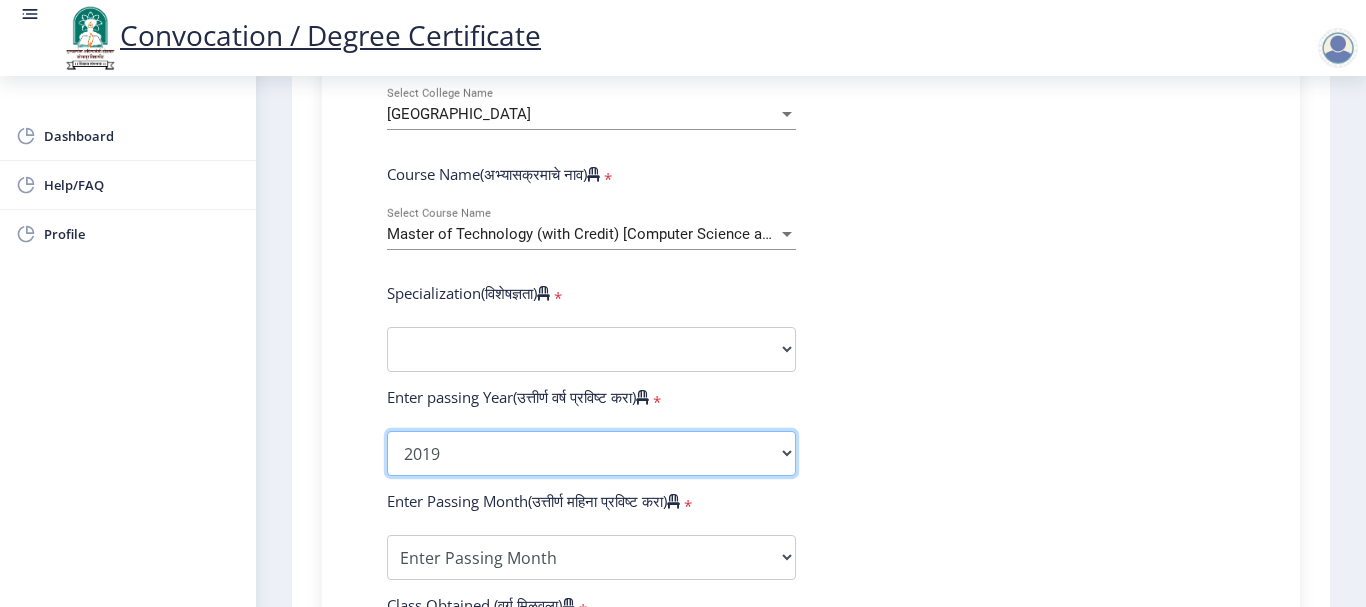 click on "2025   2024   2023   2022   2021   2020   2019   2018   2017   2016   2015   2014   2013   2012   2011   2010   2009   2008   2007   2006   2005   2004   2003   2002   2001   2000   1999   1998   1997   1996   1995   1994   1993   1992   1991   1990   1989   1988   1987   1986   1985   1984   1983   1982   1981   1980   1979   1978   1977   1976" 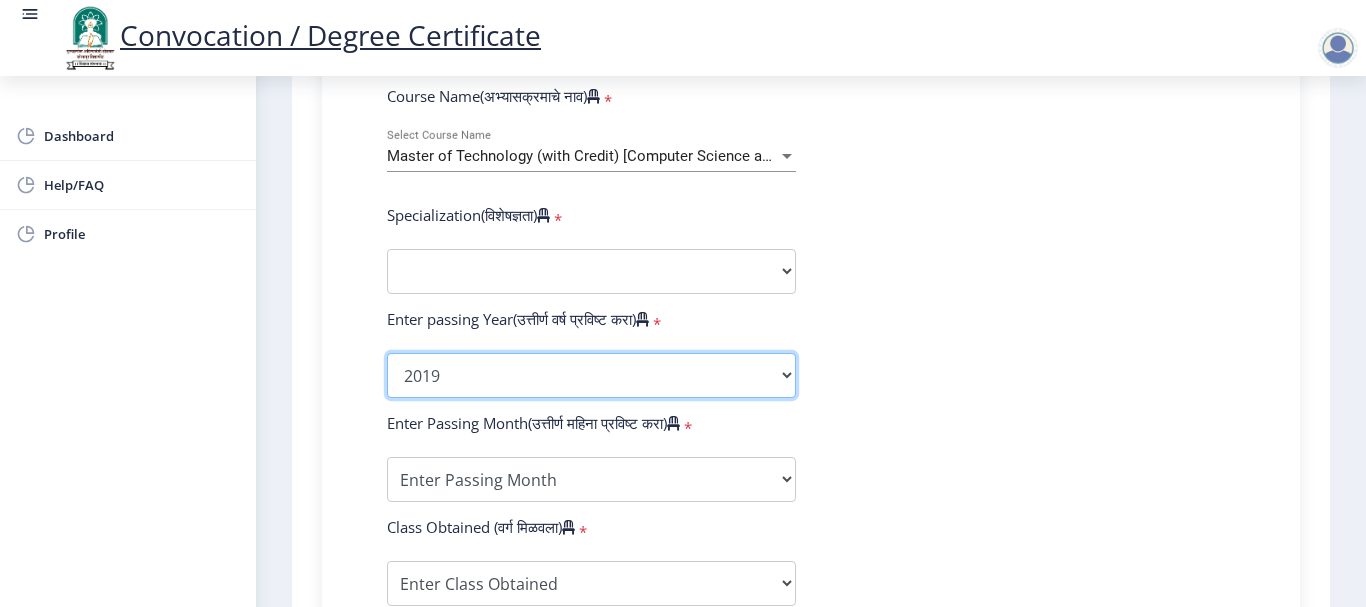 scroll, scrollTop: 1000, scrollLeft: 0, axis: vertical 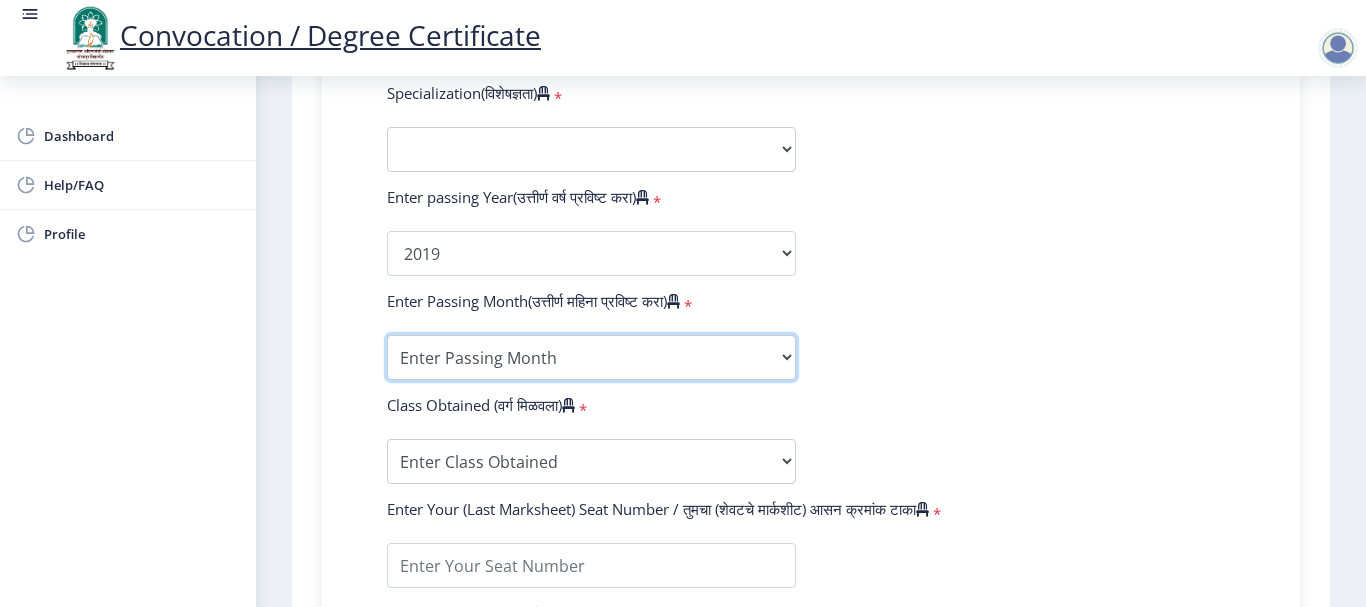 click on "Enter Passing Month March April May October November December" at bounding box center [591, 357] 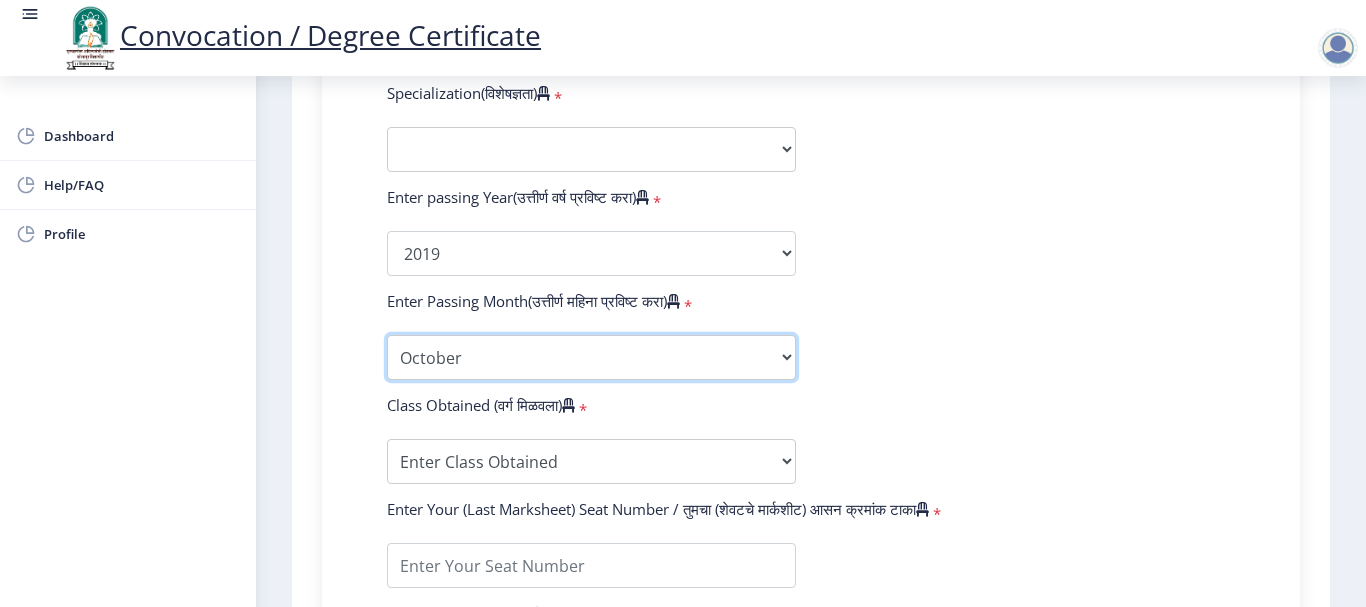click on "Enter Passing Month March April May October November December" at bounding box center (591, 357) 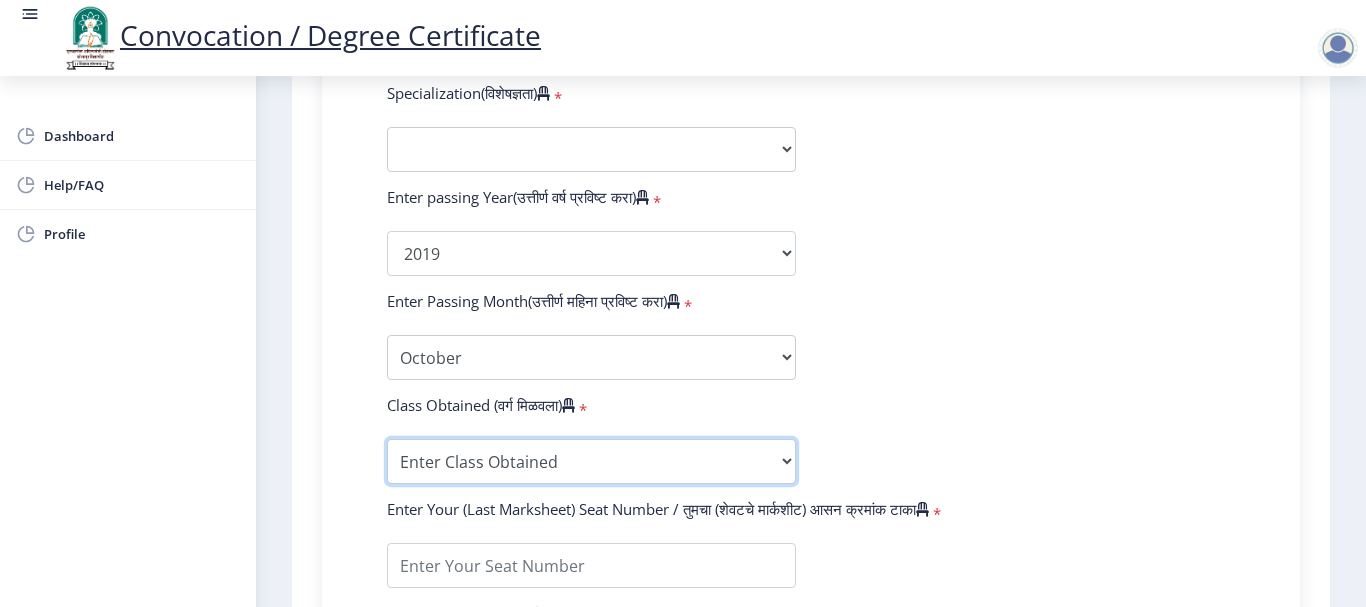 click on "Enter Class Obtained FIRST CLASS WITH DISTINCTION FIRST CLASS HIGHER SECOND CLASS SECOND CLASS PASS CLASS Grade O Grade A+ Grade A Grade B+ Grade B Grade C+ Grade C Grade D Grade E" at bounding box center (591, 461) 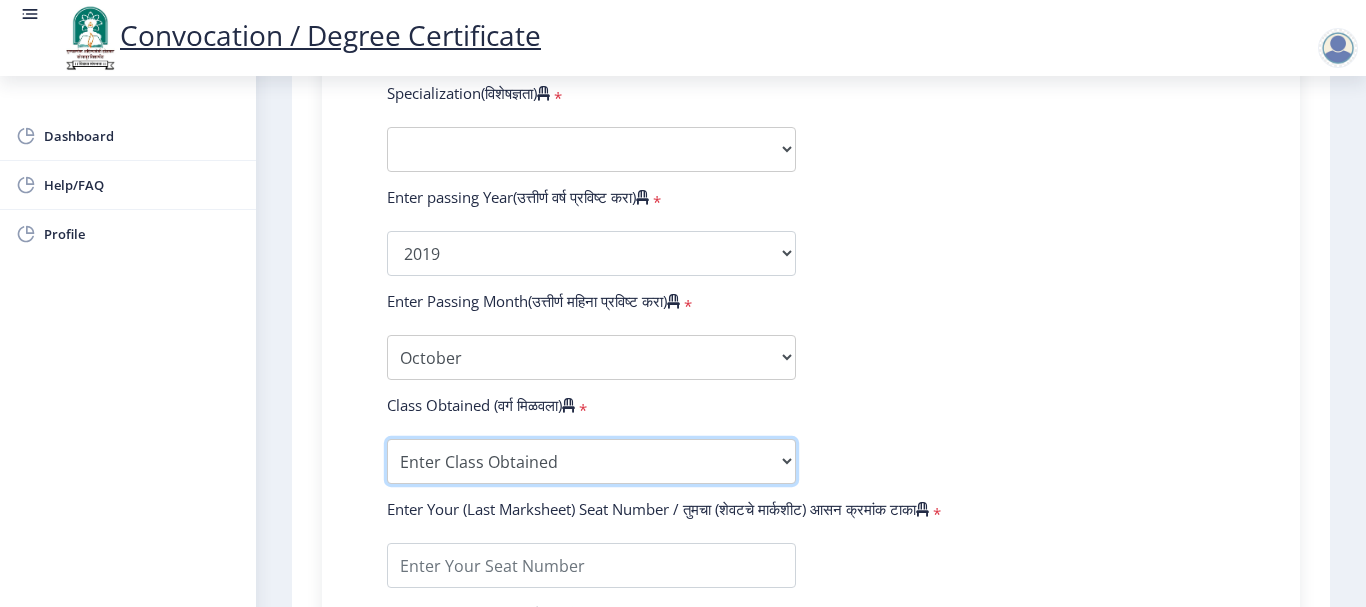 select on "Grade O" 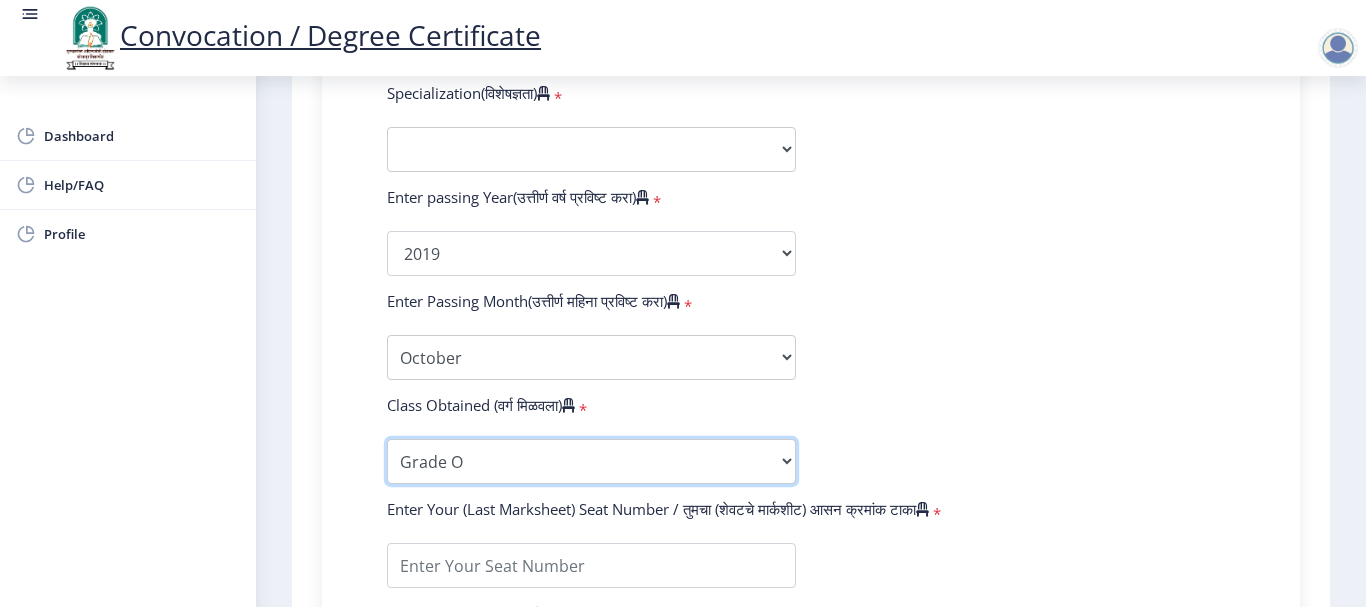 click on "Enter Class Obtained FIRST CLASS WITH DISTINCTION FIRST CLASS HIGHER SECOND CLASS SECOND CLASS PASS CLASS Grade O Grade A+ Grade A Grade B+ Grade B Grade C+ Grade C Grade D Grade E" at bounding box center (591, 461) 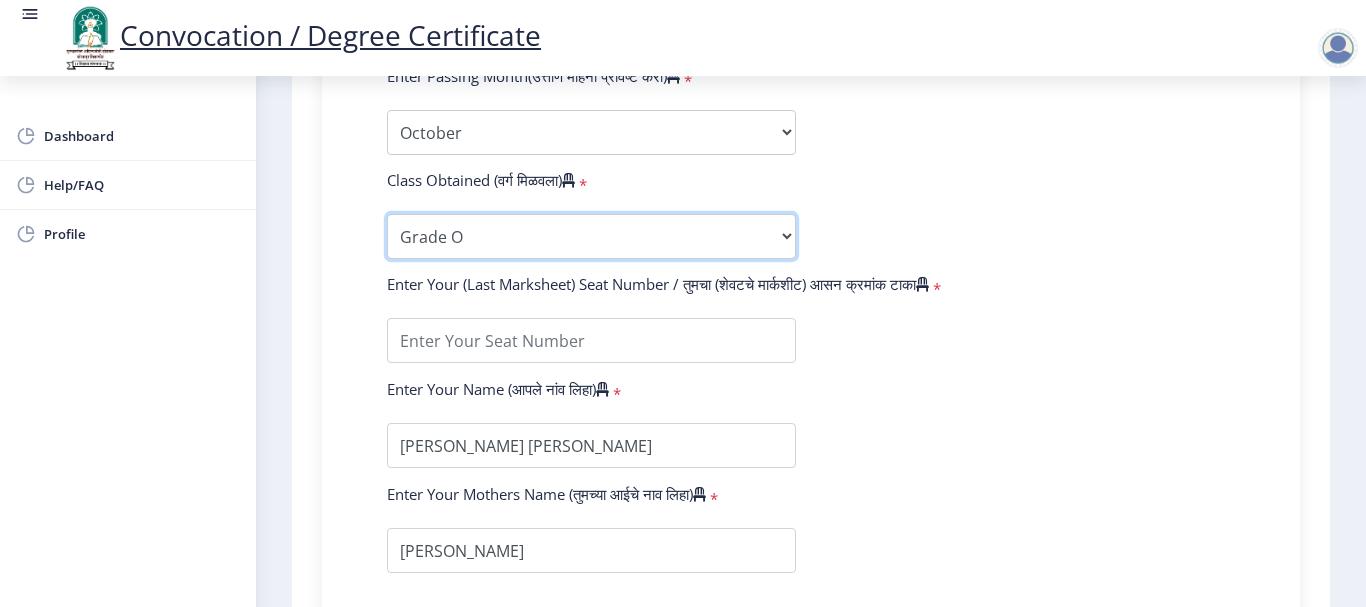 scroll, scrollTop: 1300, scrollLeft: 0, axis: vertical 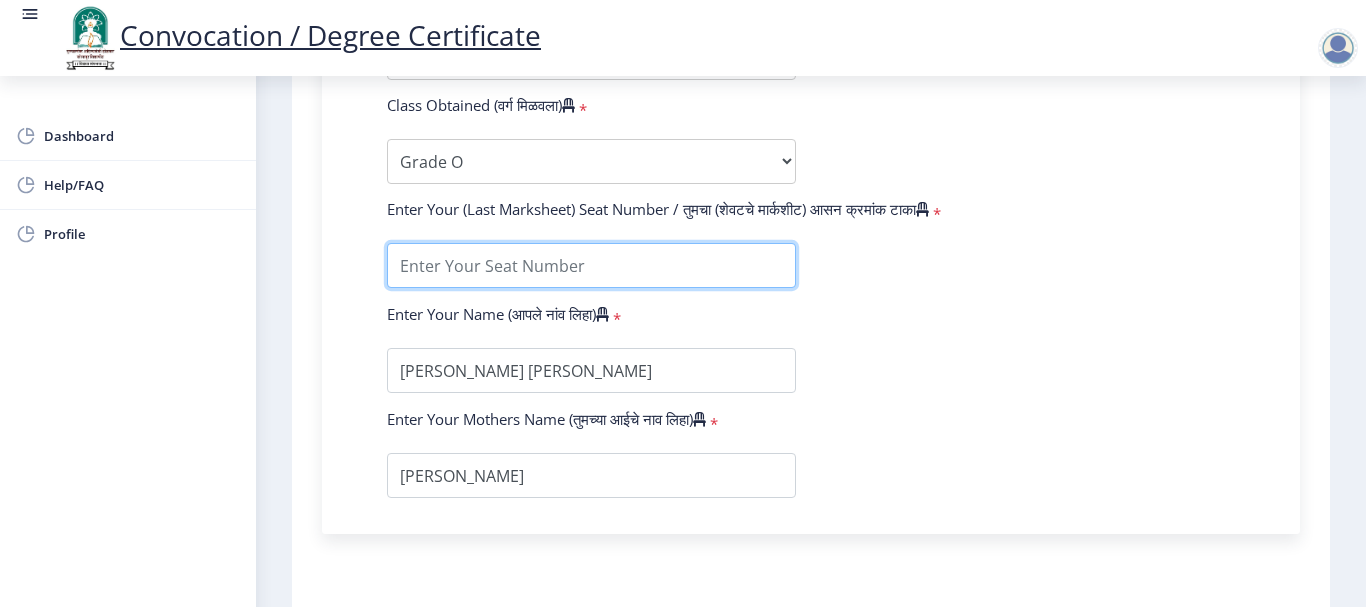 click at bounding box center [591, 265] 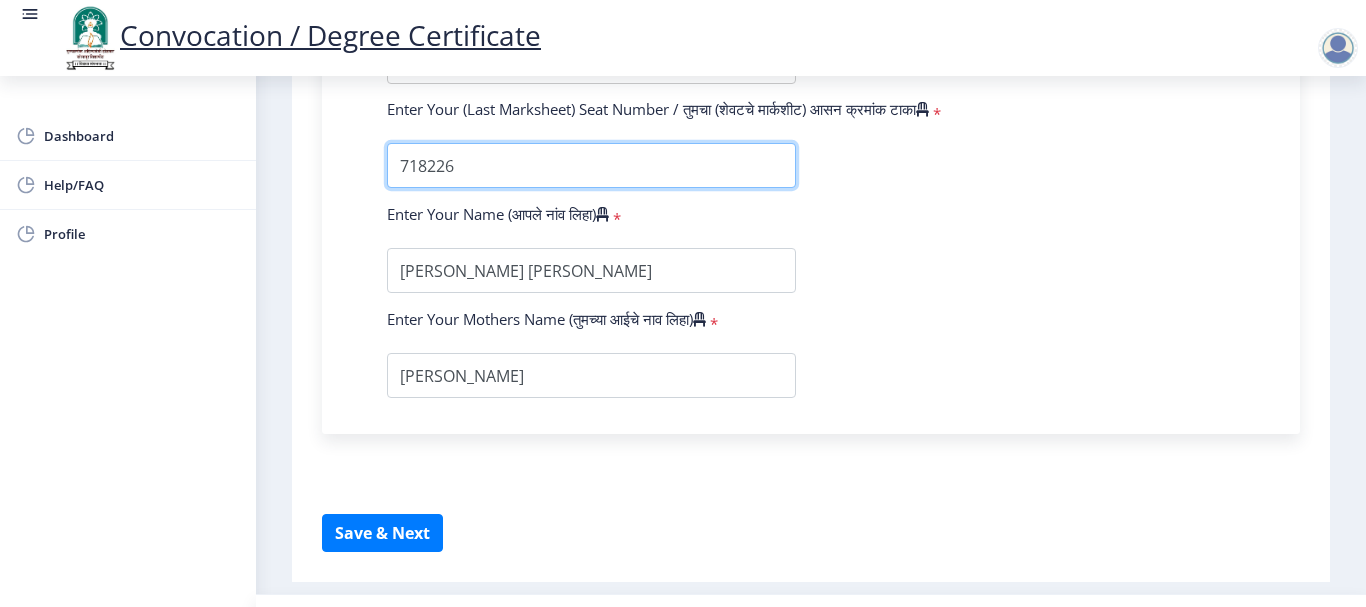 scroll, scrollTop: 1448, scrollLeft: 0, axis: vertical 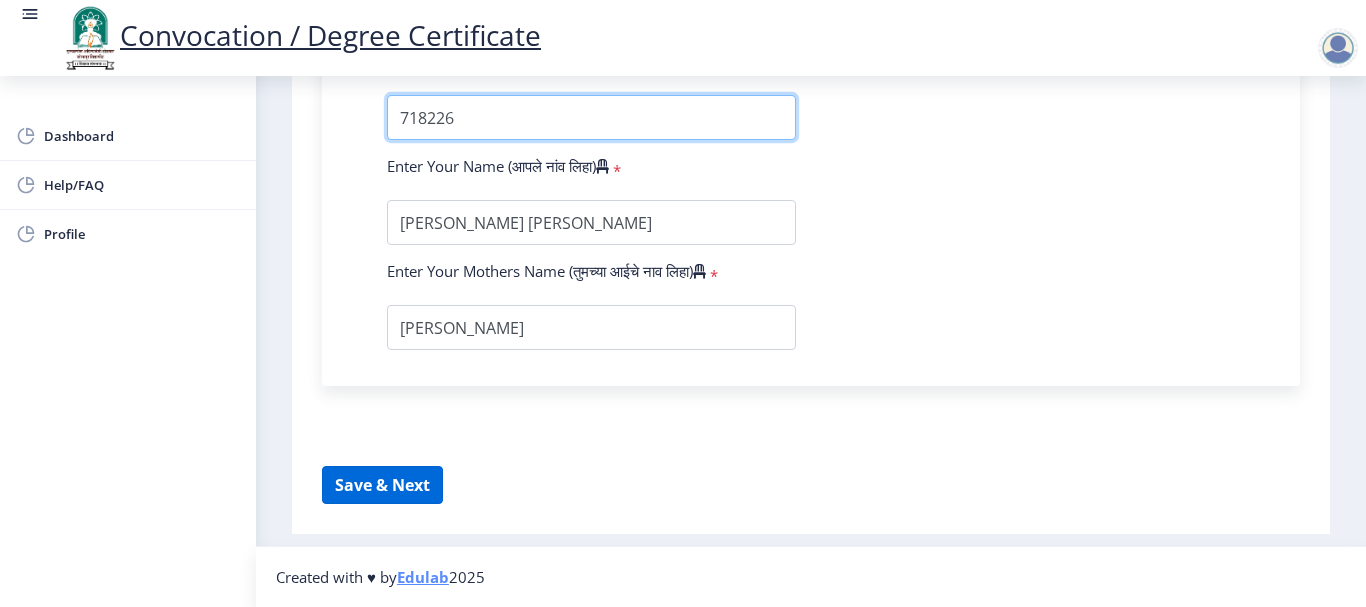type on "718226" 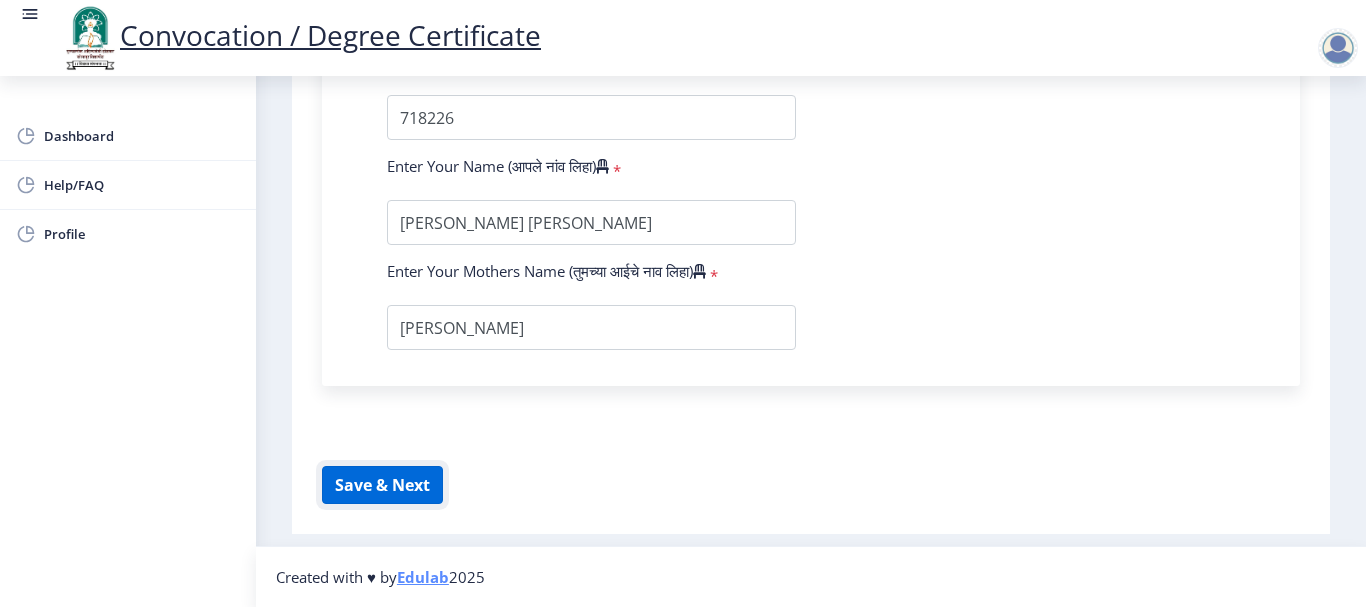 click on "Save & Next" 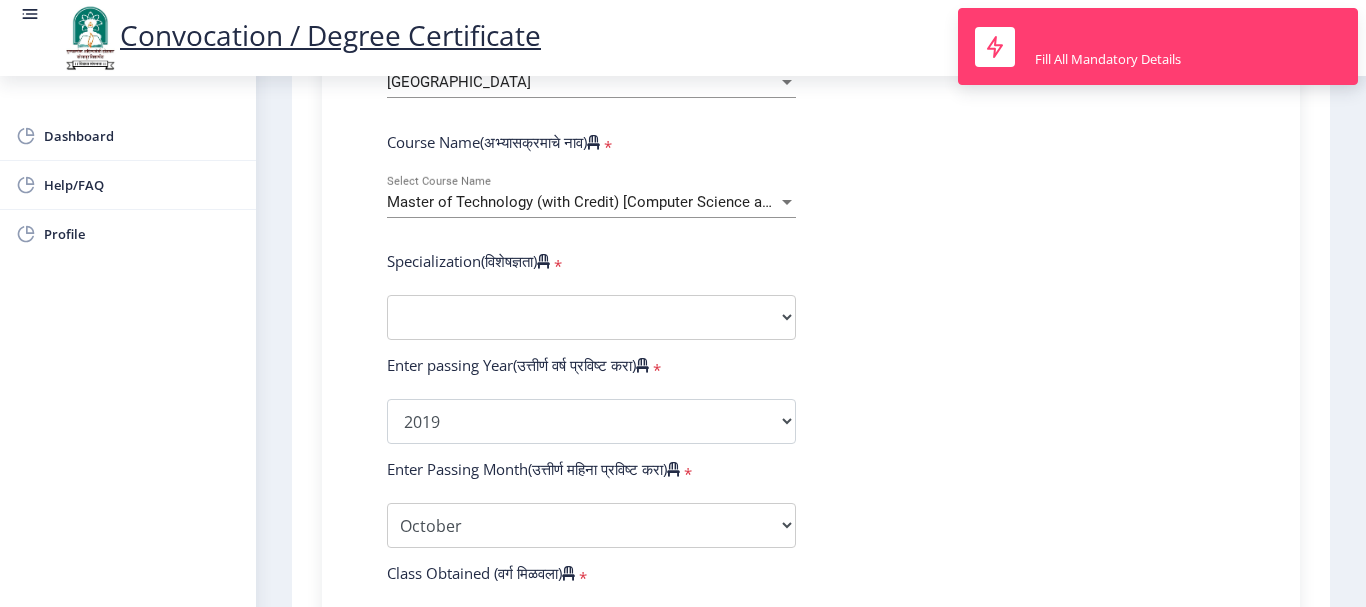 scroll, scrollTop: 748, scrollLeft: 0, axis: vertical 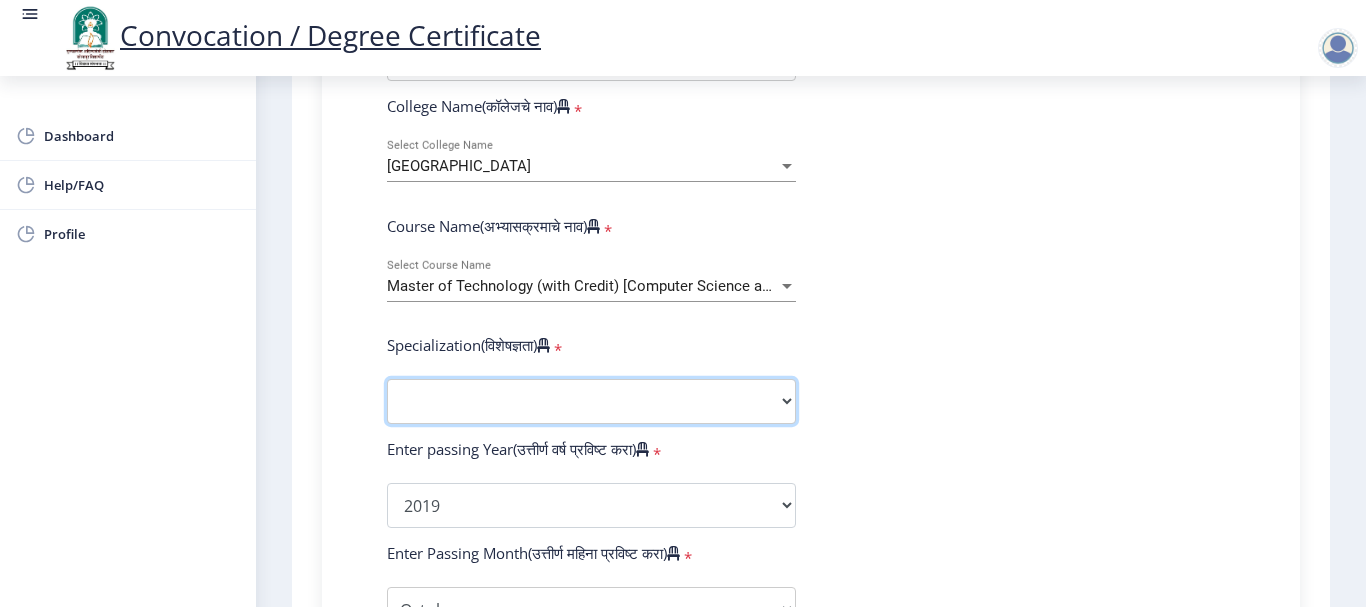 click on "Specialization Civil (Structural Engineering) Electronics & Telecommunication Engineering Mechanical (Design Engineering) Other" at bounding box center [591, 401] 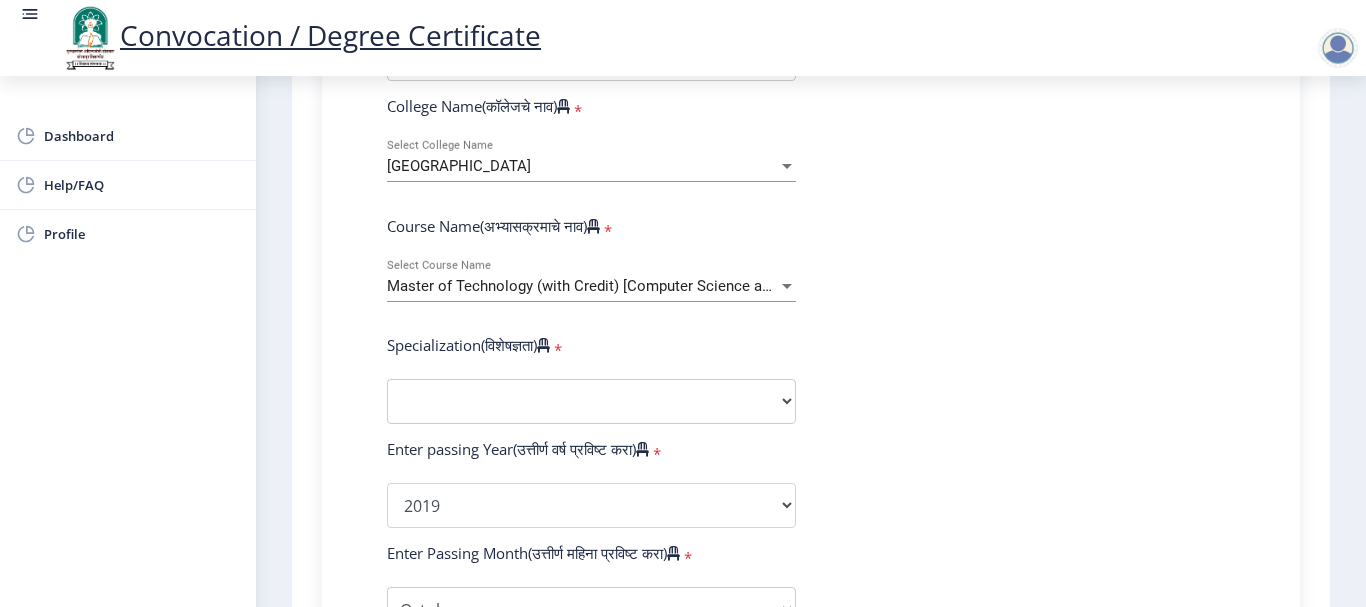 select 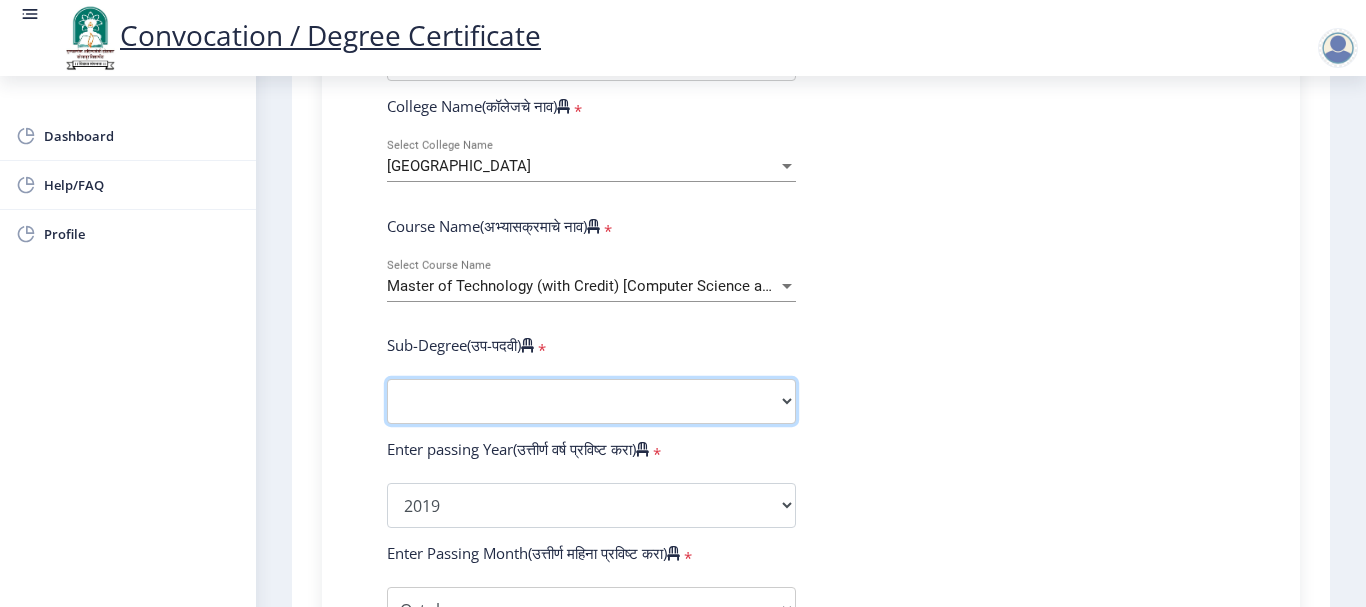 click on "Sub-Degree Other" at bounding box center (591, 401) 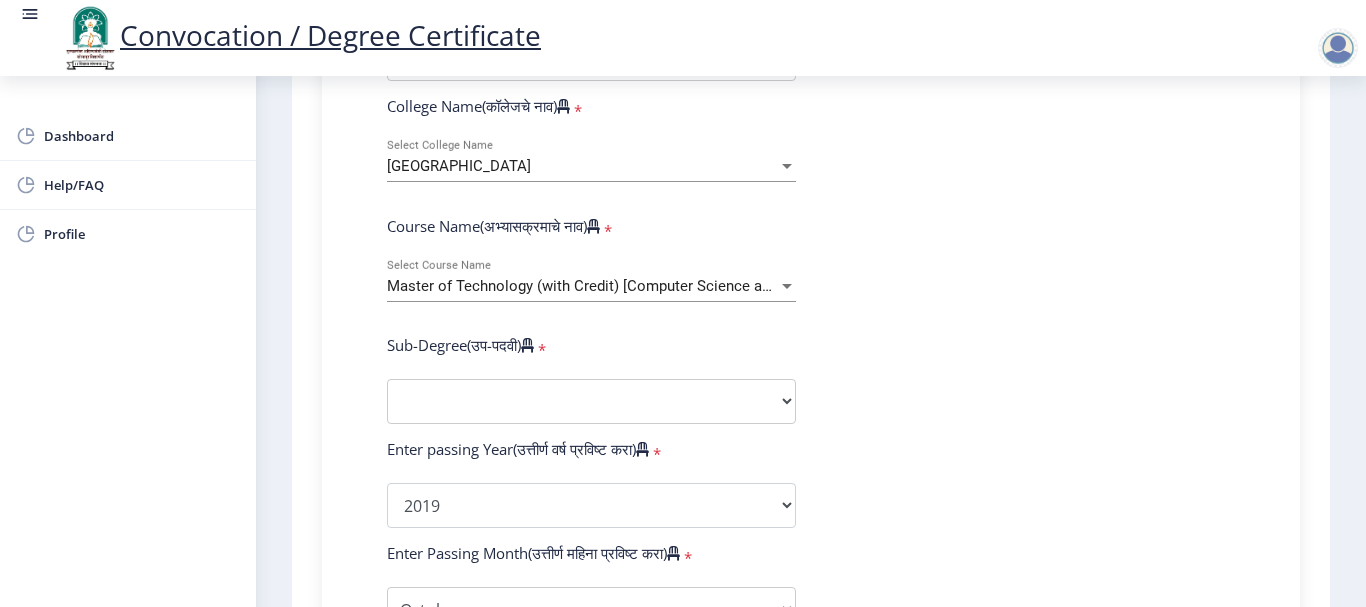 select 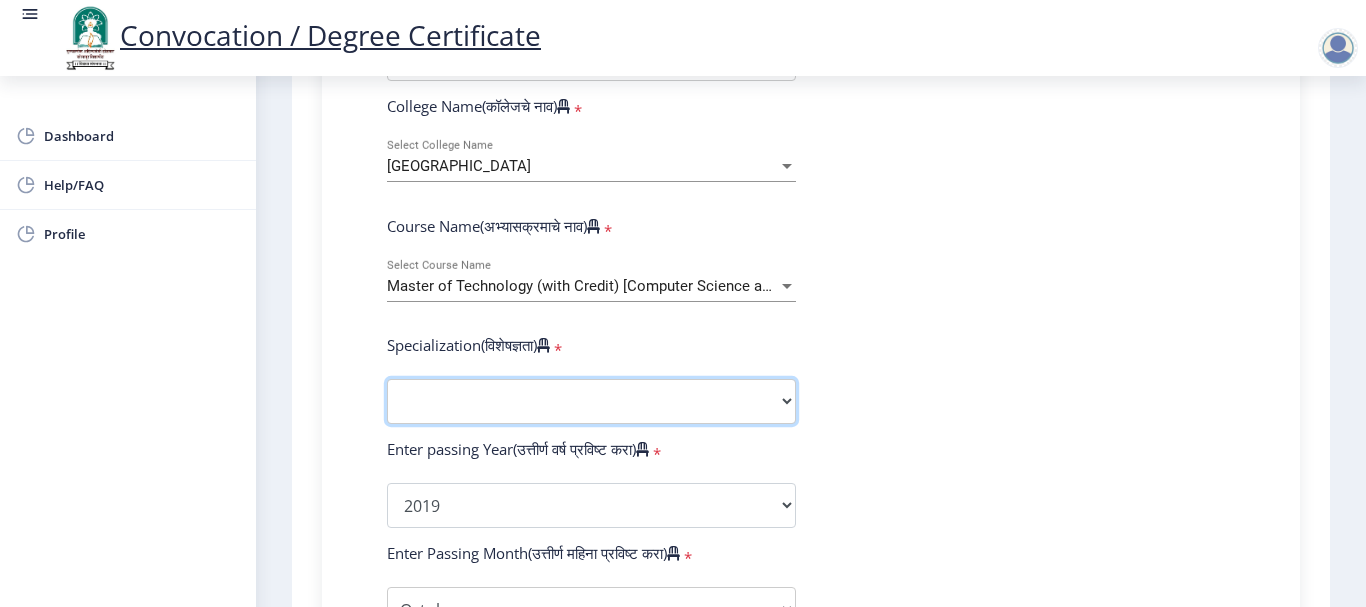 click on "Specialization Civil (Structural Engineering) Electronics & Telecommunication Engineering Mechanical (Design Engineering) Other" at bounding box center [591, 401] 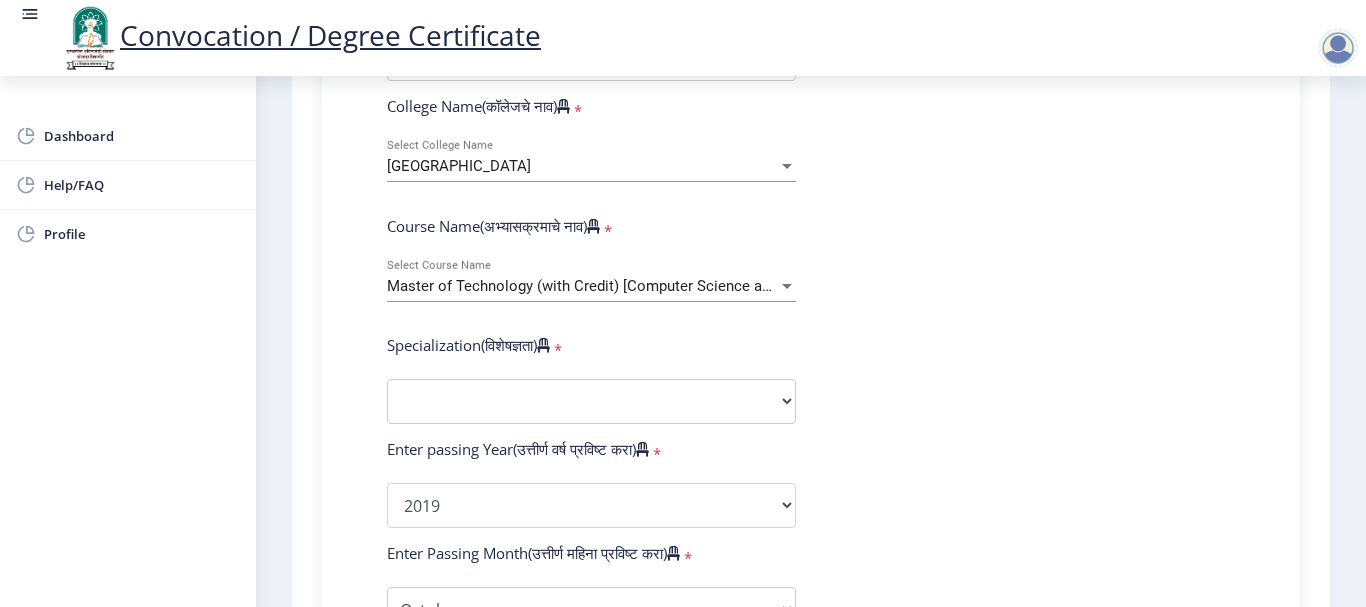 select 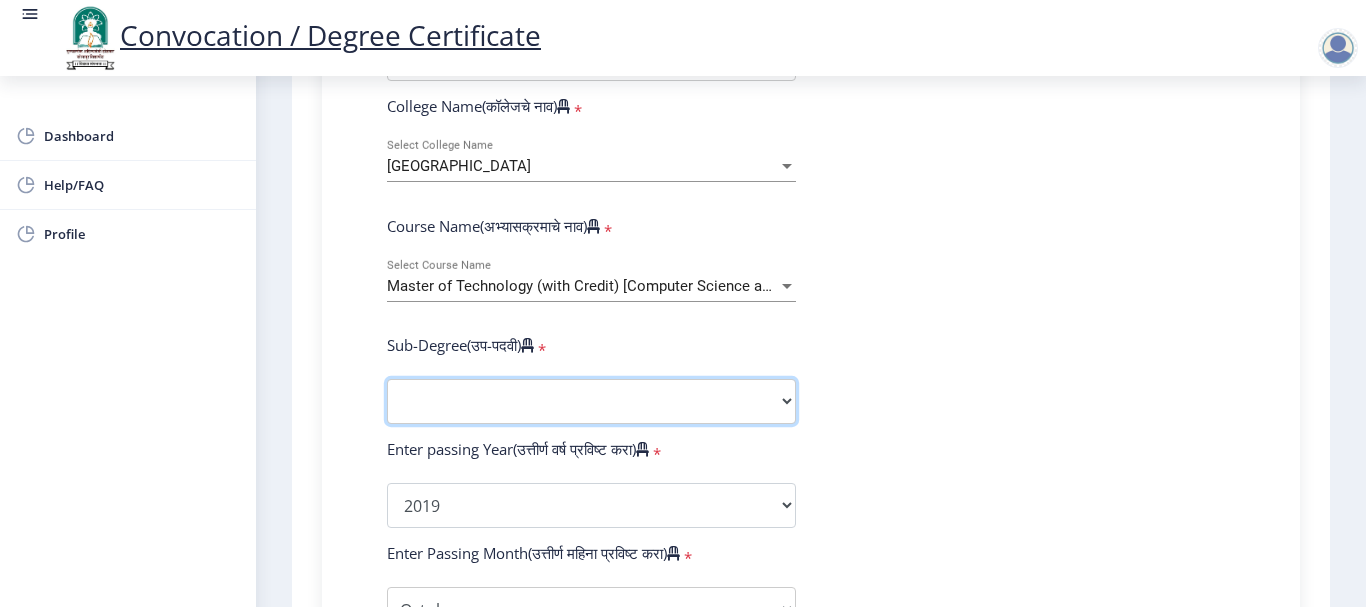 click on "Sub-Degree Other" at bounding box center [591, 401] 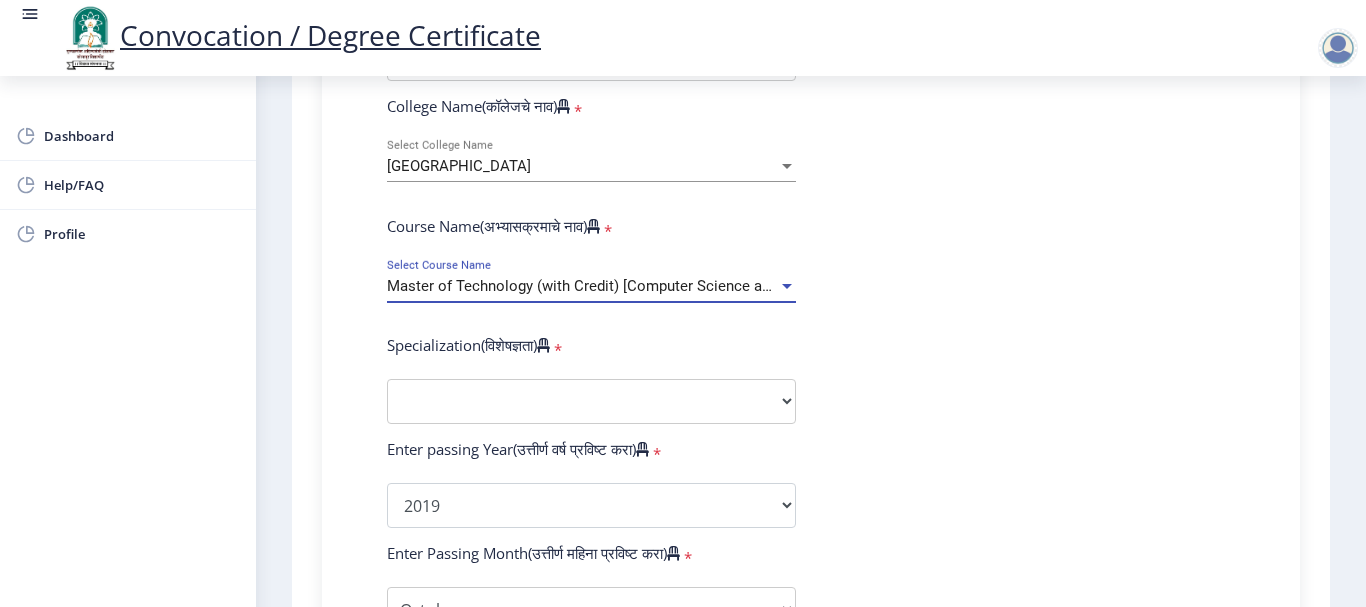 click on "Master of Technology (with Credit) [Computer Science and Engineering]" at bounding box center [625, 286] 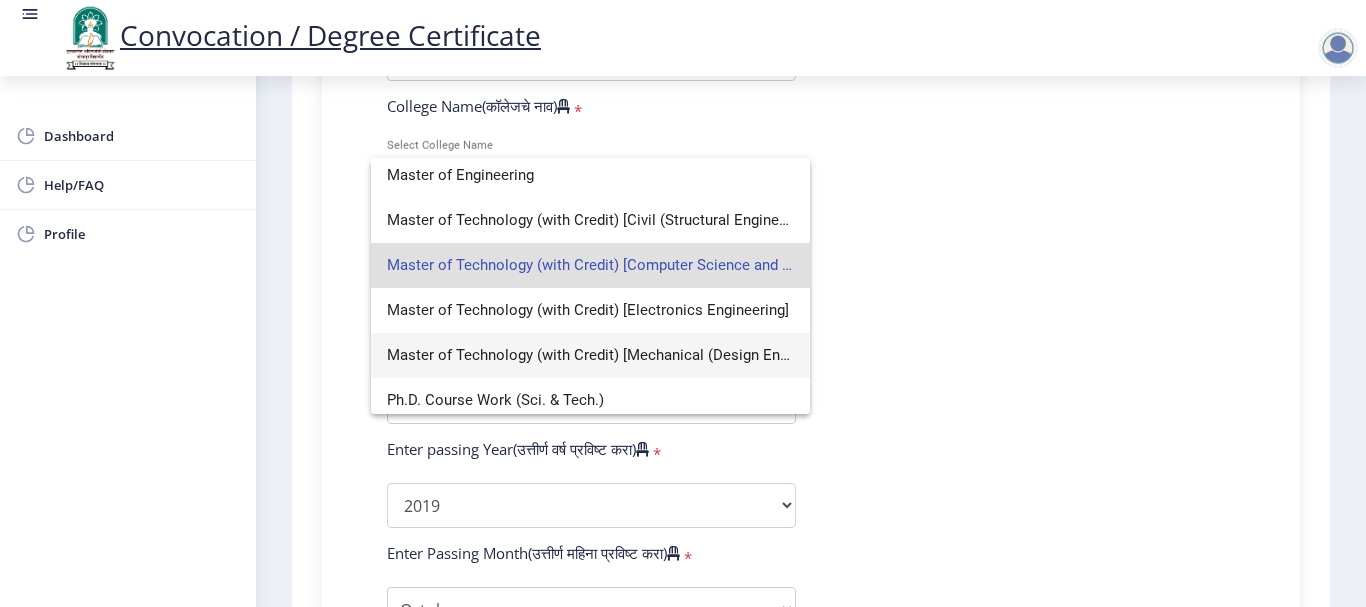 scroll, scrollTop: 509, scrollLeft: 0, axis: vertical 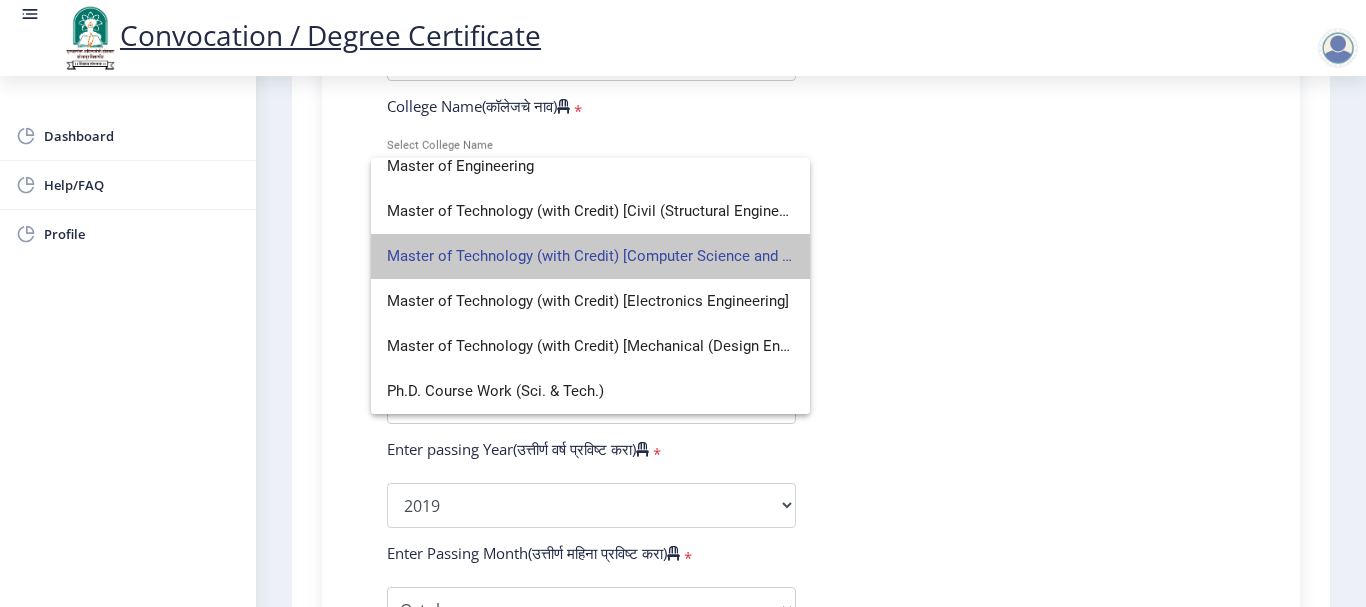 click on "Master of Technology (with Credit) [Computer Science and Engineering]" at bounding box center (590, 256) 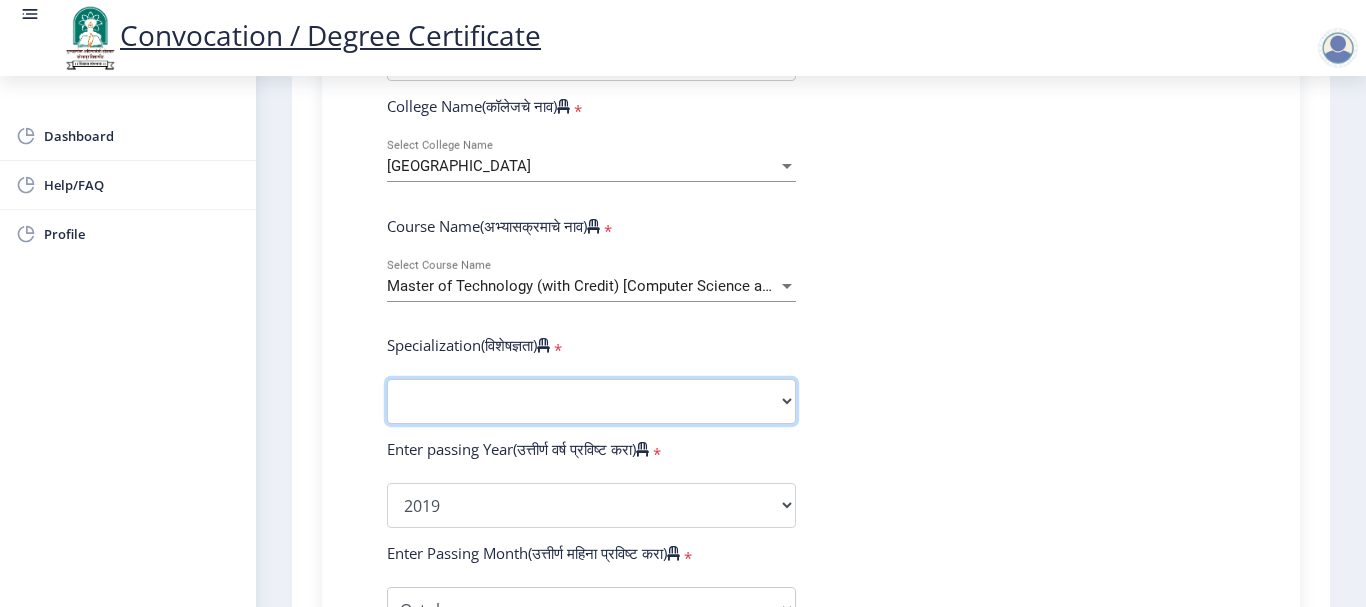 click on "Specialization Civil (Structural Engineering) Electronics & Telecommunication Engineering Mechanical (Design Engineering) Other" at bounding box center (591, 401) 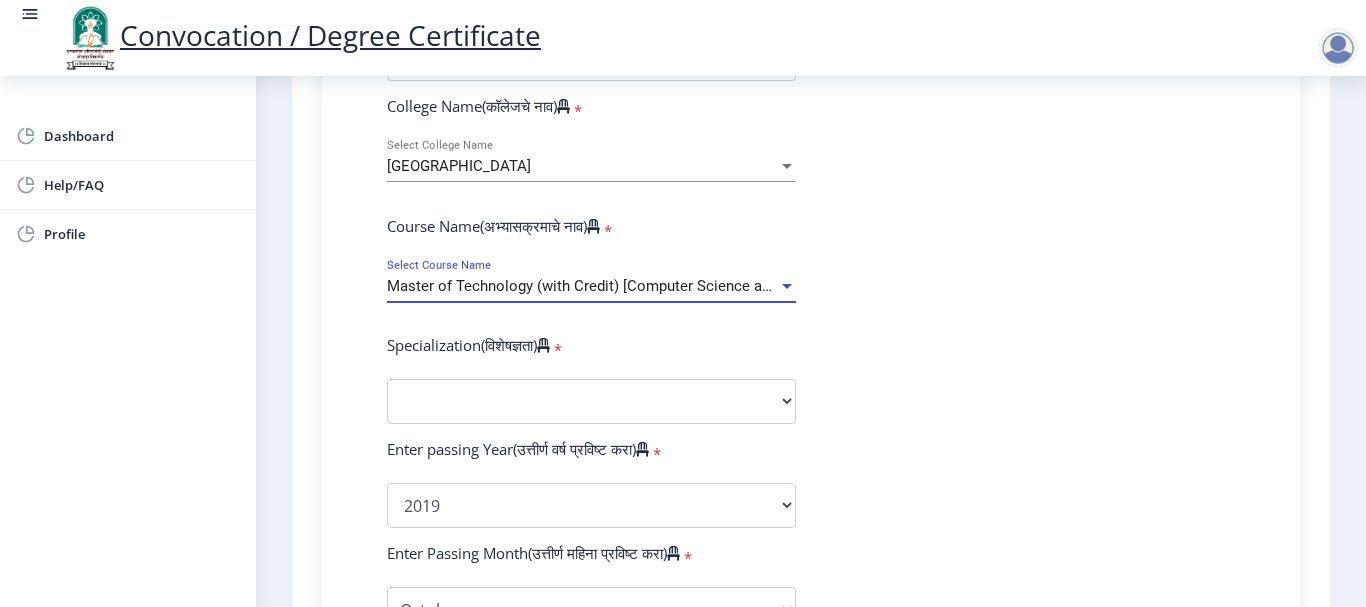 click on "Master of Technology (with Credit) [Computer Science and Engineering]" at bounding box center (625, 286) 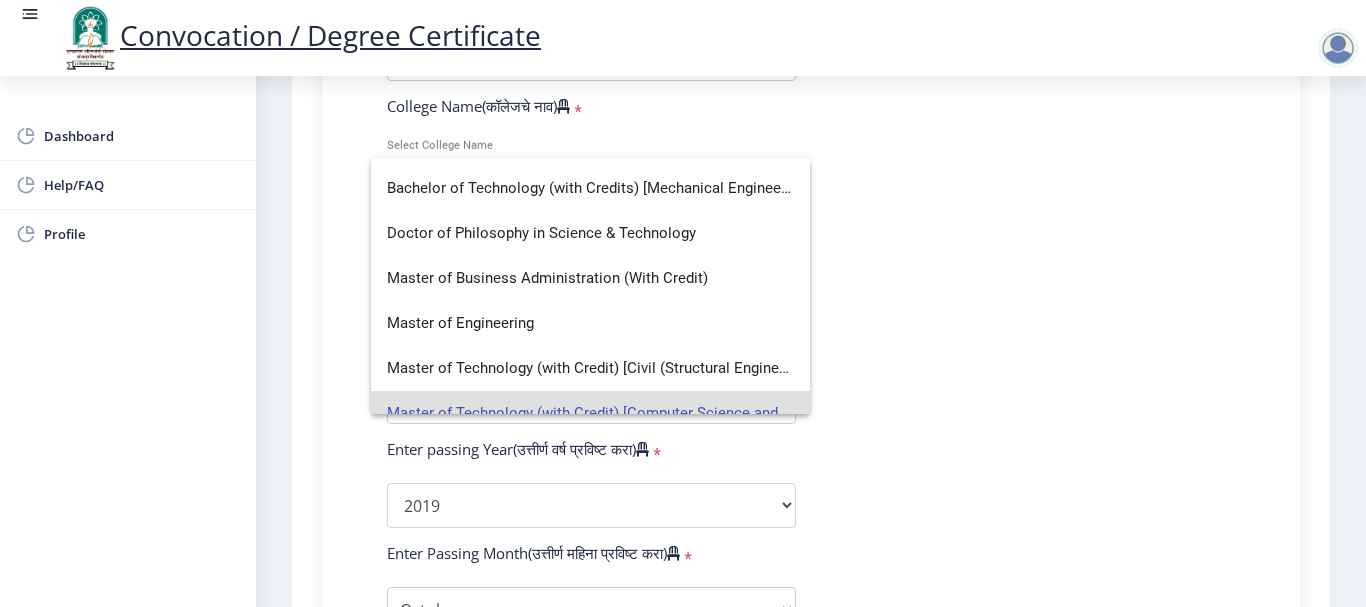 scroll, scrollTop: 400, scrollLeft: 0, axis: vertical 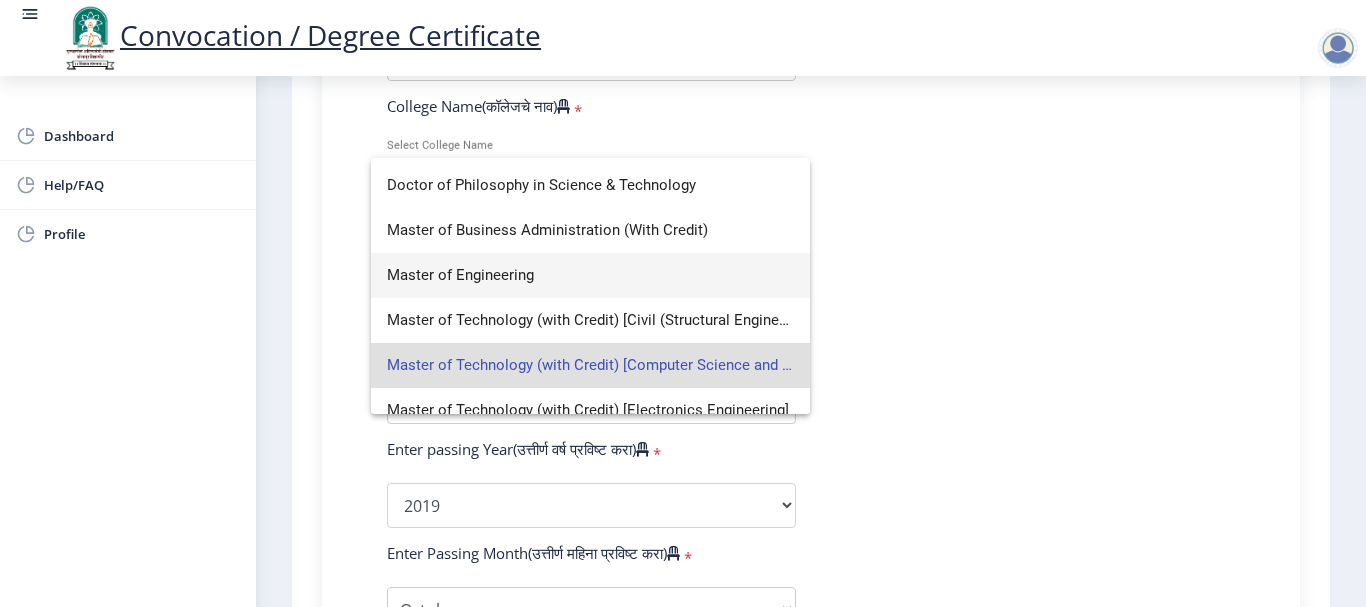 click on "Master of Engineering" at bounding box center (590, 275) 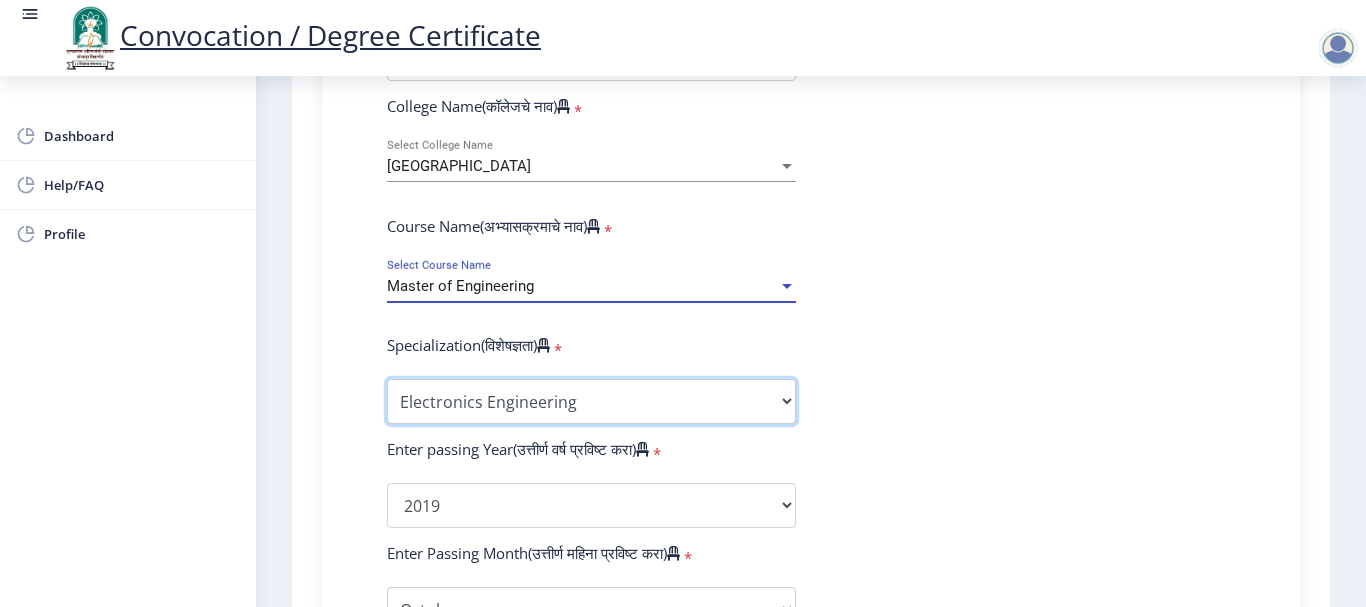 click on "Specialization Electronics Engineering Civil-Structural Engineering Computer Science & Engineering Digital Electronics & Communication Systems Electrical Engineering Electronics & Telecommunication Engineering Mechanical Engineering Mechanical Engineering (Cad/Cam) Mechanical Engineering (Manufacturing Process) Mechanical Engineering (Thermal Engineering) Mechanical-Design Engineering Other" at bounding box center [591, 401] 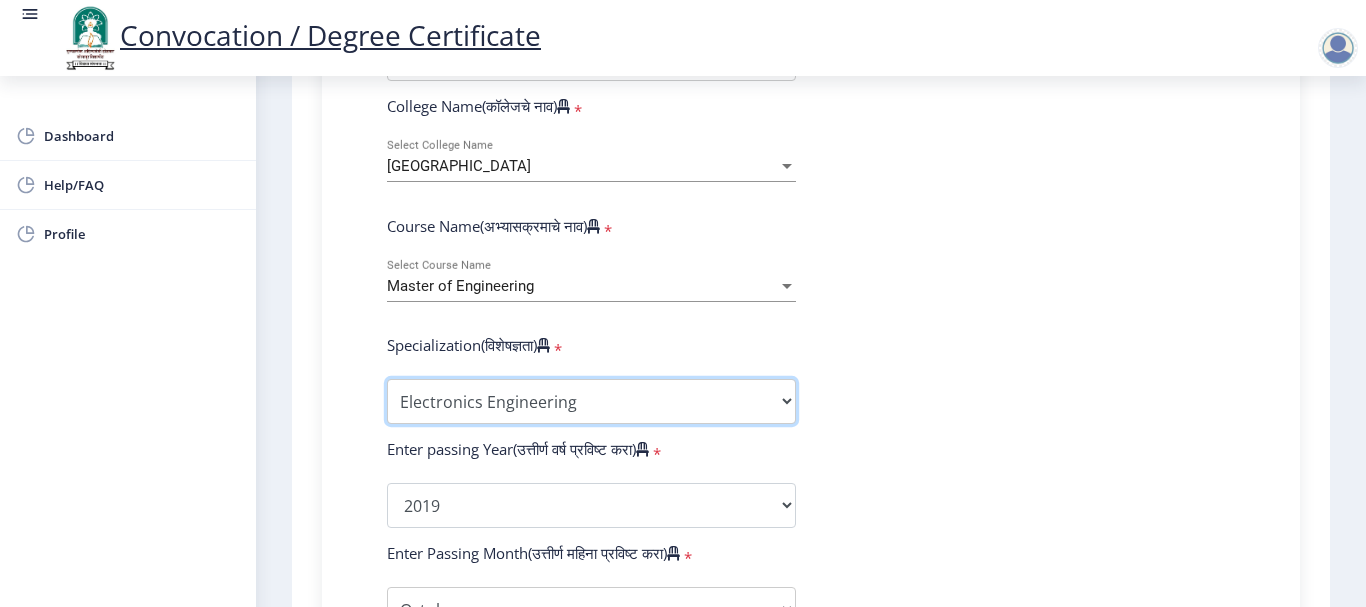 select on "Computer Science & Engineering" 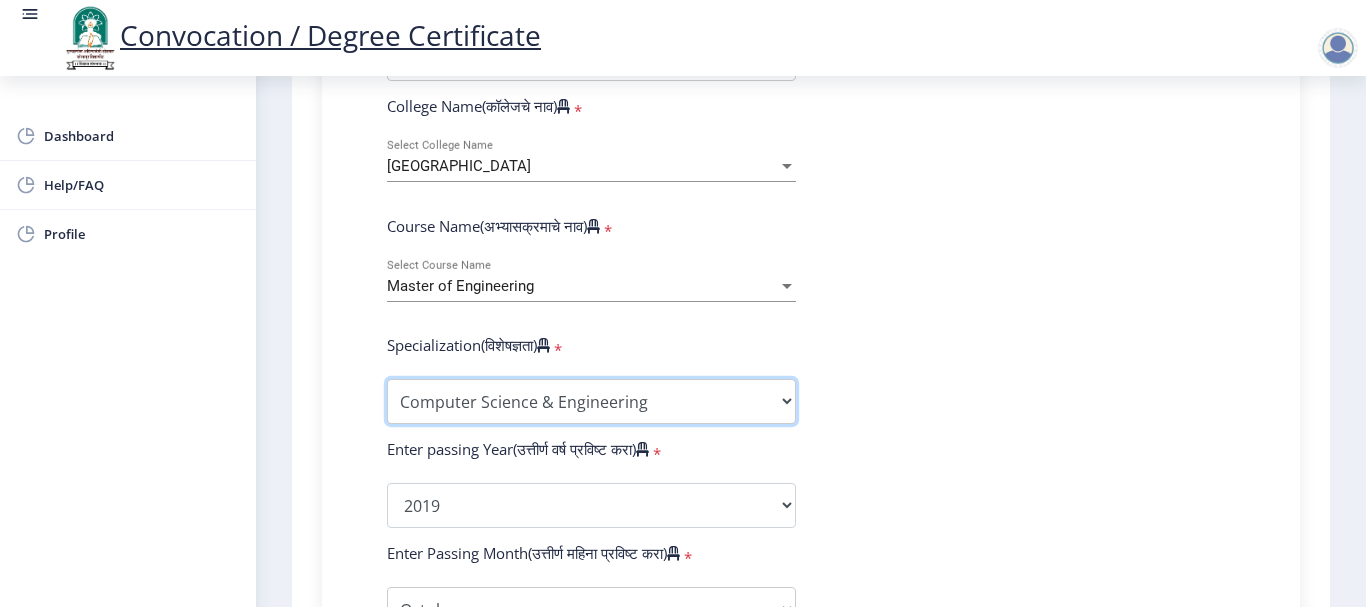 click on "Specialization Electronics Engineering Civil-Structural Engineering Computer Science & Engineering Digital Electronics & Communication Systems Electrical Engineering Electronics & Telecommunication Engineering Mechanical Engineering Mechanical Engineering (Cad/Cam) Mechanical Engineering (Manufacturing Process) Mechanical Engineering (Thermal Engineering) Mechanical-Design Engineering Other" at bounding box center [591, 401] 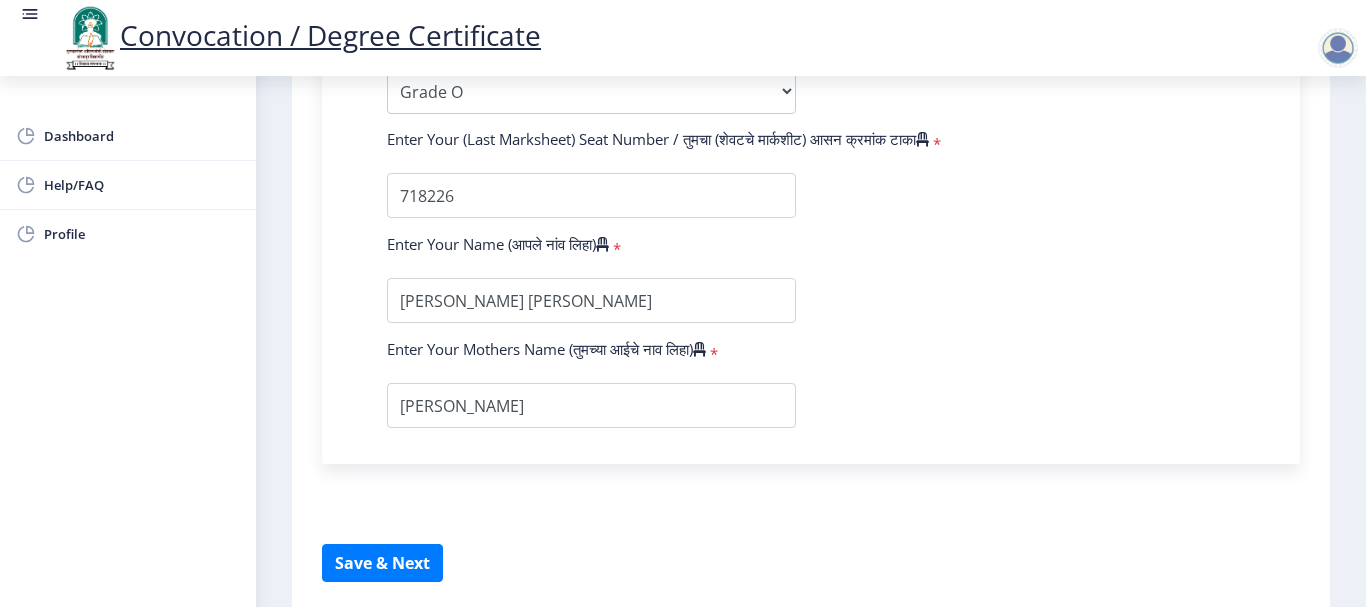 scroll, scrollTop: 1448, scrollLeft: 0, axis: vertical 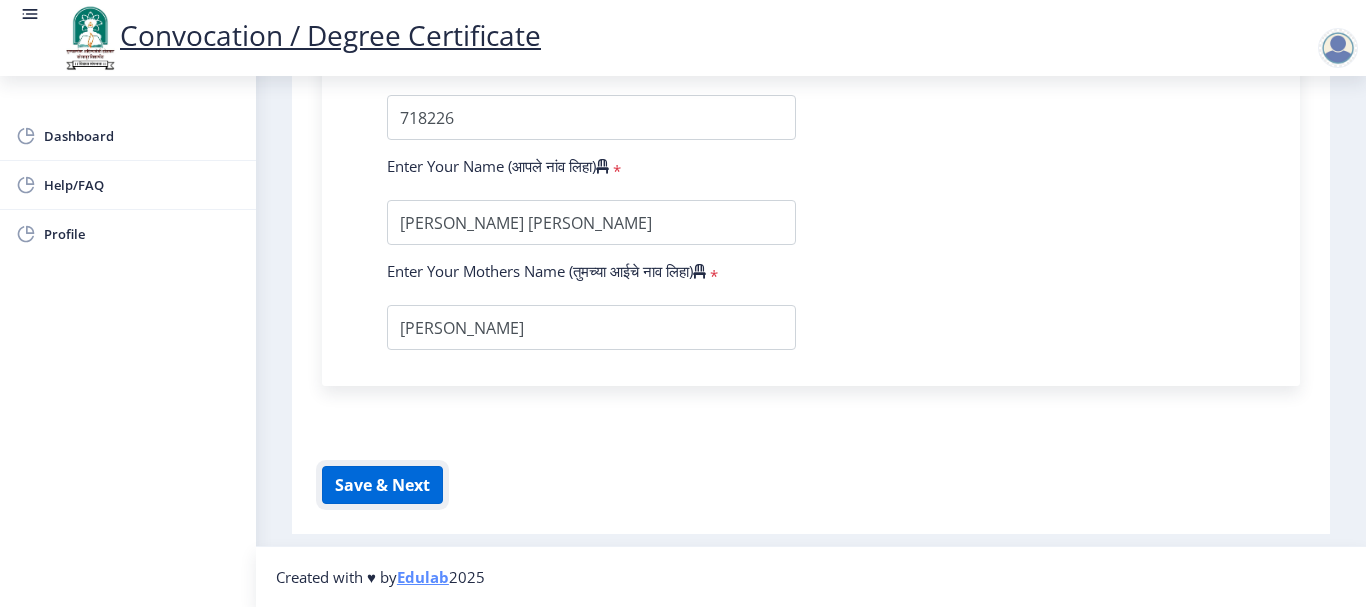 click on "Save & Next" 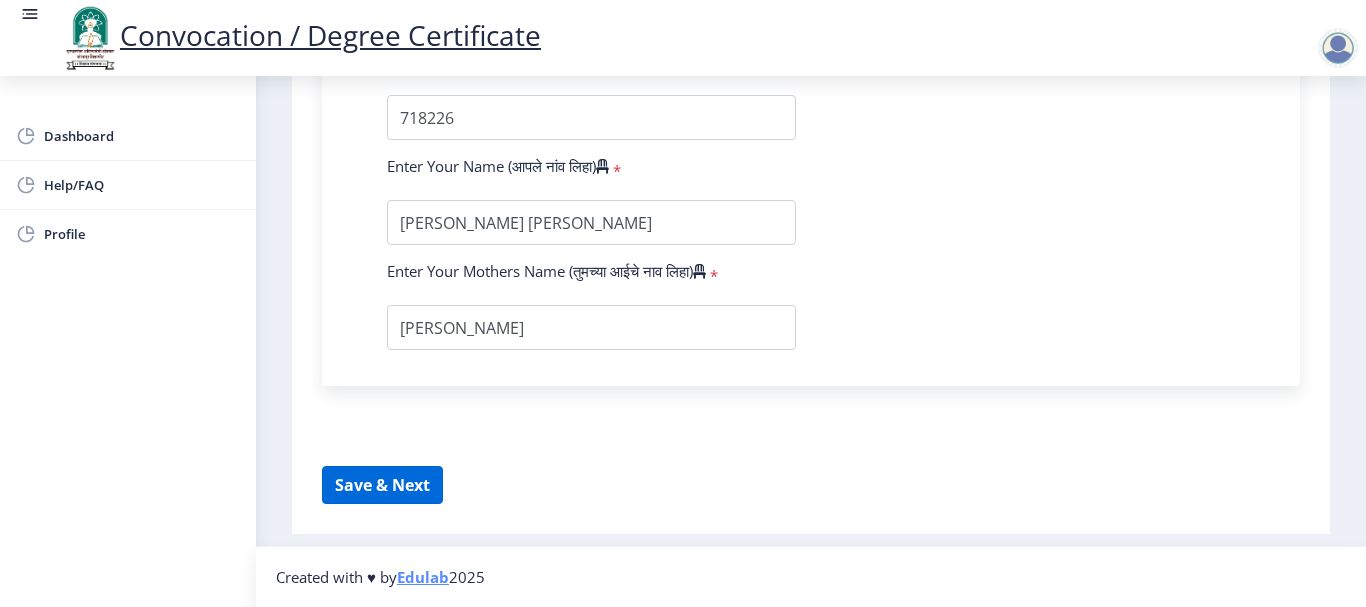 select 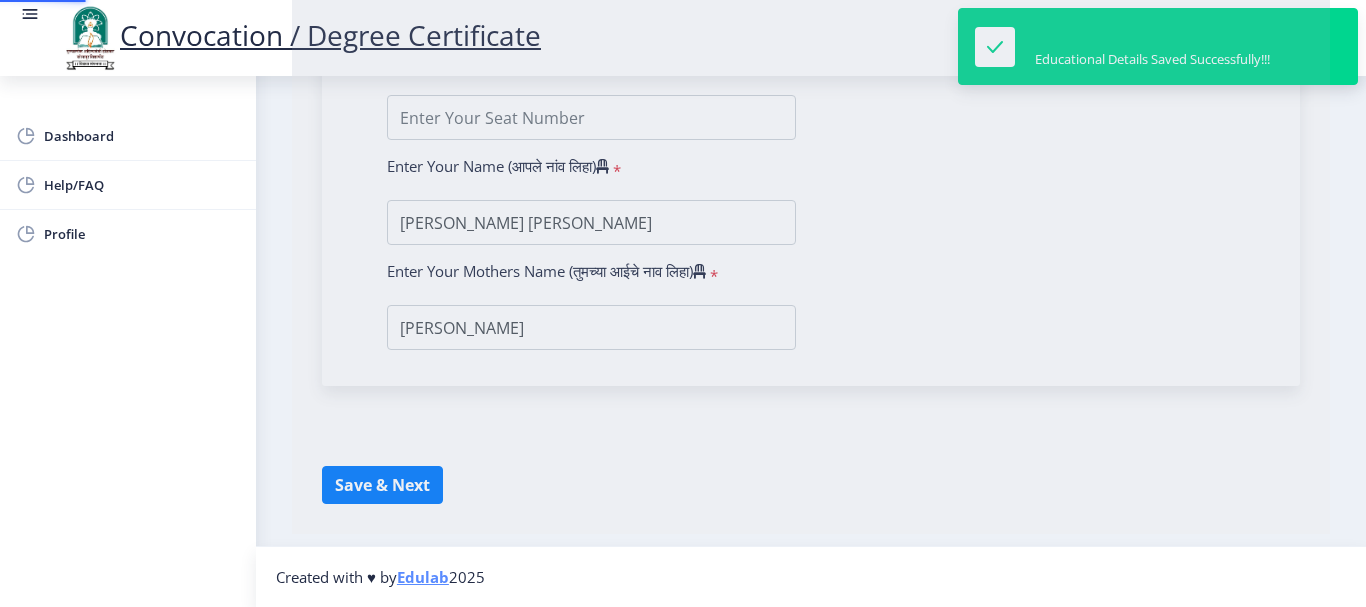 scroll, scrollTop: 0, scrollLeft: 0, axis: both 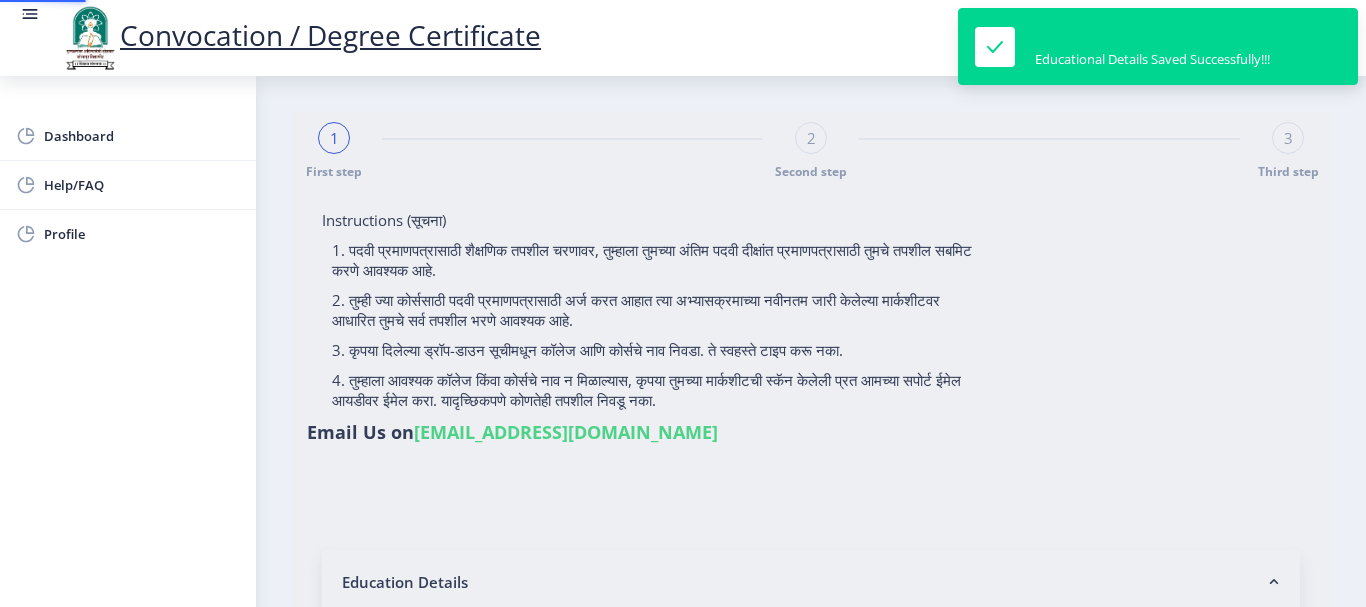type on "2015032500318226" 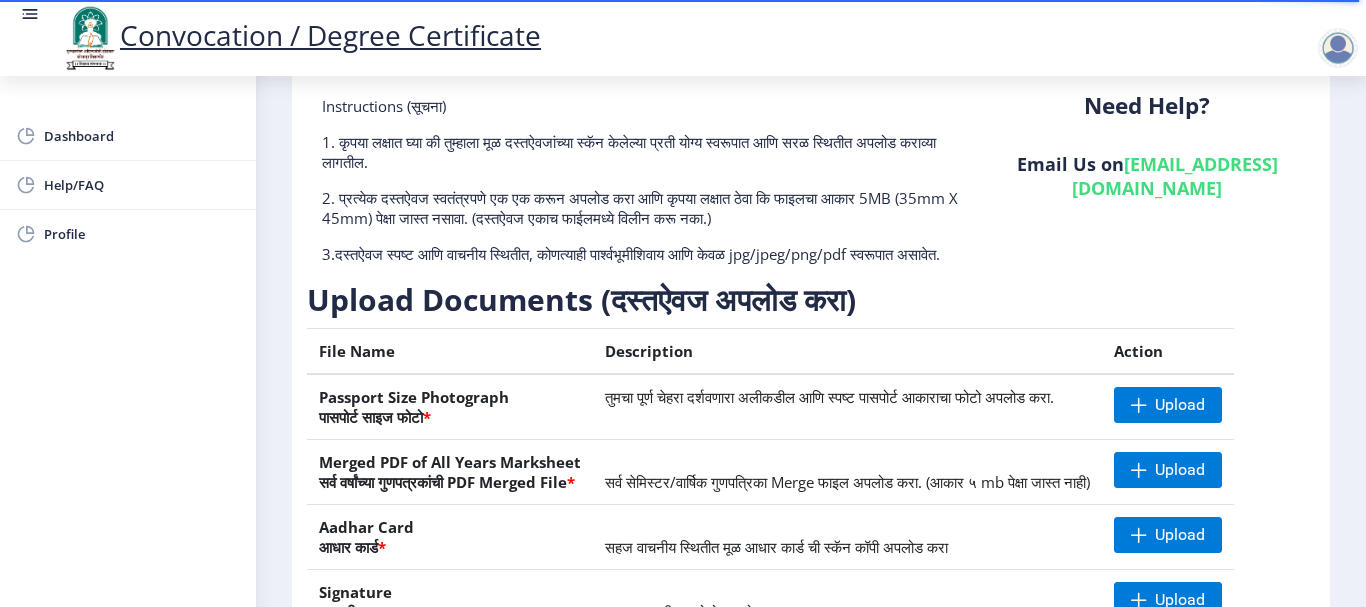 scroll, scrollTop: 403, scrollLeft: 0, axis: vertical 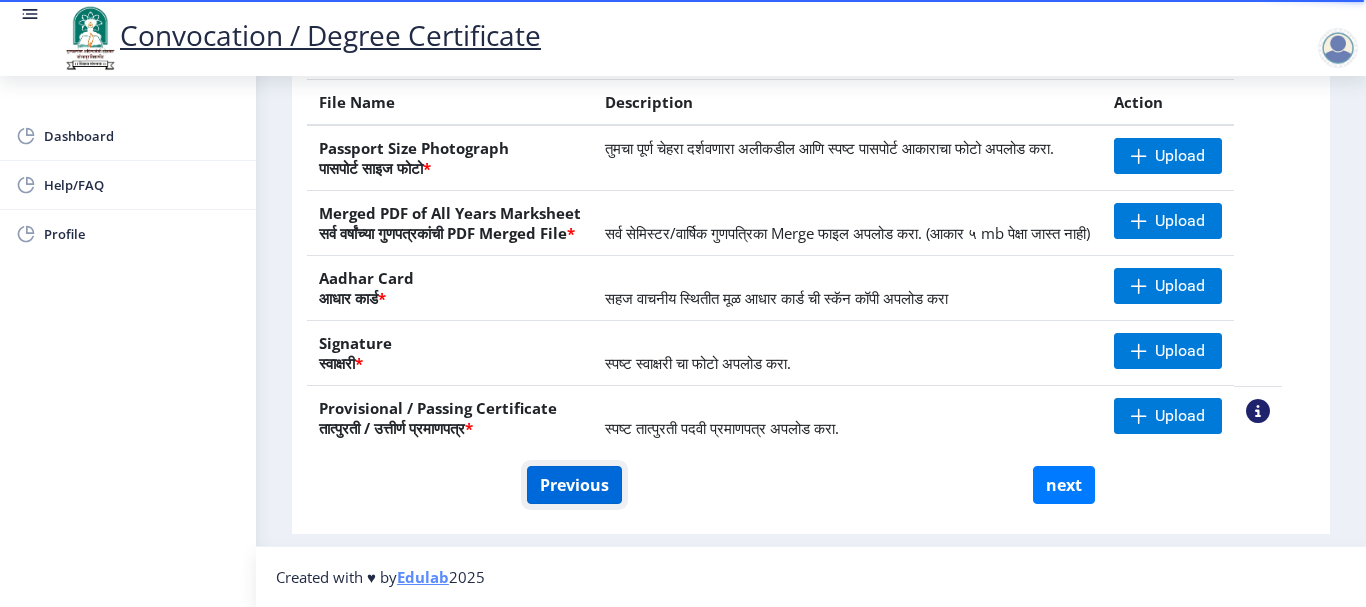 click on "Previous" 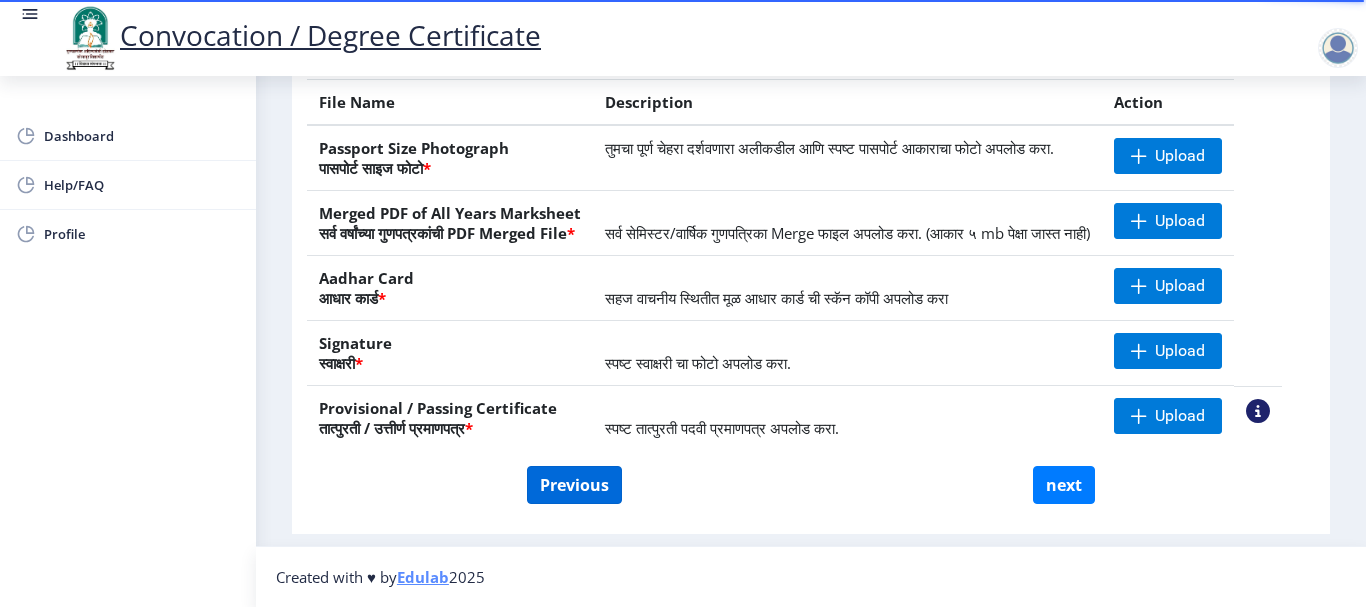 select on "Regular" 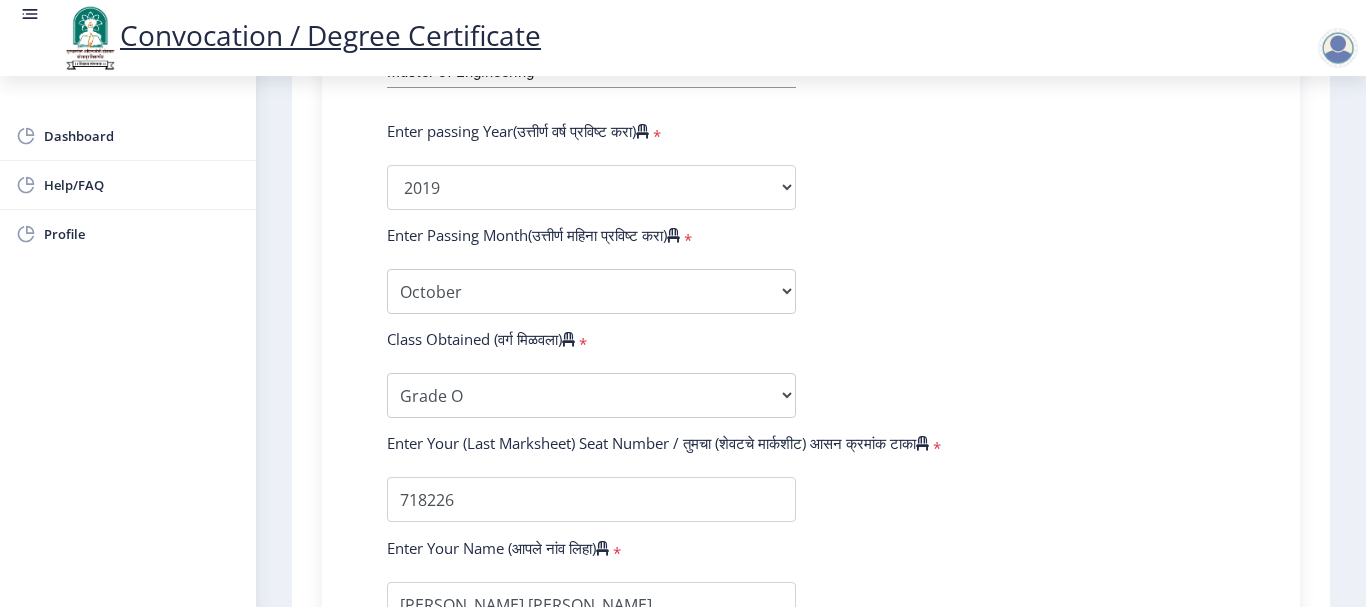 scroll, scrollTop: 844, scrollLeft: 0, axis: vertical 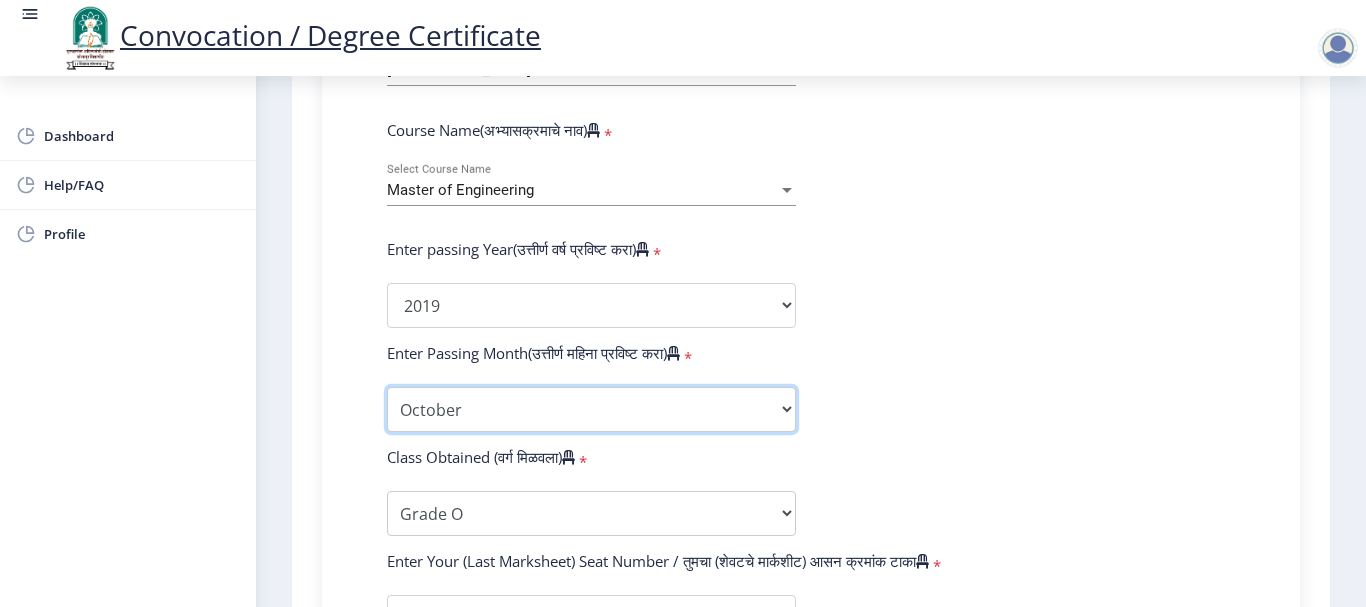 click on "Enter Passing Month March April May October November December" at bounding box center [591, 409] 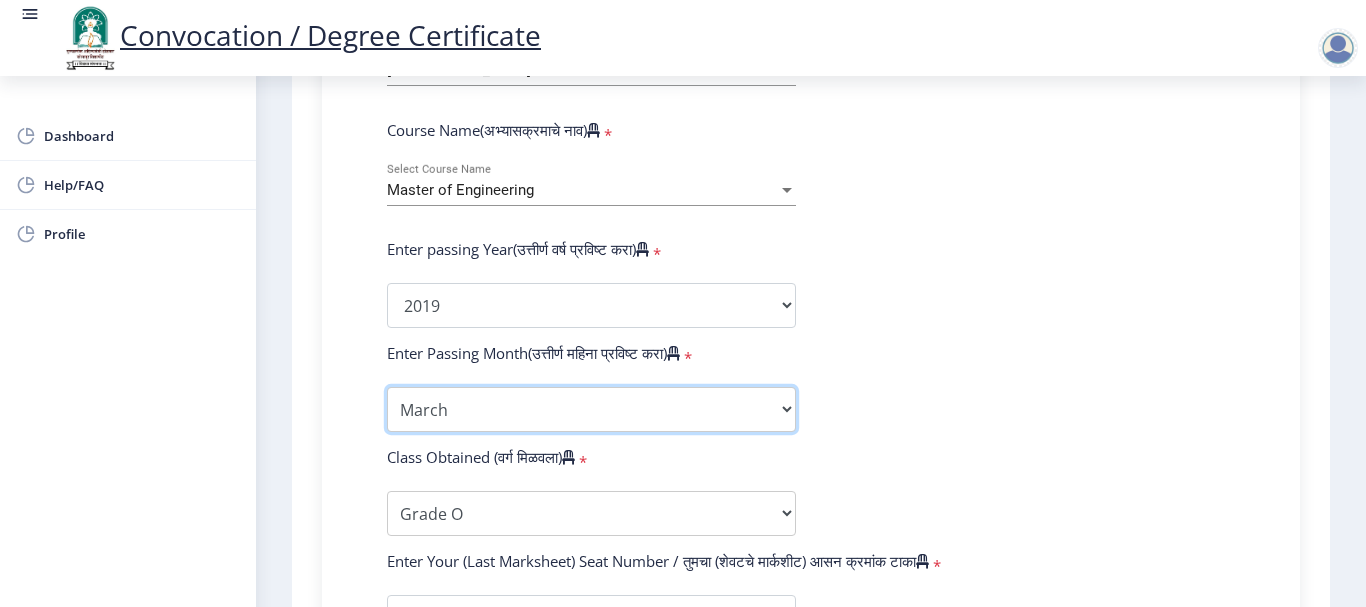 click on "Enter Passing Month March April May October November December" at bounding box center (591, 409) 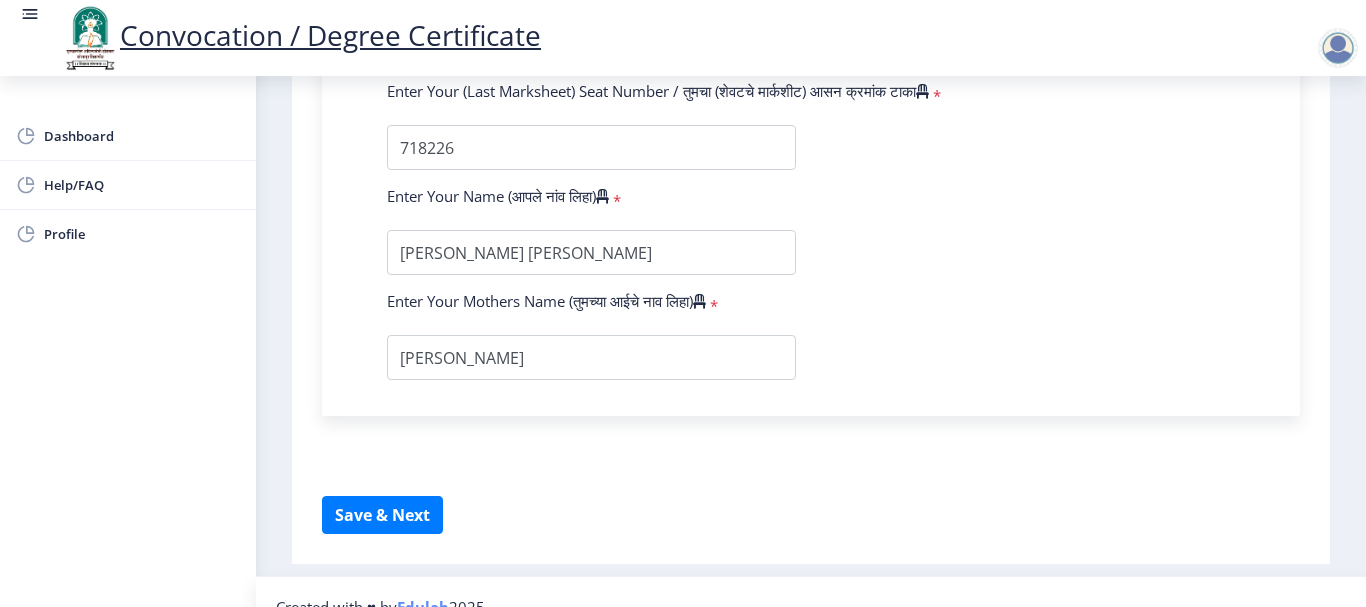 scroll, scrollTop: 1344, scrollLeft: 0, axis: vertical 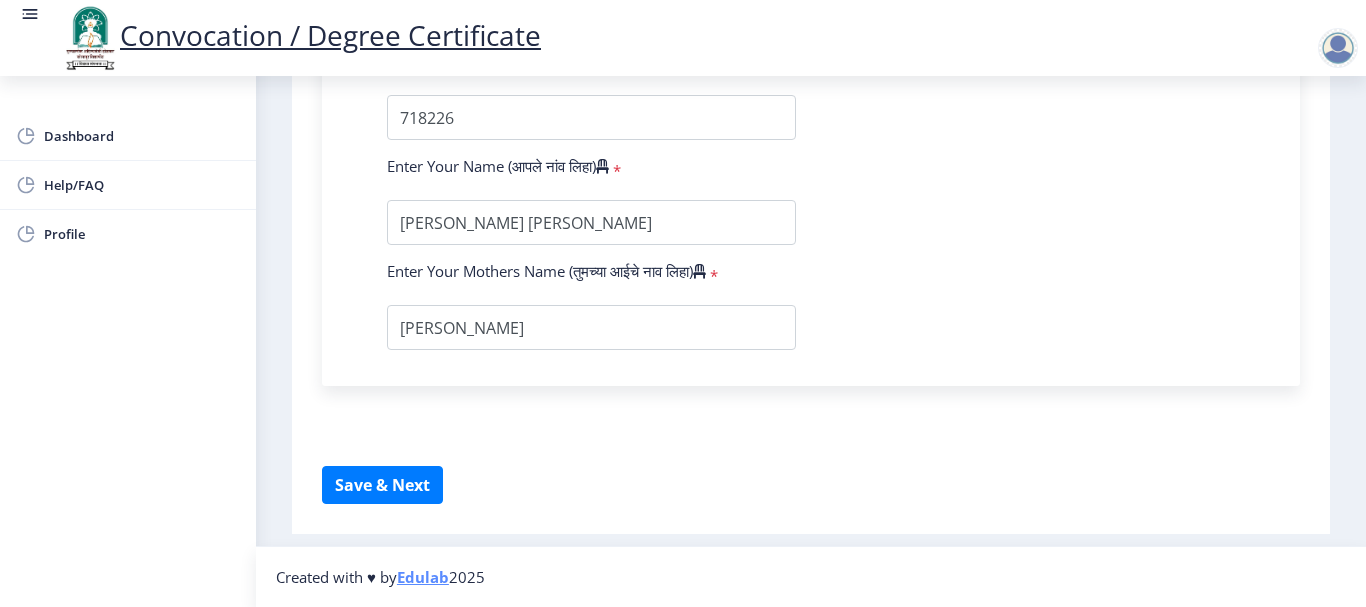 click on "Enter Your PRN Number (तुमचा पीआरएन (कायम नोंदणी क्रमांक) एंटर करा)   * Student Type (विद्यार्थी प्रकार)    * Select Student Type Regular External College Name(कॉलेजचे नाव)   * Walchand Institute of Technology Select College Name Course Name(अभ्यासक्रमाचे नाव)   * Master of Engineering Select Course Name Enter passing Year(उत्तीर्ण वर्ष प्रविष्ट करा)   *  2025   2024   2023   2022   2021   2020   2019   2018   2017   2016   2015   2014   2013   2012   2011   2010   2009   2008   2007   2006   2005   2004   2003   2002   2001   2000   1999   1998   1997   1996   1995   1994   1993   1992   1991   1990   1989   1988   1987   1986   1985   1984   1983   1982   1981   1980   1979   1978   1977   1976  Enter Passing Month(उत्तीर्ण महिना प्रविष्ट करा)   * May" 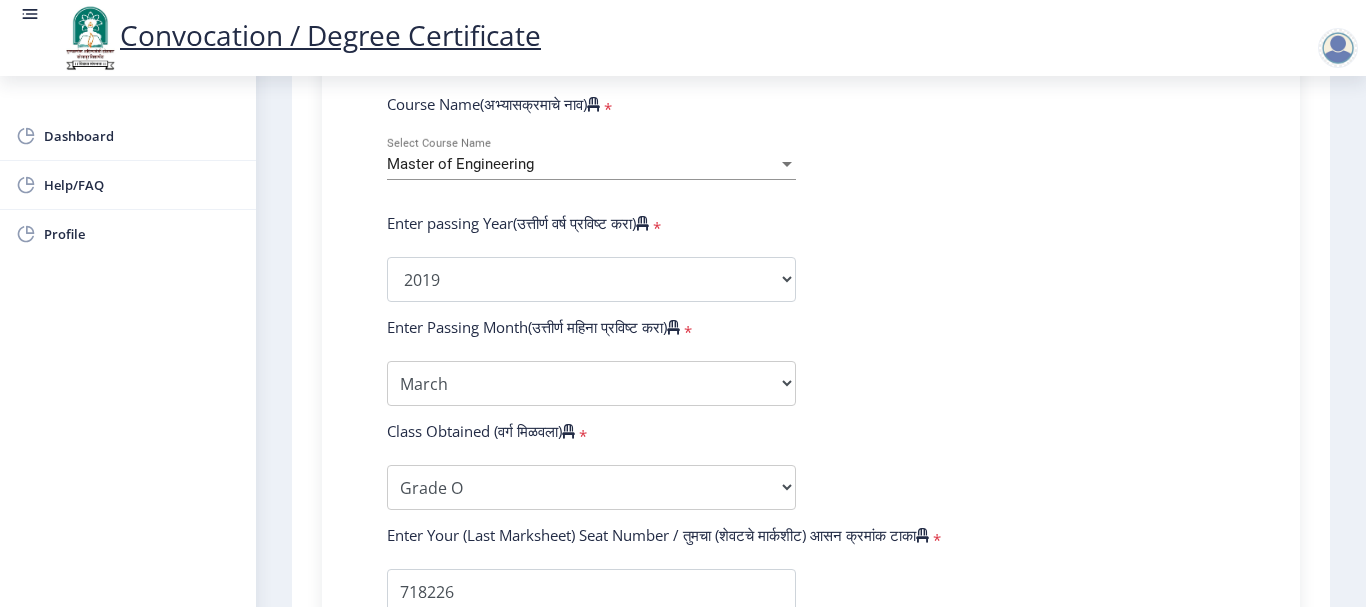 scroll, scrollTop: 844, scrollLeft: 0, axis: vertical 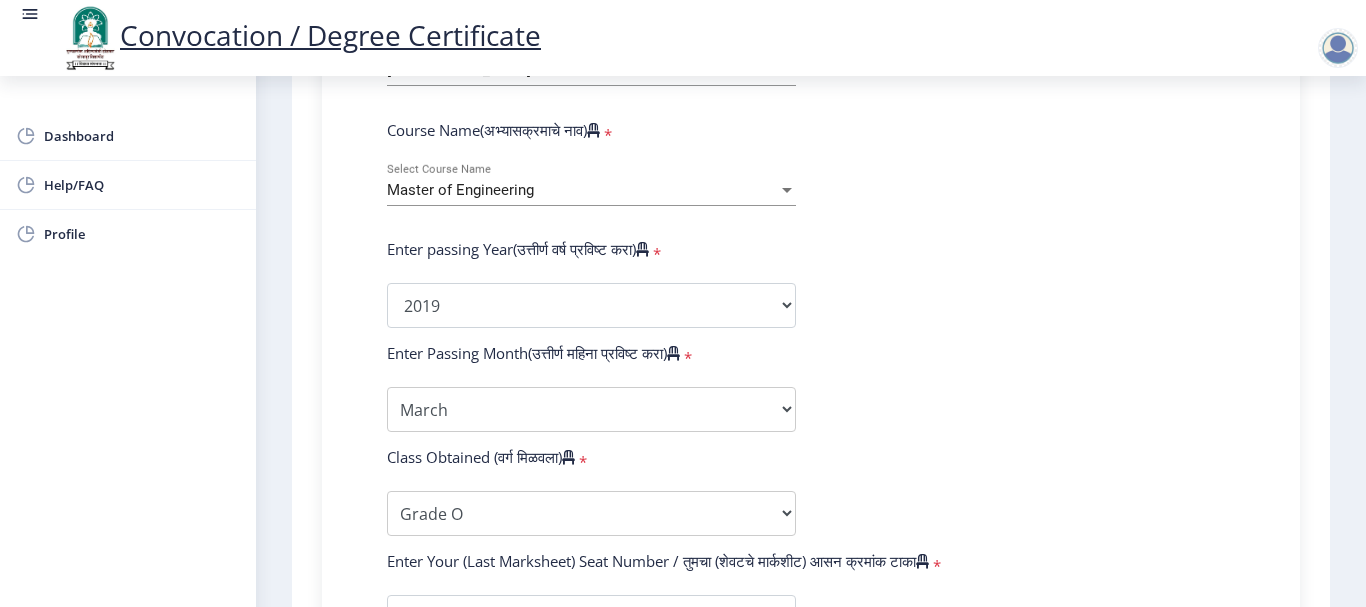 click at bounding box center (787, 190) 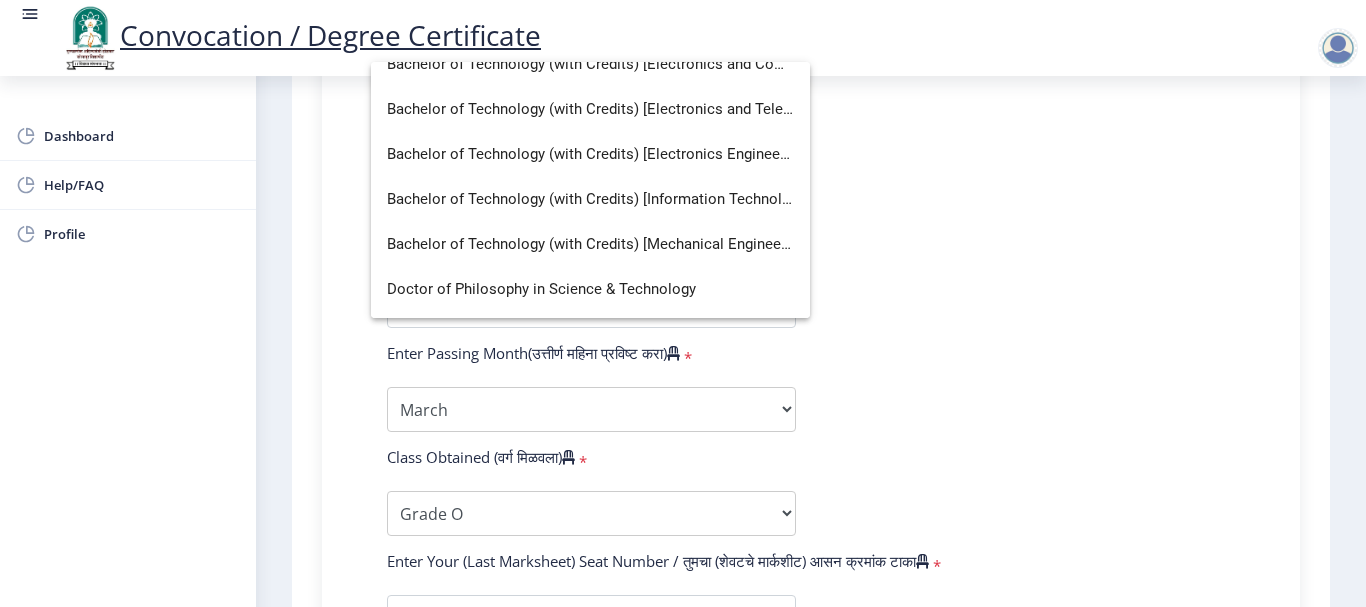 scroll, scrollTop: 300, scrollLeft: 0, axis: vertical 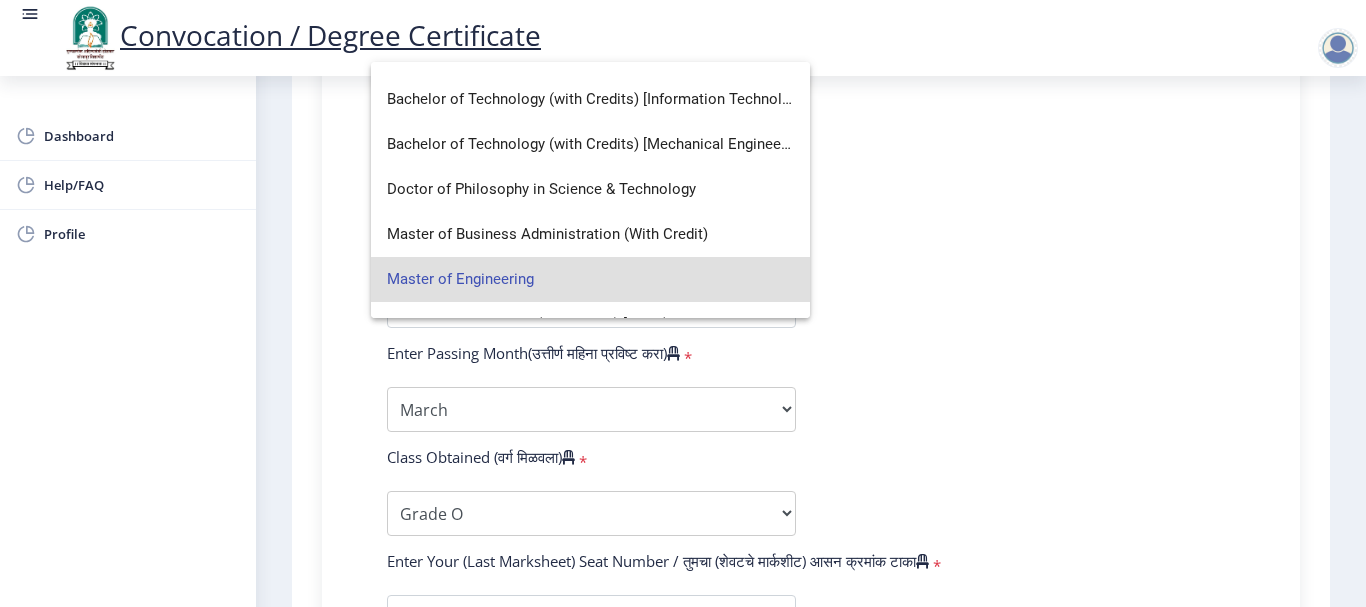 click on "Master of Engineering" at bounding box center [590, 279] 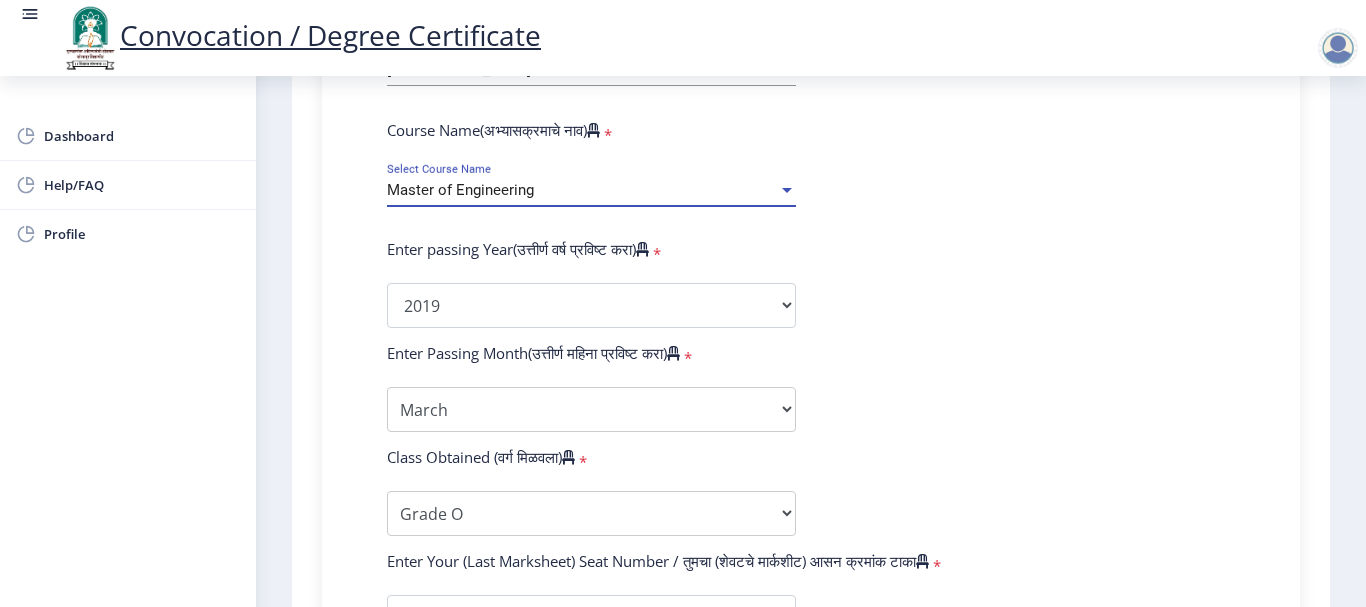 click on "Enter Your PRN Number (तुमचा पीआरएन (कायम नोंदणी क्रमांक) एंटर करा)   * Student Type (विद्यार्थी प्रकार)    * Select Student Type Regular External College Name(कॉलेजचे नाव)   * Walchand Institute of Technology Select College Name Course Name(अभ्यासक्रमाचे नाव)   * Master of Engineering Select Course Name Enter passing Year(उत्तीर्ण वर्ष प्रविष्ट करा)   *  2025   2024   2023   2022   2021   2020   2019   2018   2017   2016   2015   2014   2013   2012   2011   2010   2009   2008   2007   2006   2005   2004   2003   2002   2001   2000   1999   1998   1997   1996   1995   1994   1993   1992   1991   1990   1989   1988   1987   1986   1985   1984   1983   1982   1981   1980   1979   1978   1977   1976  Enter Passing Month(उत्तीर्ण महिना प्रविष्ट करा)   * May" 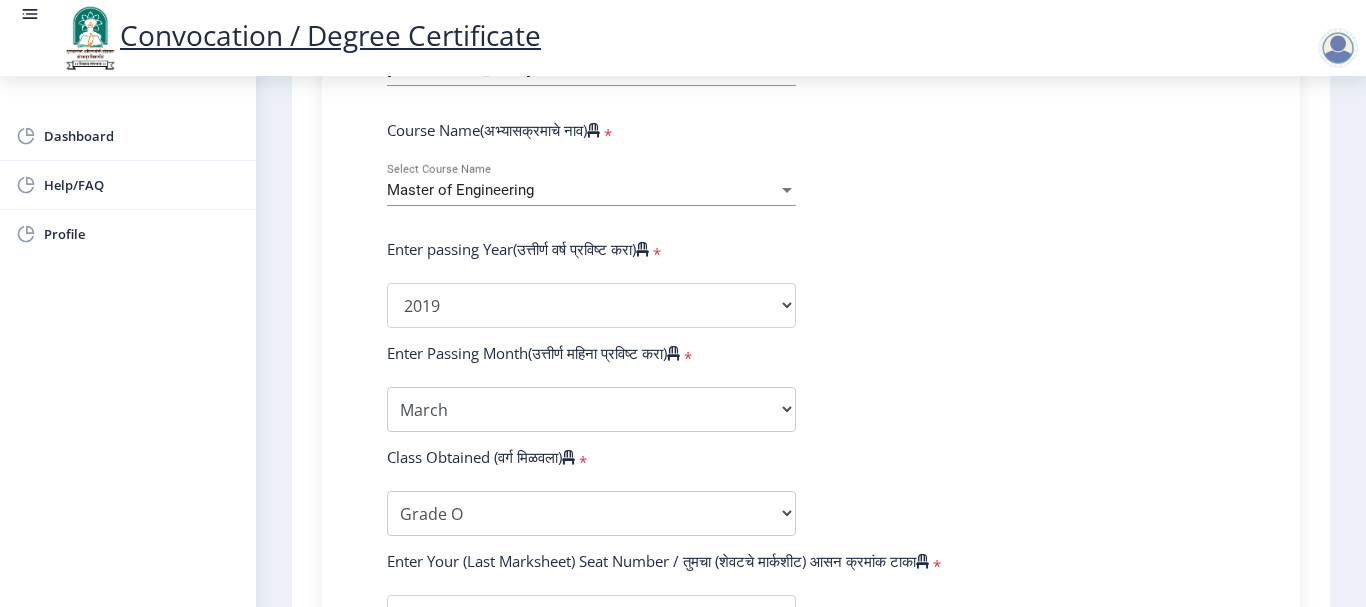 click on "Enter Your PRN Number (तुमचा पीआरएन (कायम नोंदणी क्रमांक) एंटर करा)   * Student Type (विद्यार्थी प्रकार)    * Select Student Type Regular External College Name(कॉलेजचे नाव)   * Walchand Institute of Technology Select College Name Course Name(अभ्यासक्रमाचे नाव)   * Master of Engineering Select Course Name Enter passing Year(उत्तीर्ण वर्ष प्रविष्ट करा)   *  2025   2024   2023   2022   2021   2020   2019   2018   2017   2016   2015   2014   2013   2012   2011   2010   2009   2008   2007   2006   2005   2004   2003   2002   2001   2000   1999   1998   1997   1996   1995   1994   1993   1992   1991   1990   1989   1988   1987   1986   1985   1984   1983   1982   1981   1980   1979   1978   1977   1976  Enter Passing Month(उत्तीर्ण महिना प्रविष्ट करा)   * May" 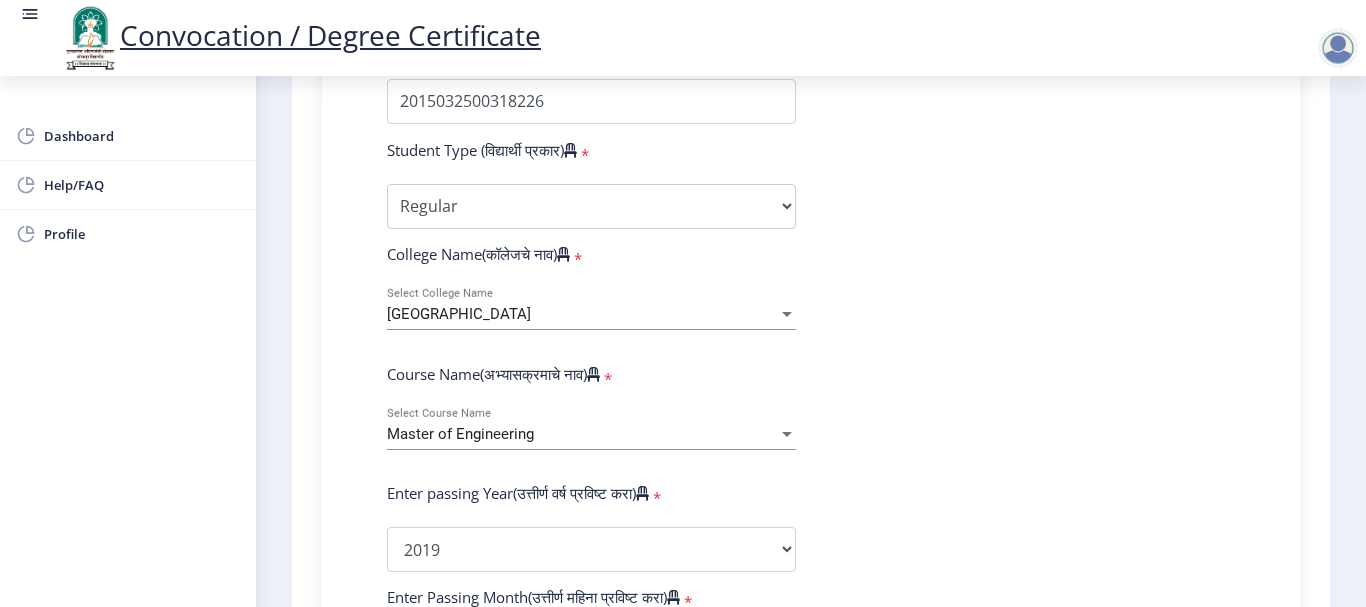 scroll, scrollTop: 644, scrollLeft: 0, axis: vertical 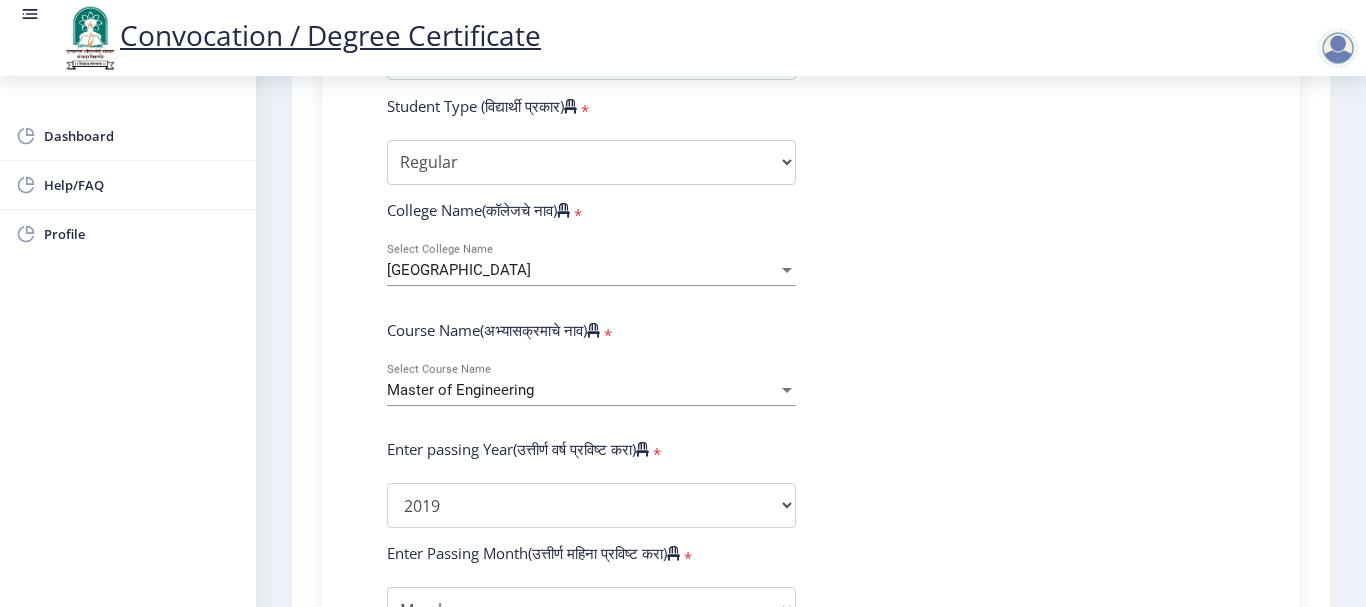 click at bounding box center (787, 270) 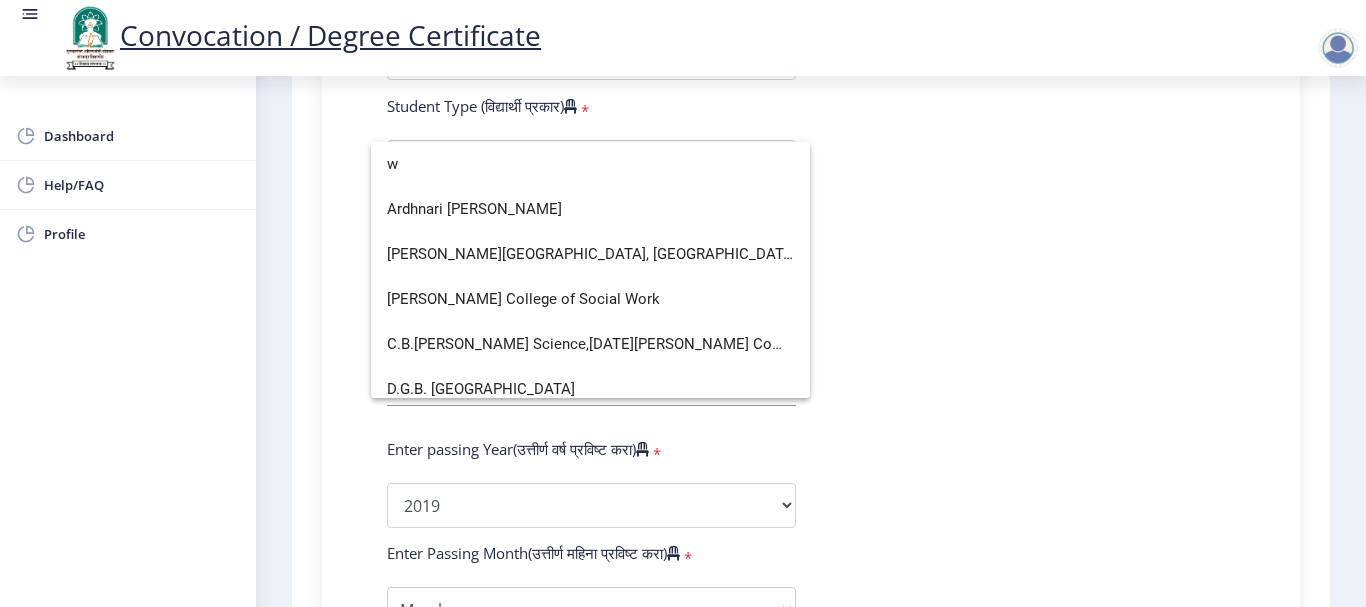 scroll, scrollTop: 779, scrollLeft: 0, axis: vertical 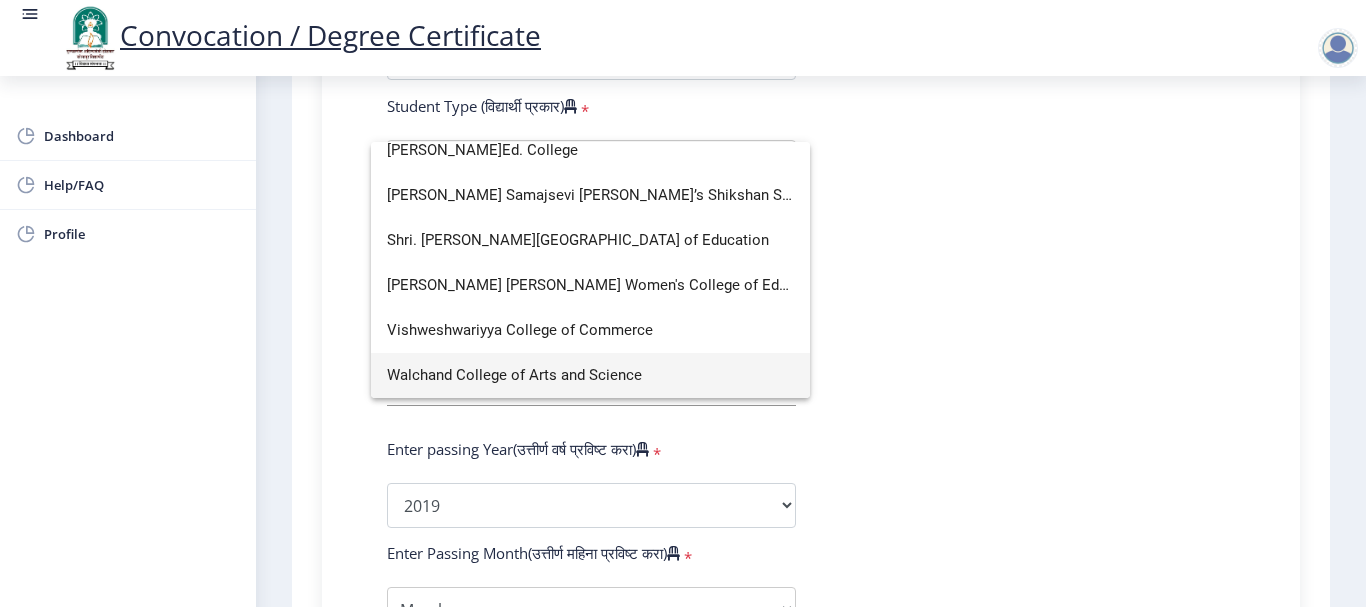 type on "w" 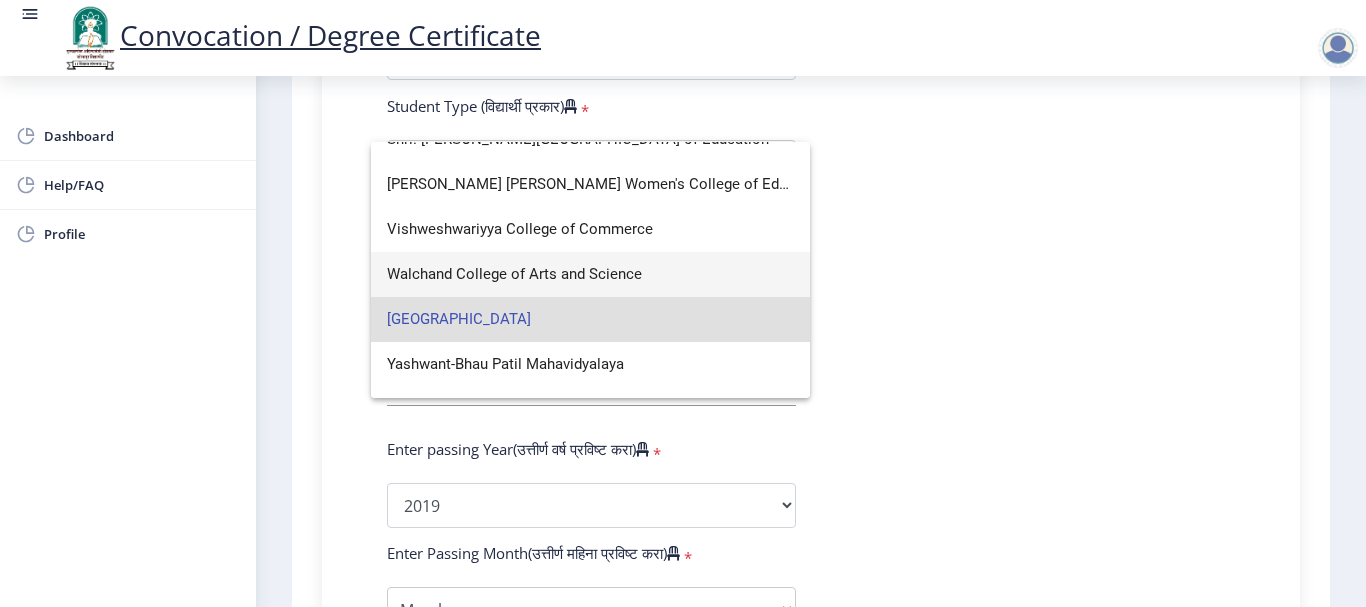 scroll, scrollTop: 899, scrollLeft: 0, axis: vertical 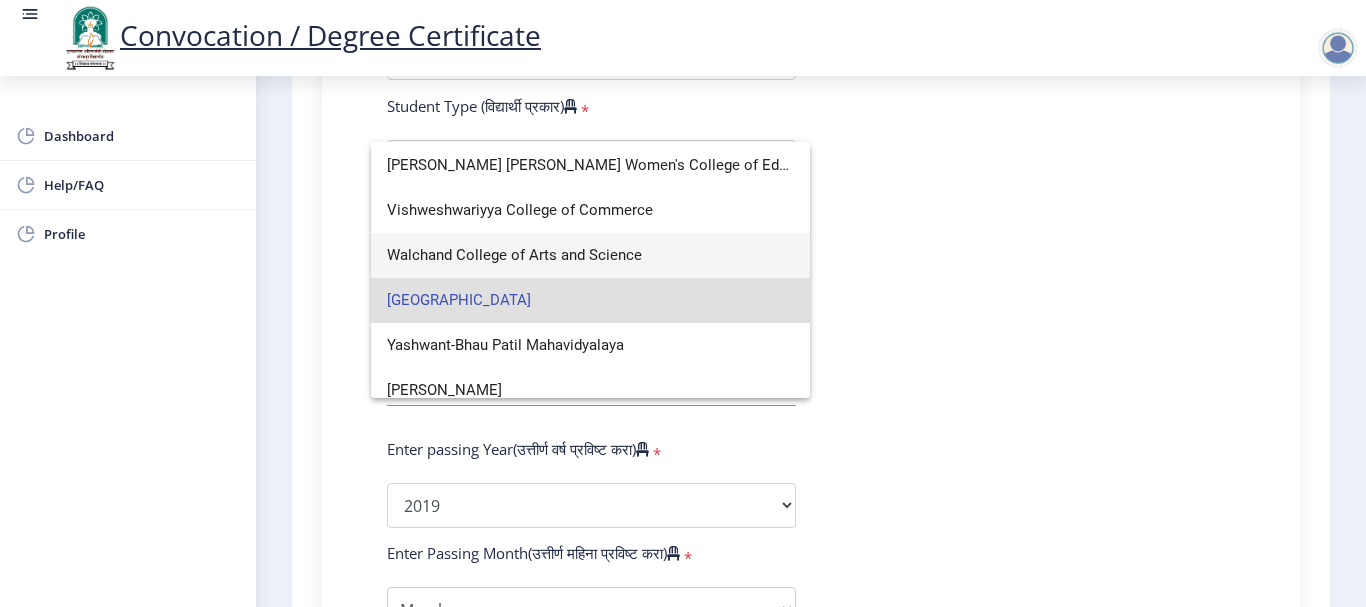 click on "[GEOGRAPHIC_DATA]" at bounding box center (590, 300) 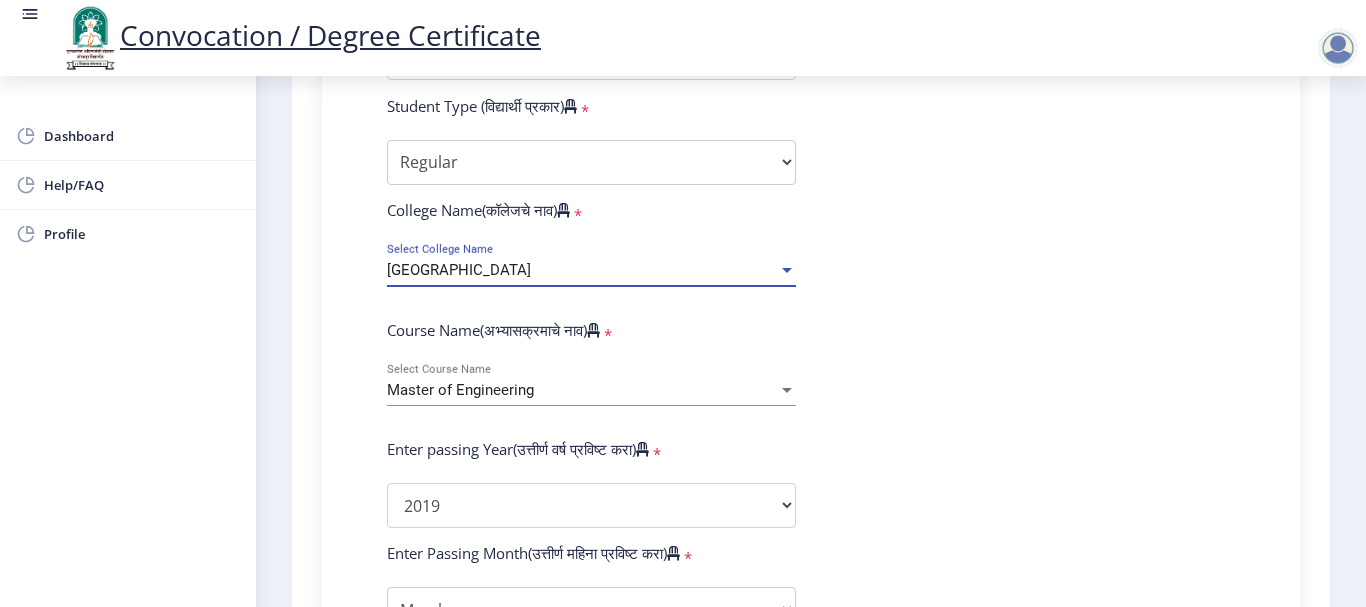 click on "Enter Your PRN Number (तुमचा पीआरएन (कायम नोंदणी क्रमांक) एंटर करा)   * Student Type (विद्यार्थी प्रकार)    * Select Student Type Regular External College Name(कॉलेजचे नाव)   * Walchand Institute of Technology Select College Name Course Name(अभ्यासक्रमाचे नाव)   * Master of Engineering Select Course Name Enter passing Year(उत्तीर्ण वर्ष प्रविष्ट करा)   *  2025   2024   2023   2022   2021   2020   2019   2018   2017   2016   2015   2014   2013   2012   2011   2010   2009   2008   2007   2006   2005   2004   2003   2002   2001   2000   1999   1998   1997   1996   1995   1994   1993   1992   1991   1990   1989   1988   1987   1986   1985   1984   1983   1982   1981   1980   1979   1978   1977   1976  Enter Passing Month(उत्तीर्ण महिना प्रविष्ट करा)   * May" 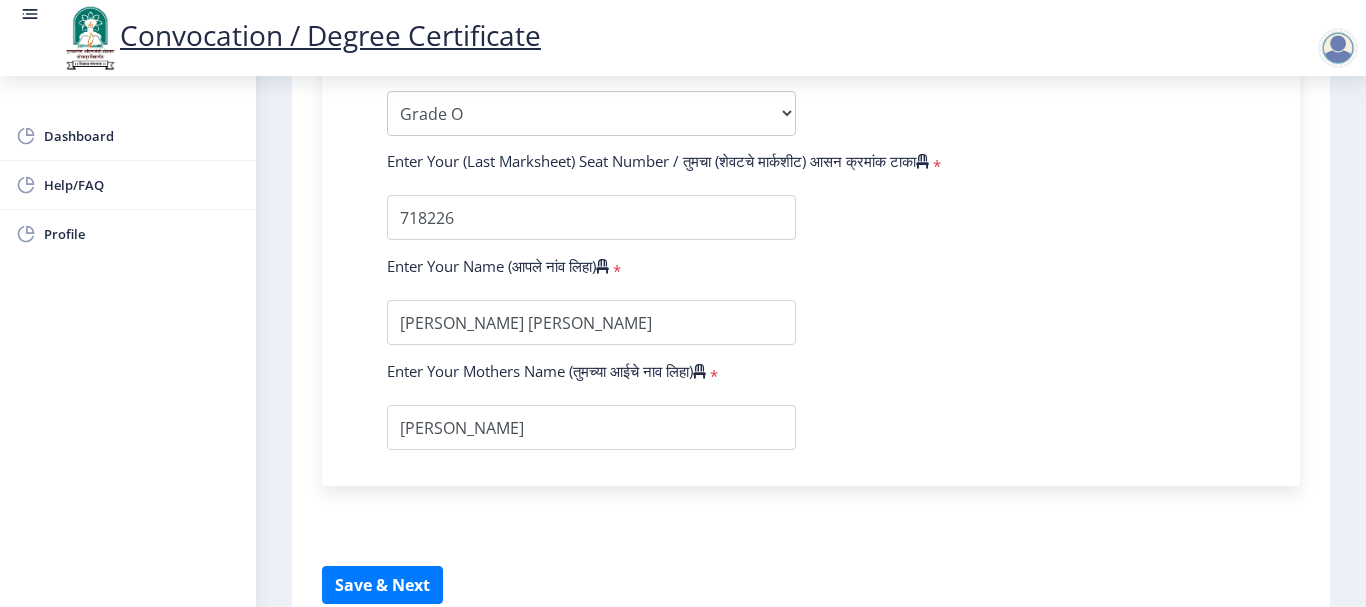 scroll, scrollTop: 1344, scrollLeft: 0, axis: vertical 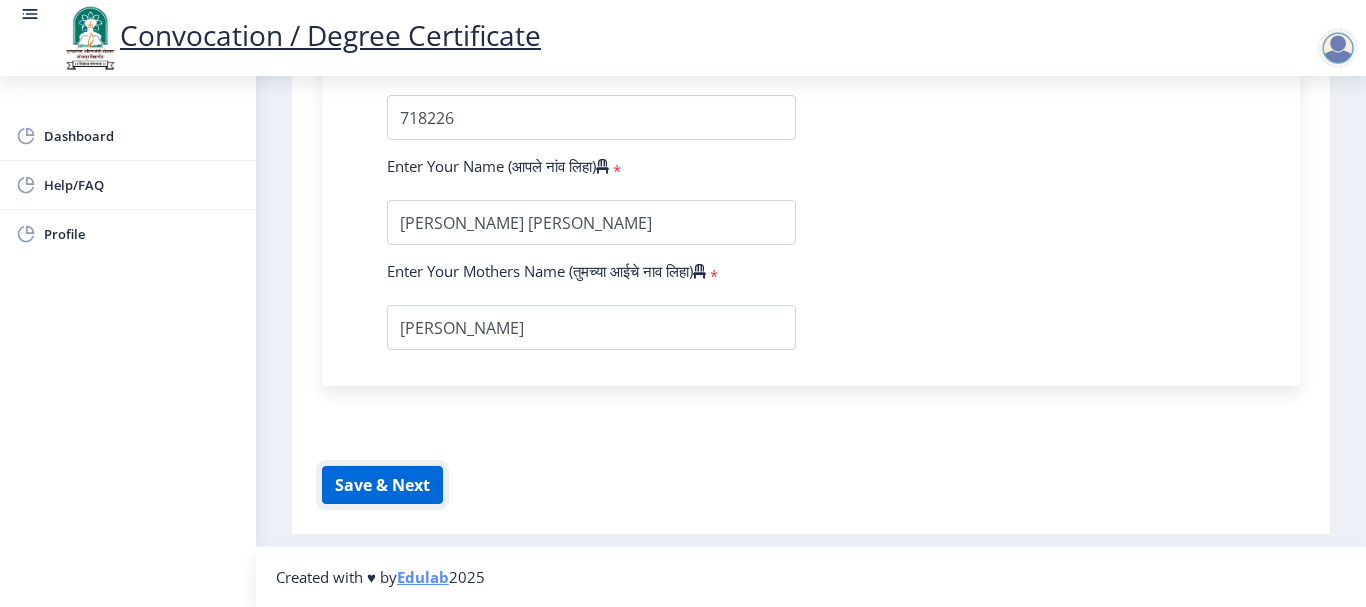 click on "Save & Next" 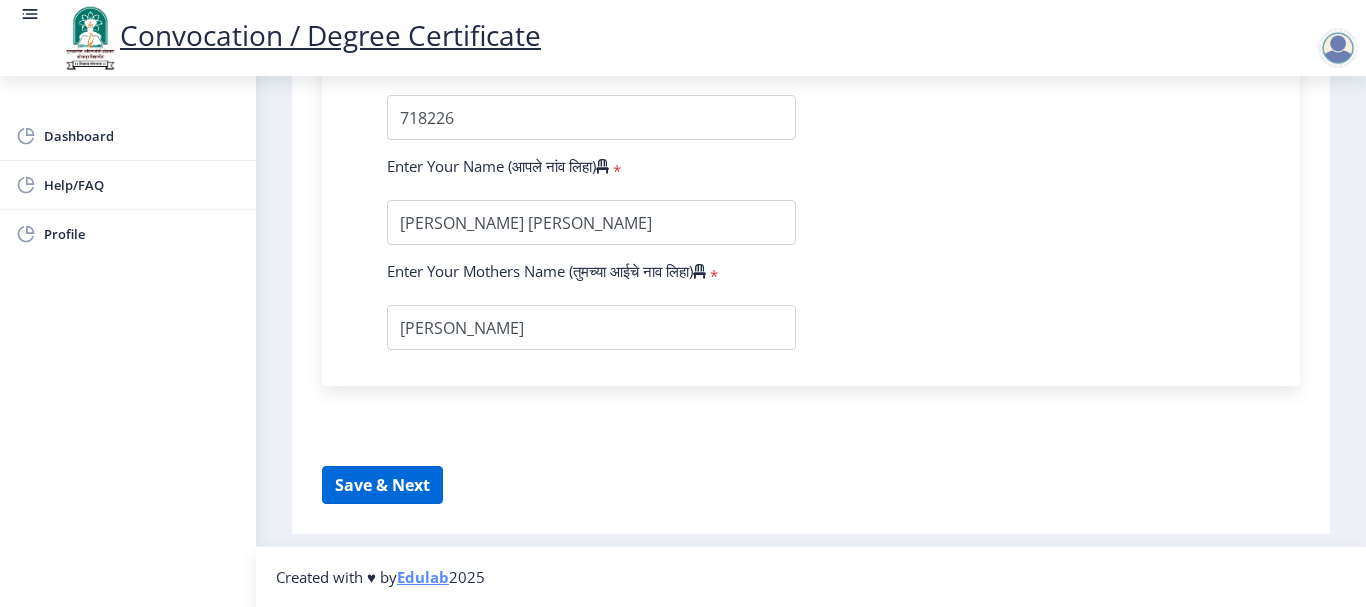 select 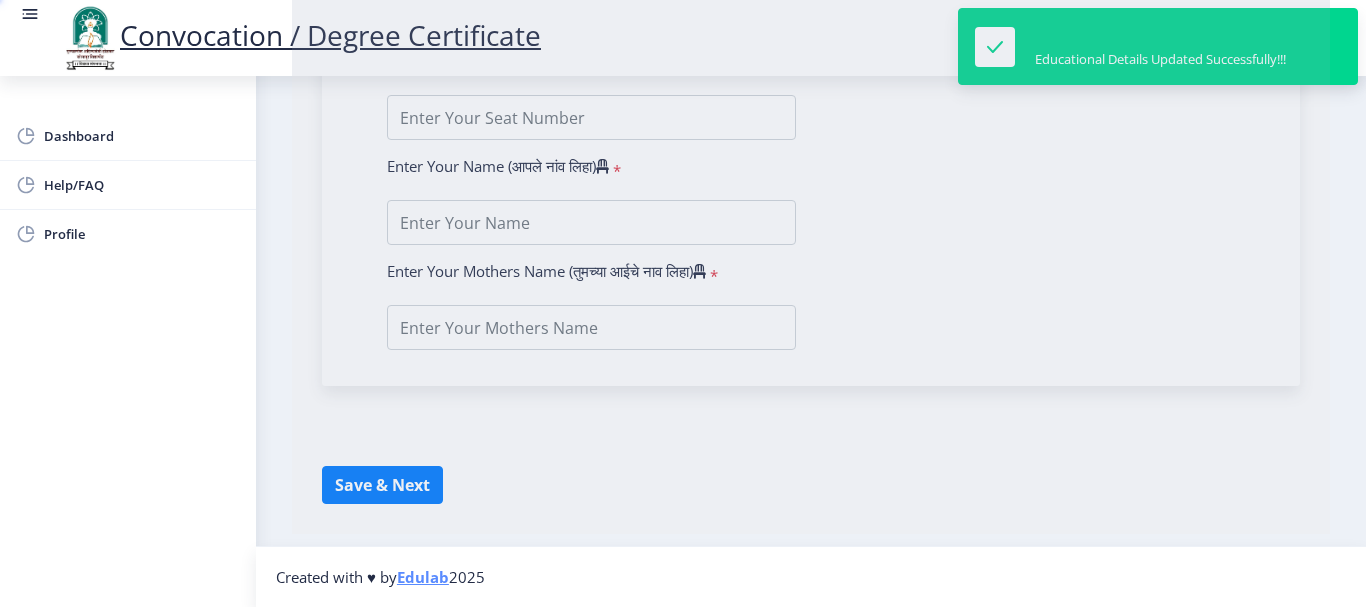 type on "[PERSON_NAME] [PERSON_NAME]" 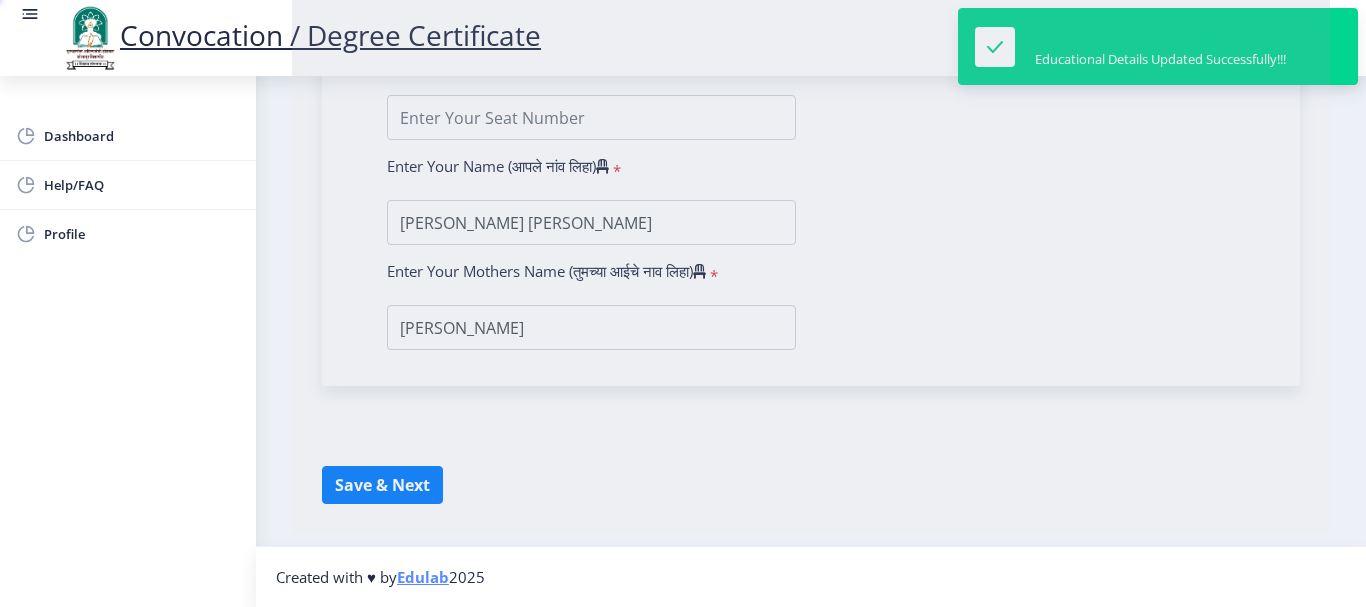 scroll, scrollTop: 0, scrollLeft: 0, axis: both 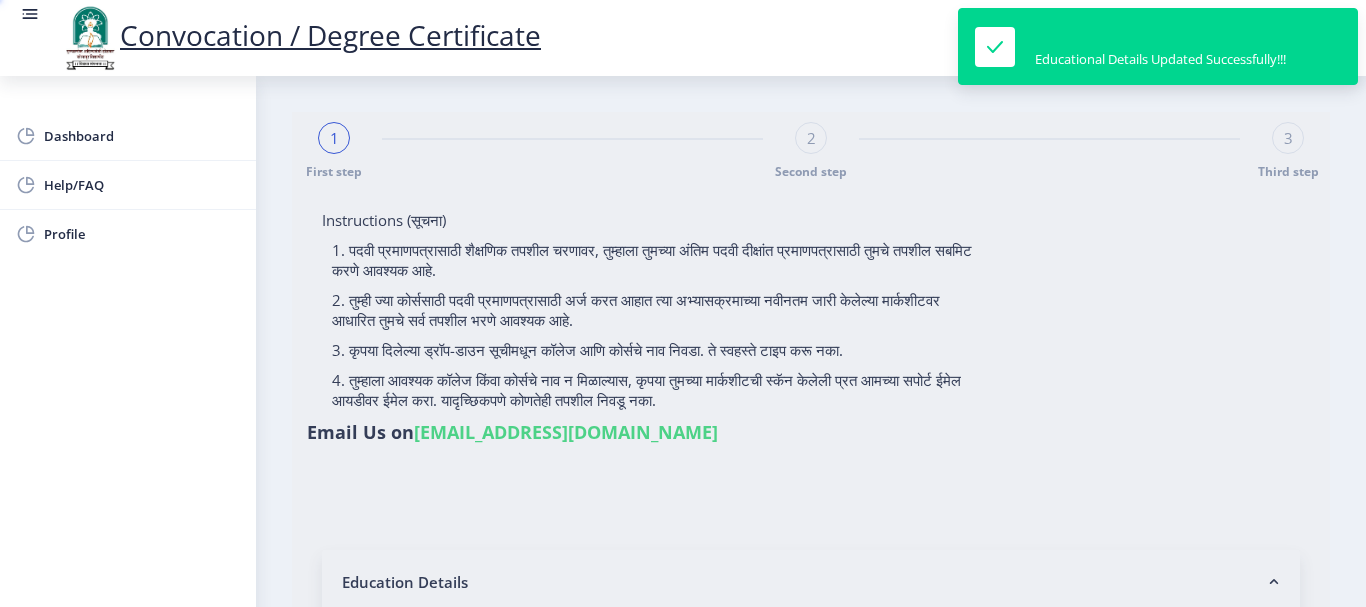 type on "2015032500318226" 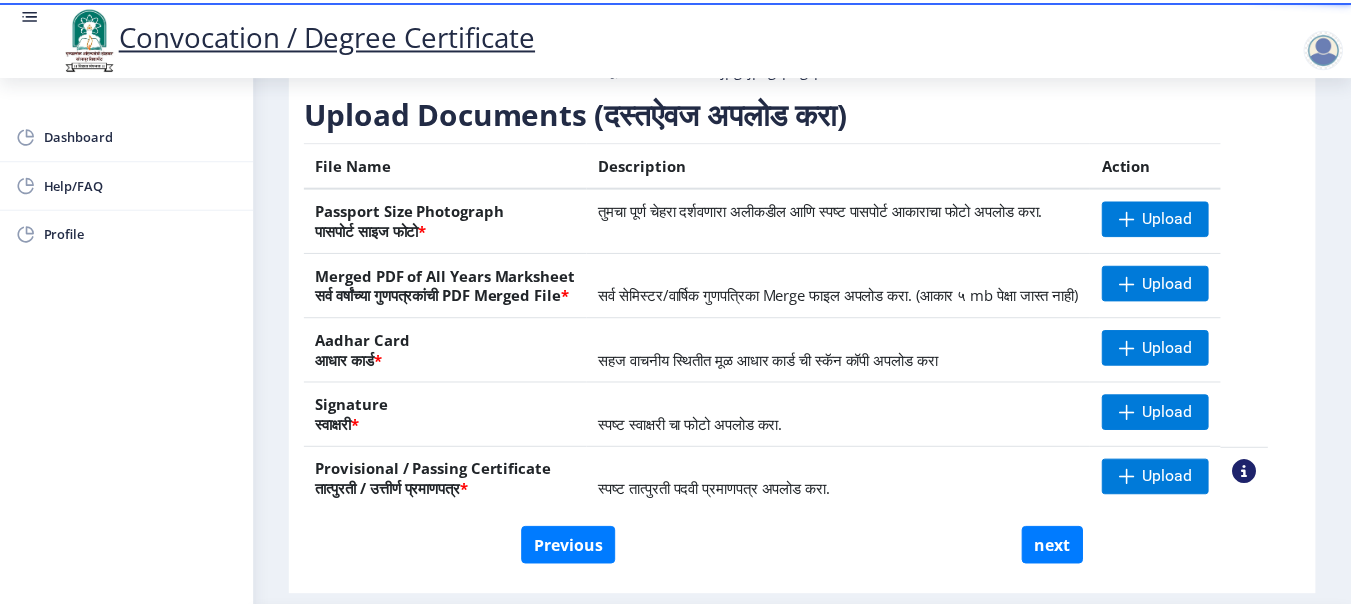 scroll, scrollTop: 400, scrollLeft: 0, axis: vertical 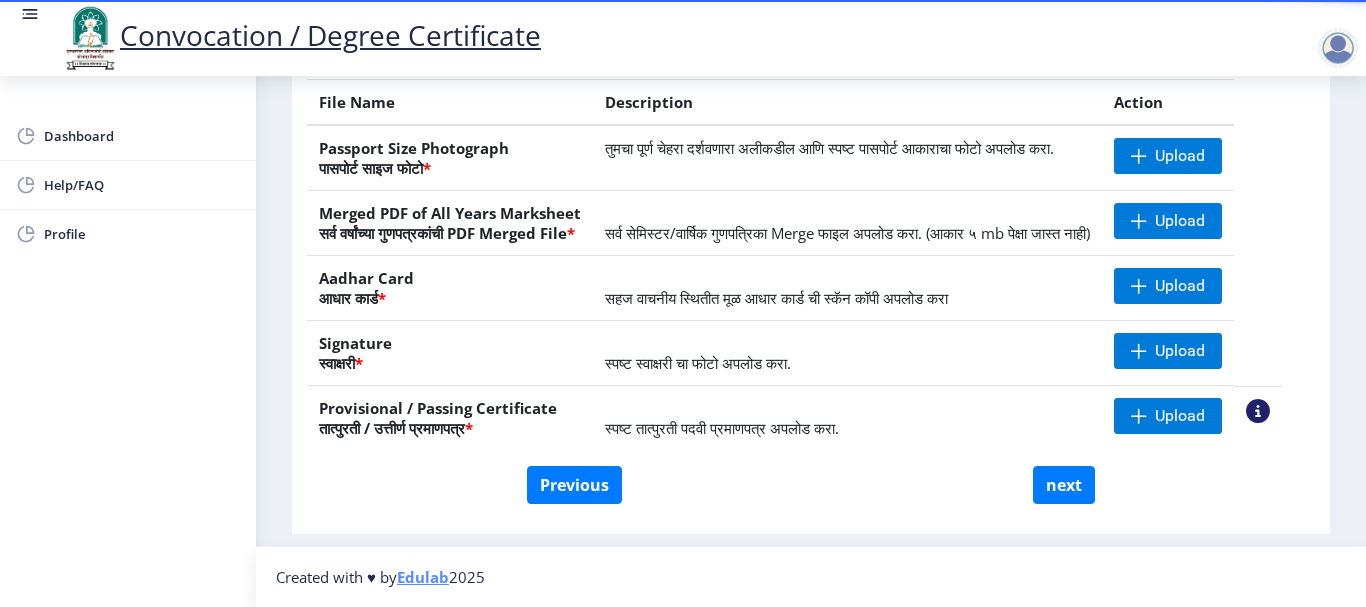 click on "Provisional / Passing Certificate  तात्पुरती / उत्तीर्ण प्रमाणपत्र  *" 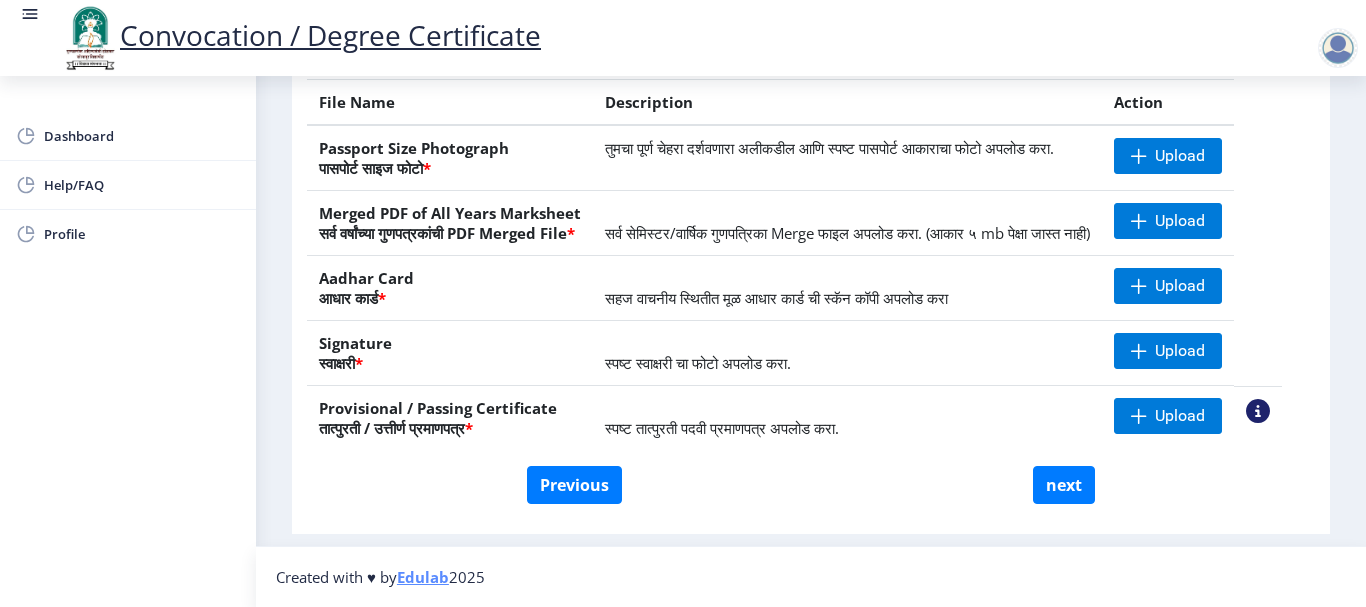 click 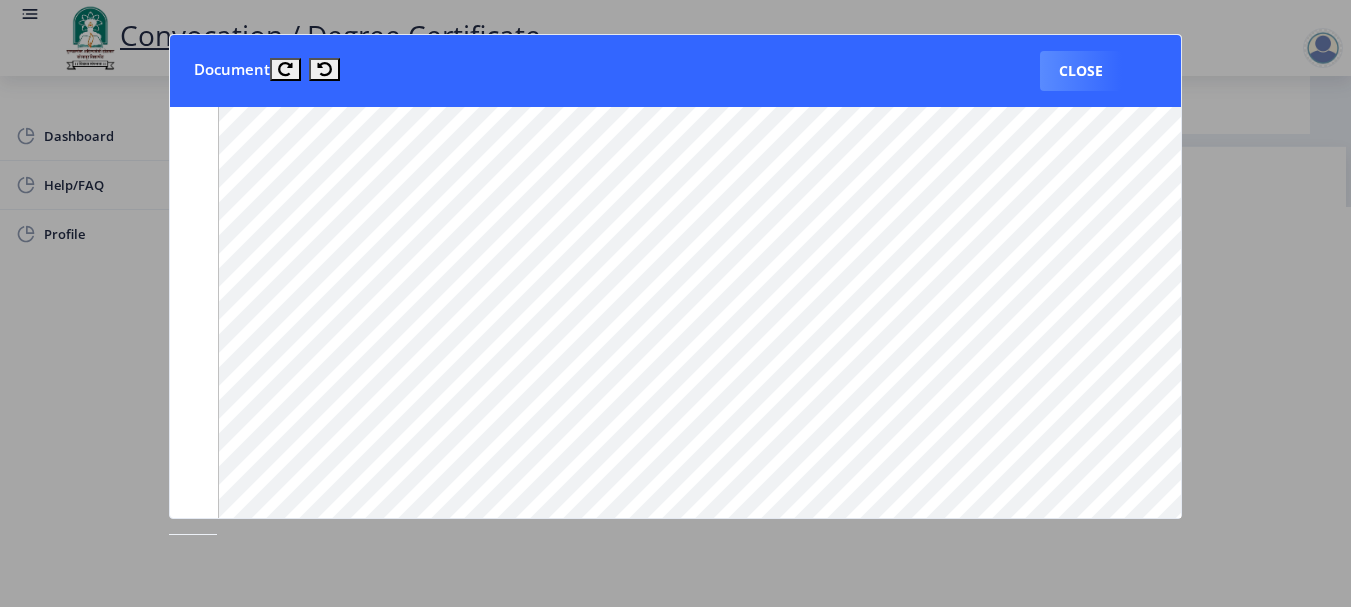 scroll, scrollTop: 700, scrollLeft: 0, axis: vertical 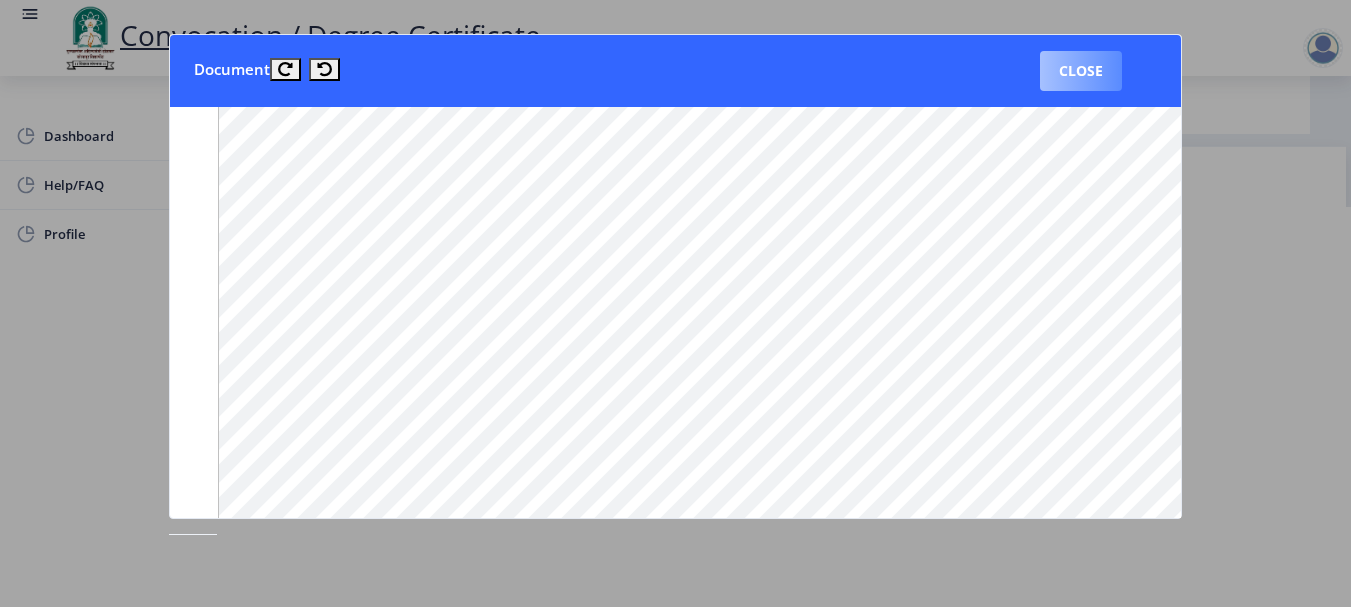 click on "Close" at bounding box center (1081, 71) 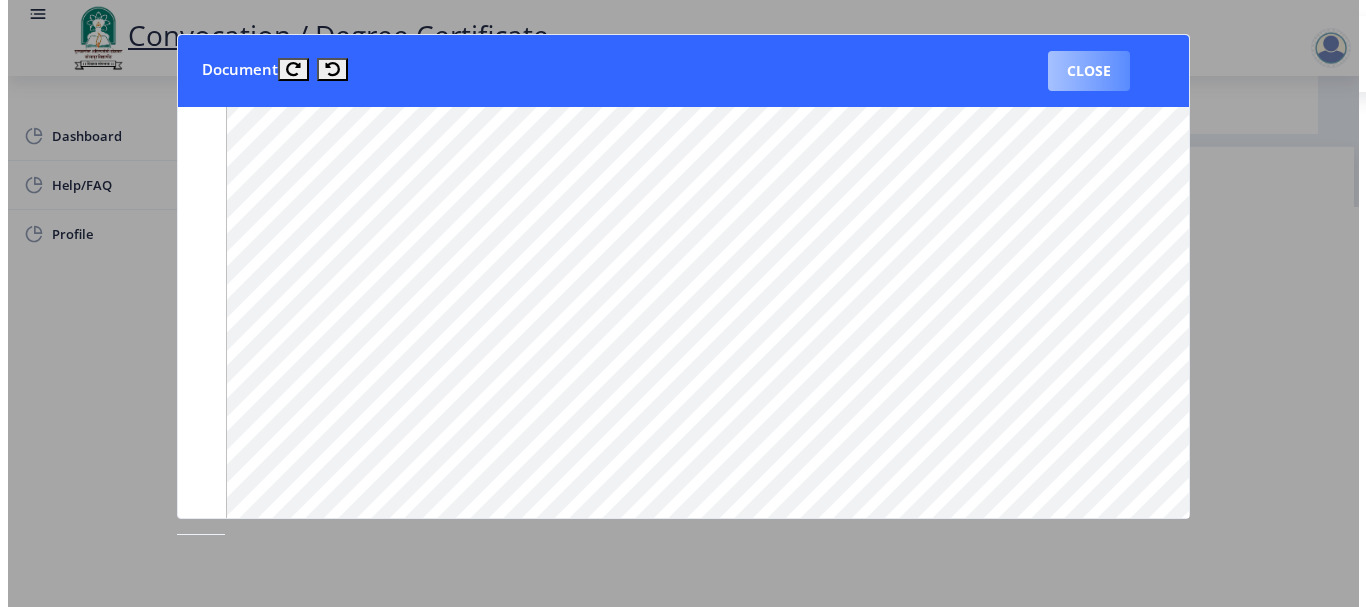 scroll, scrollTop: 207, scrollLeft: 0, axis: vertical 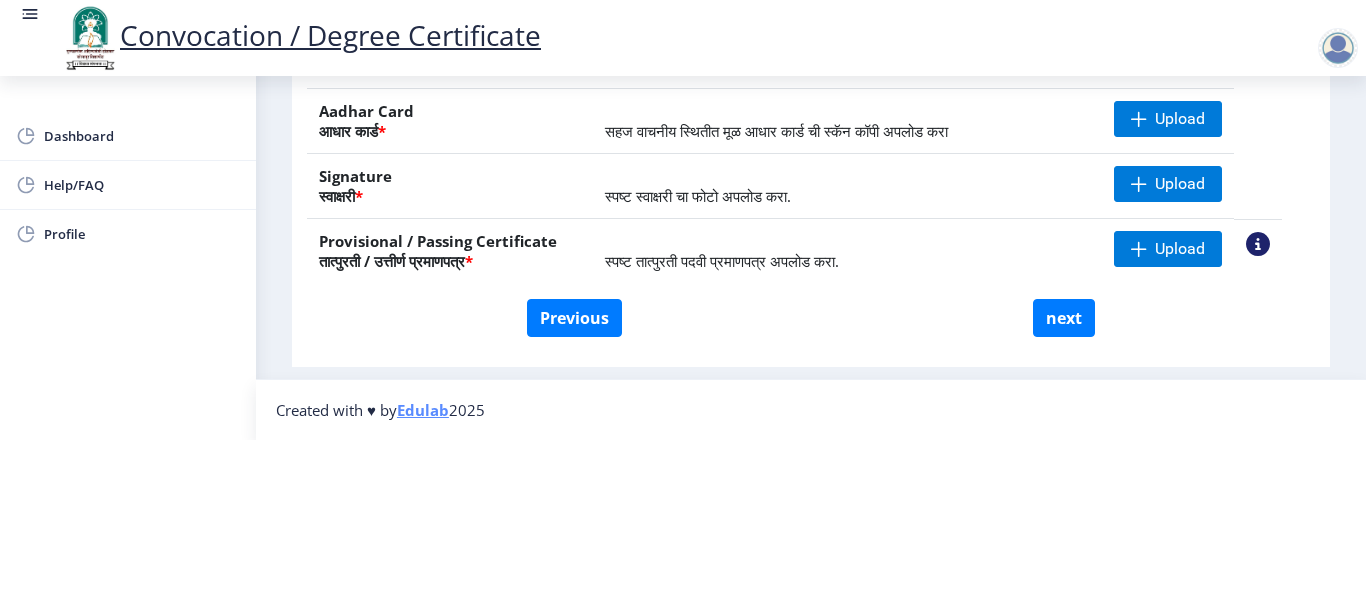 click 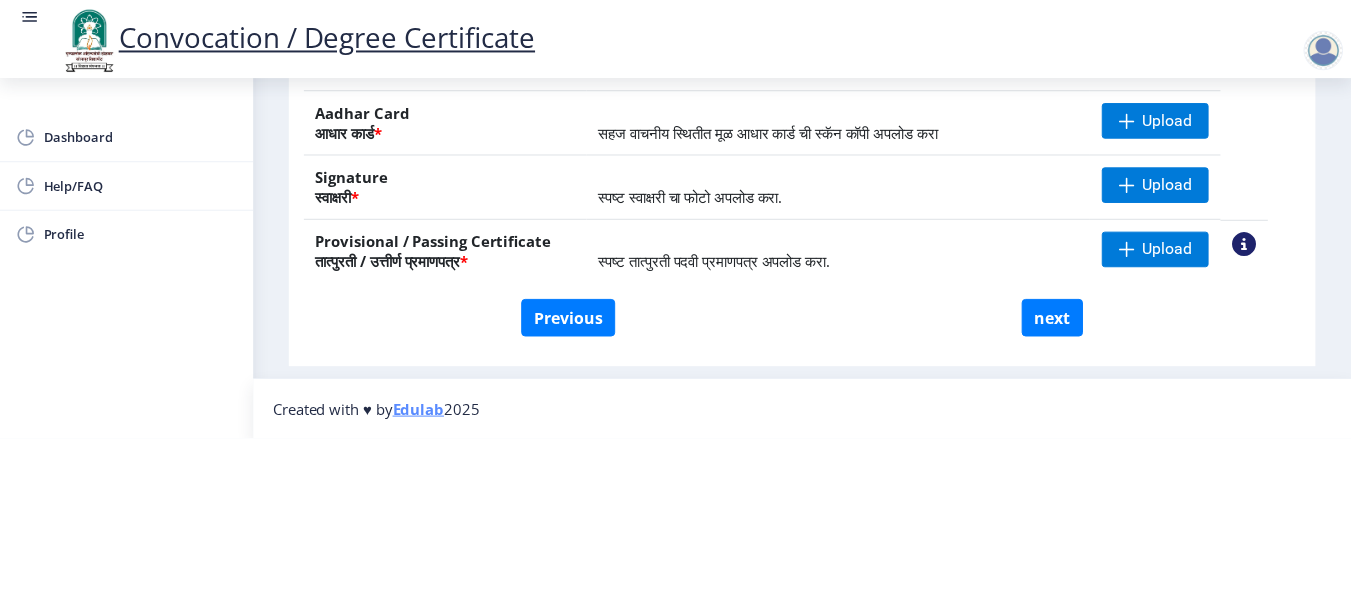 scroll, scrollTop: 0, scrollLeft: 0, axis: both 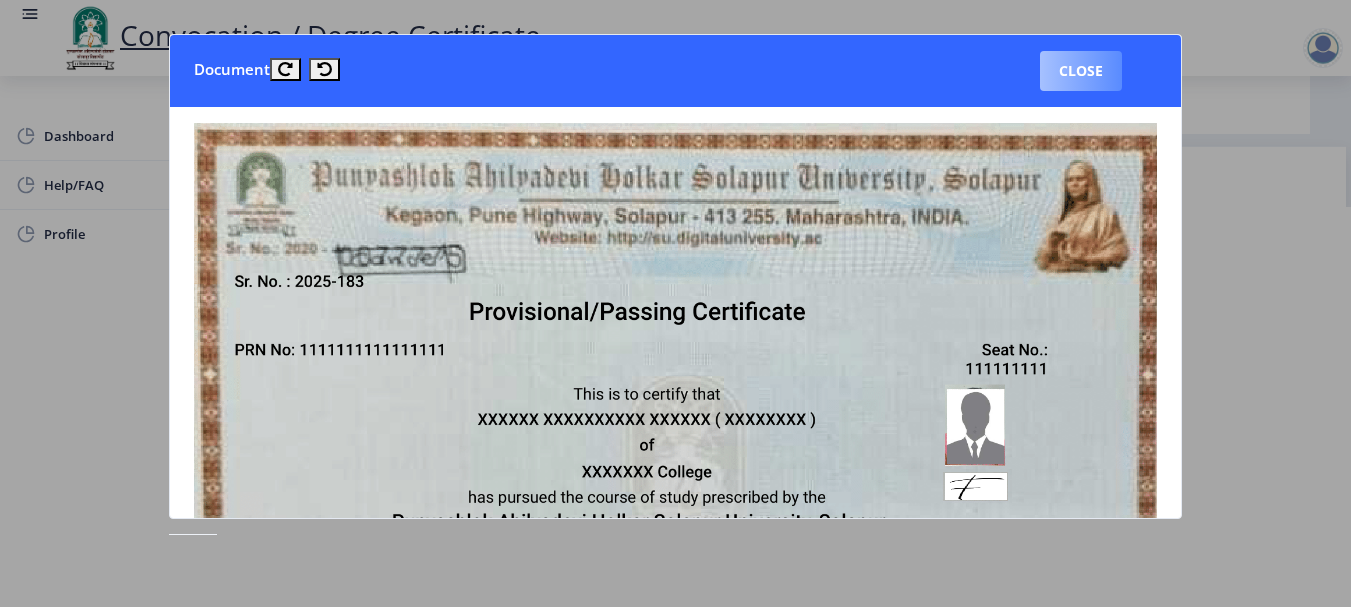 click on "Close" at bounding box center [1081, 71] 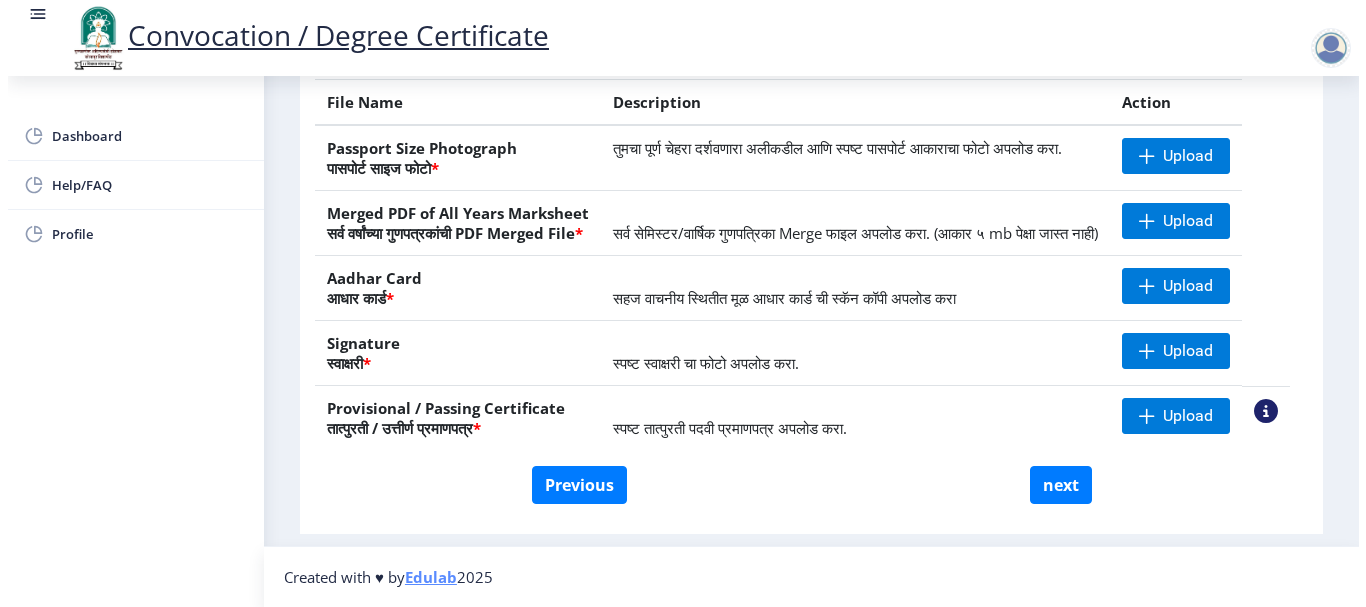 scroll, scrollTop: 207, scrollLeft: 0, axis: vertical 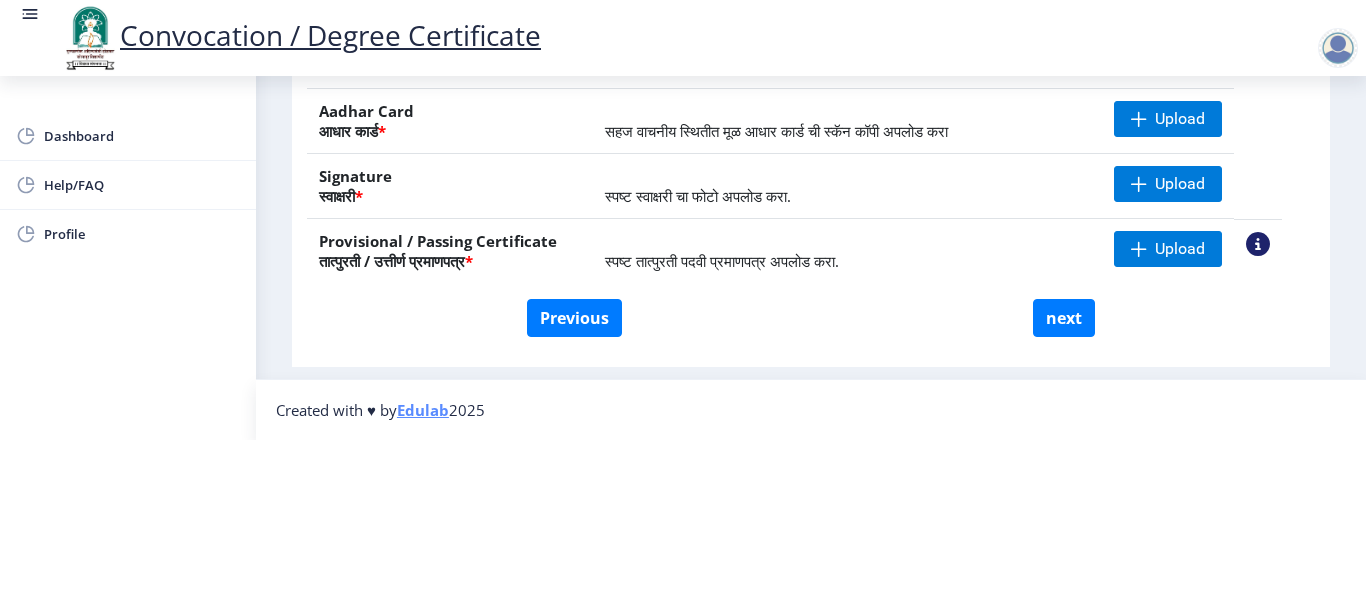 click on "Convocation / Degree Certificate Dashboard Help/FAQ Profile First step 2 Second step 3 Third step Instructions (सूचना) 1. कृपया लक्षात घ्या की तुम्हाला मूळ दस्तऐवजांच्या स्कॅन केलेल्या प्रती योग्य स्वरूपात आणि सरळ स्थितीत अपलोड कराव्या लागतील.  2. प्रत्येक दस्तऐवज स्वतंत्रपणे एक एक करून अपलोड करा आणि कृपया लक्षात ठेवा कि फाइलचा आकार 5MB (35mm X 45mm) पेक्षा जास्त नसावा. (दस्तऐवज एकाच फाईलमध्ये विलीन करू नका.)  Need Help? Email Us on   [EMAIL_ADDRESS][DOMAIN_NAME]  Upload Documents (दस्तऐवज अपलोड करा)  File Name Description *" at bounding box center [683, 136] 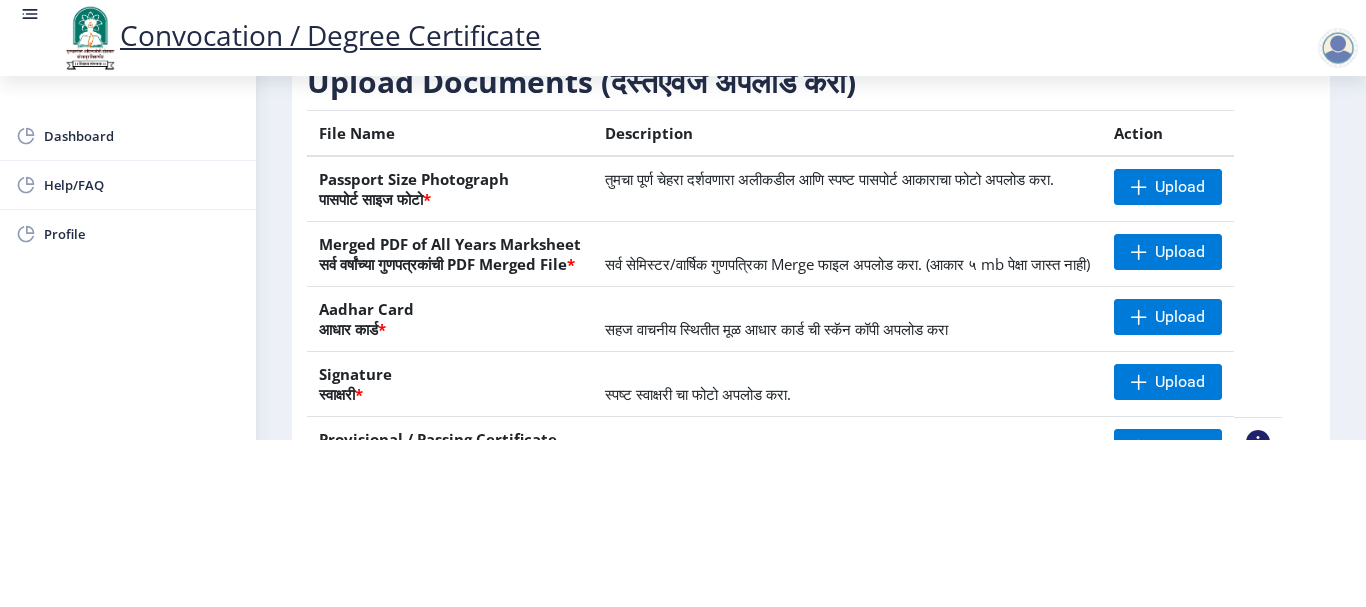 scroll, scrollTop: 200, scrollLeft: 0, axis: vertical 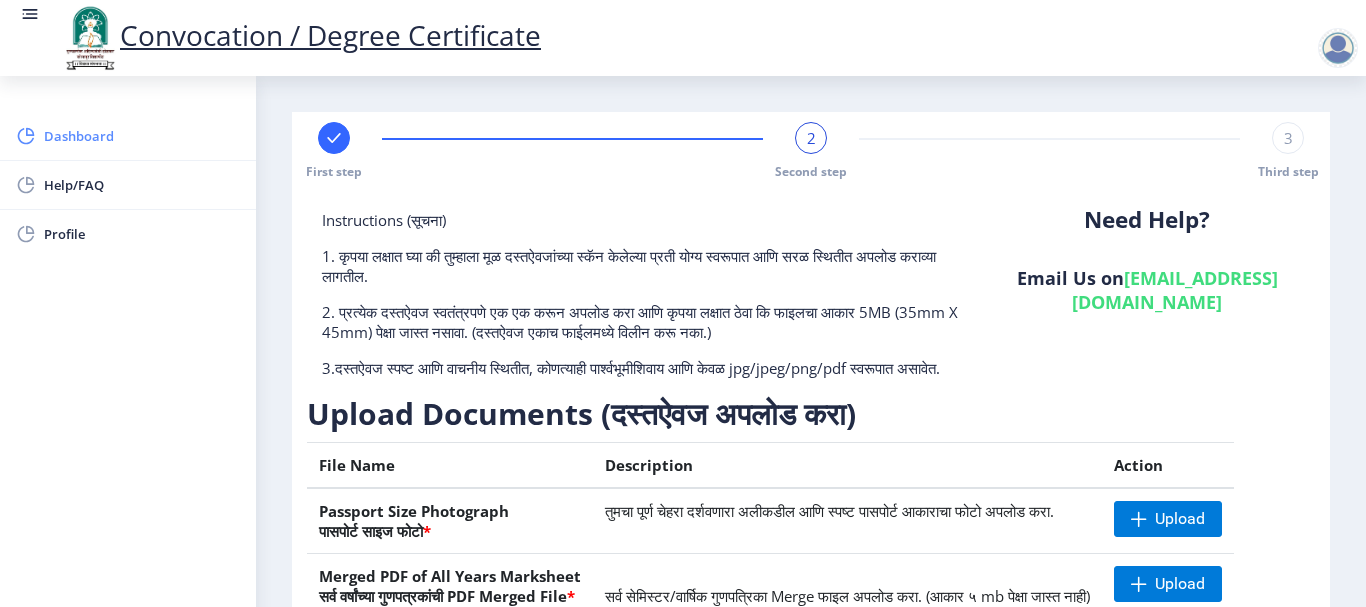 click on "Dashboard" 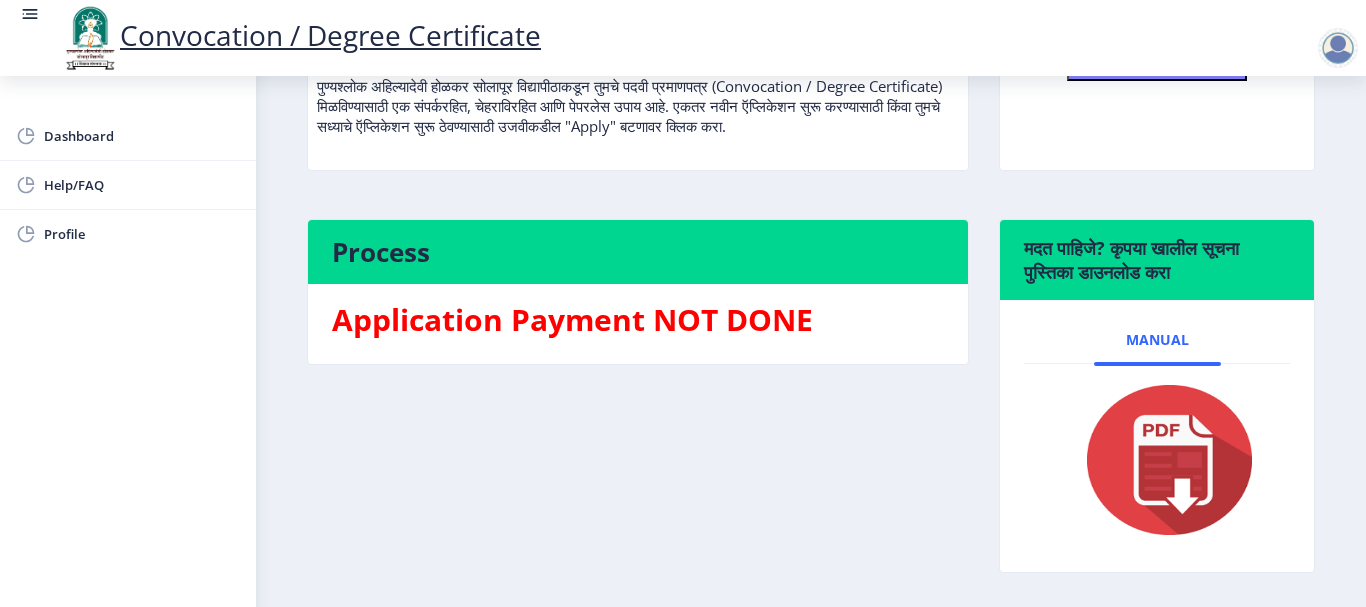 scroll, scrollTop: 300, scrollLeft: 0, axis: vertical 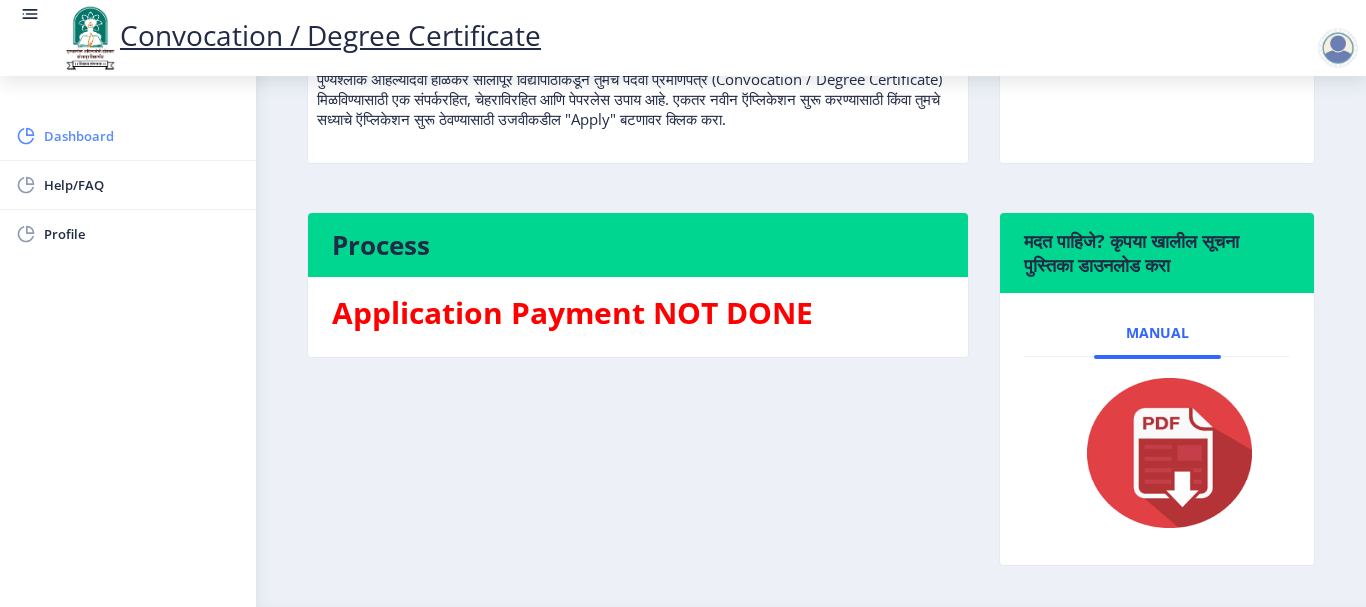 click on "Dashboard" 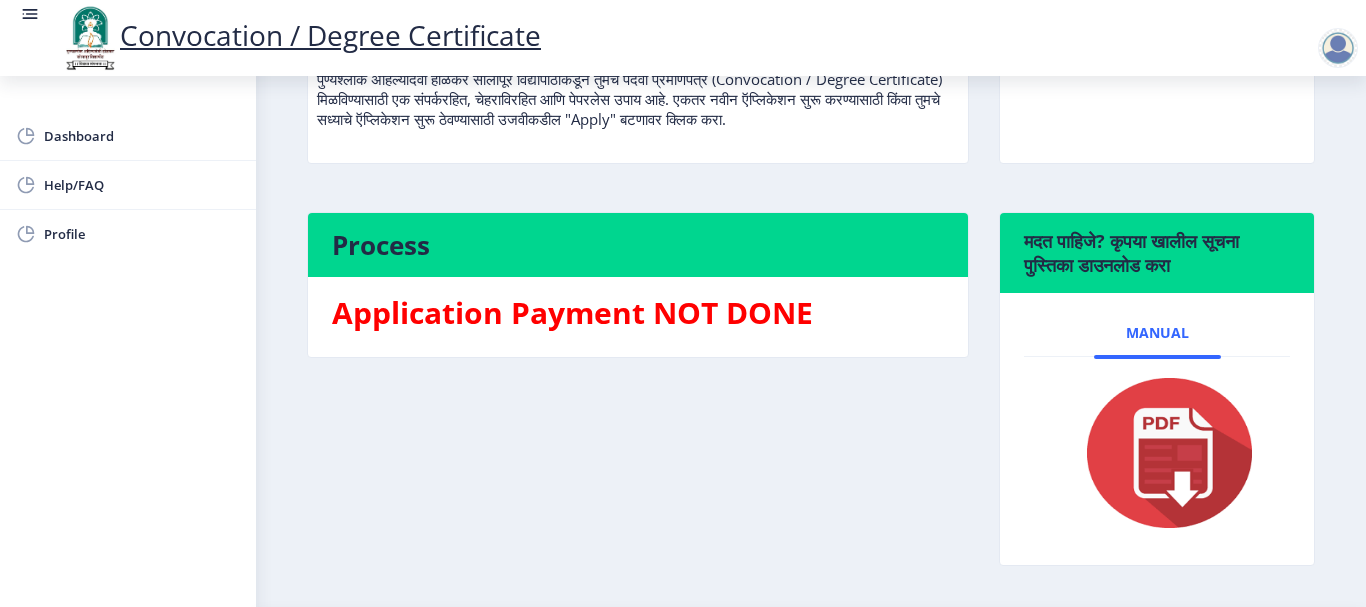 scroll, scrollTop: 0, scrollLeft: 0, axis: both 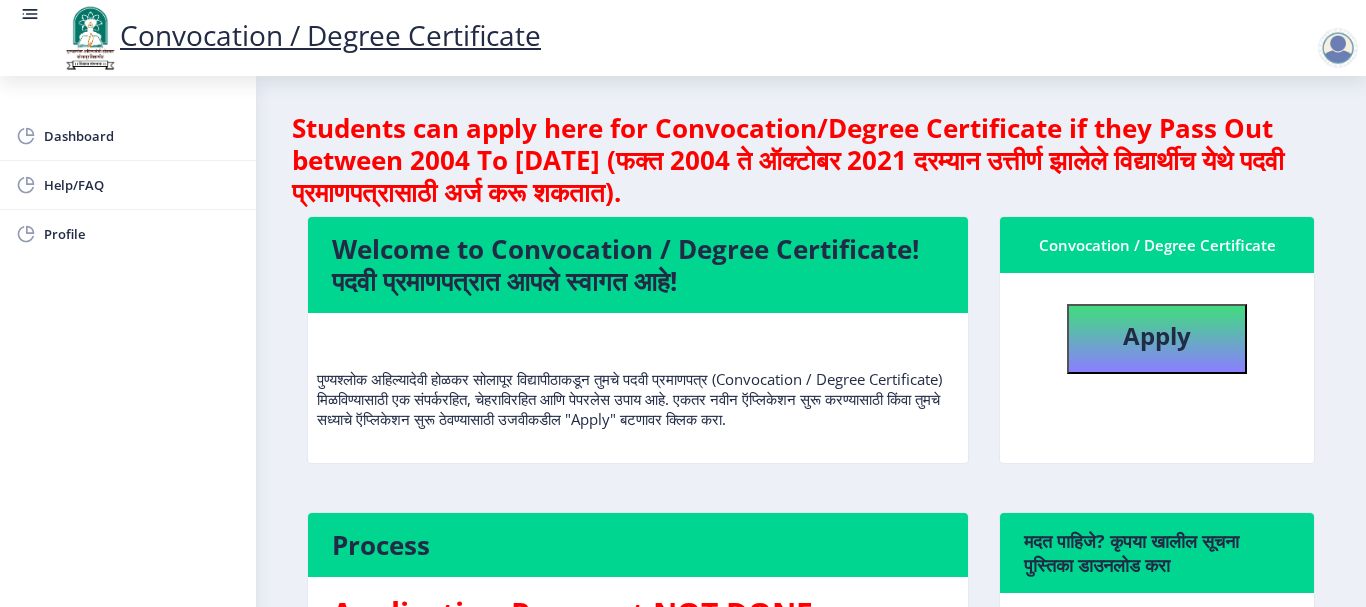 click 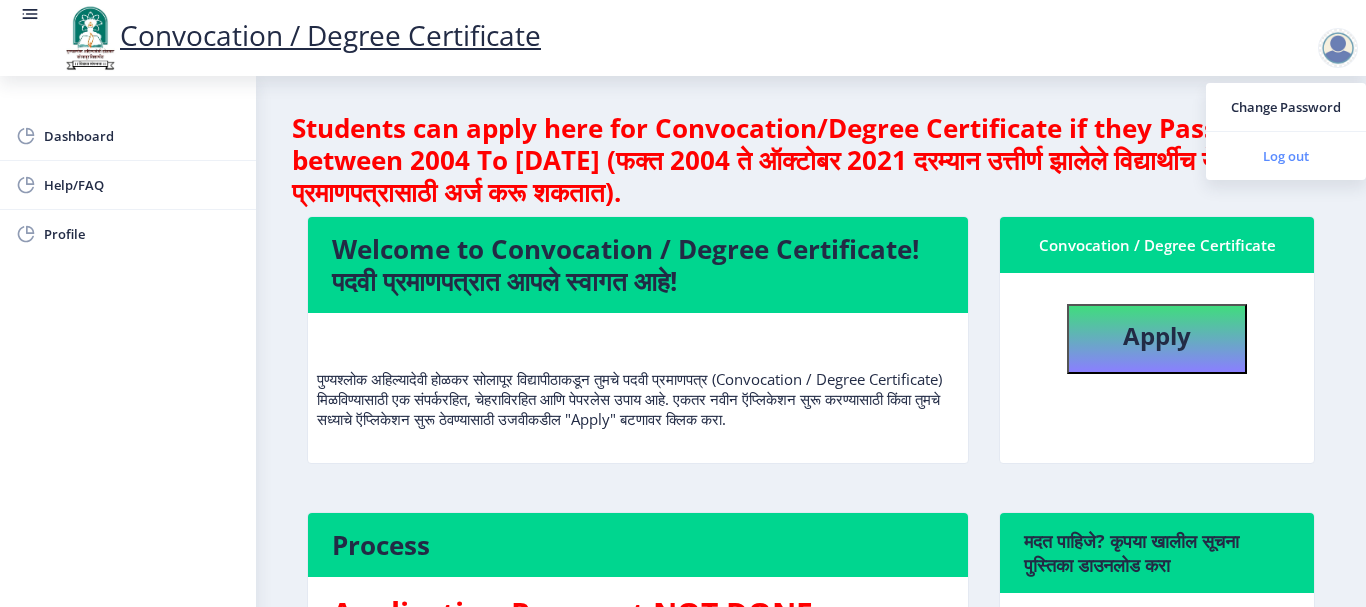 click on "Log out" at bounding box center [1286, 156] 